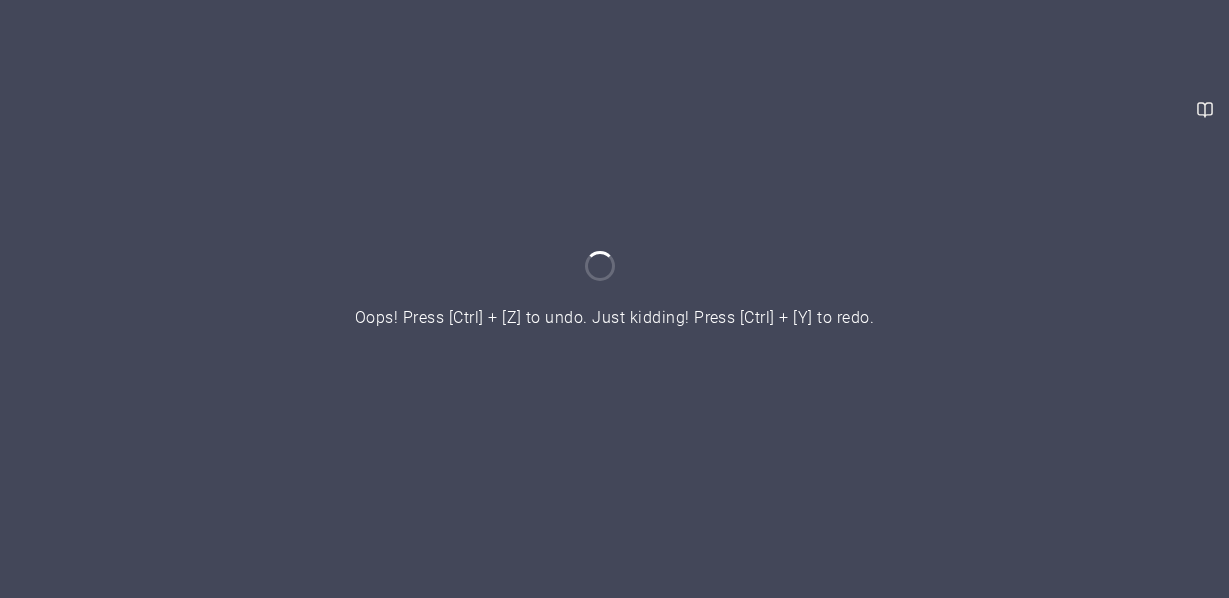 scroll, scrollTop: 0, scrollLeft: 0, axis: both 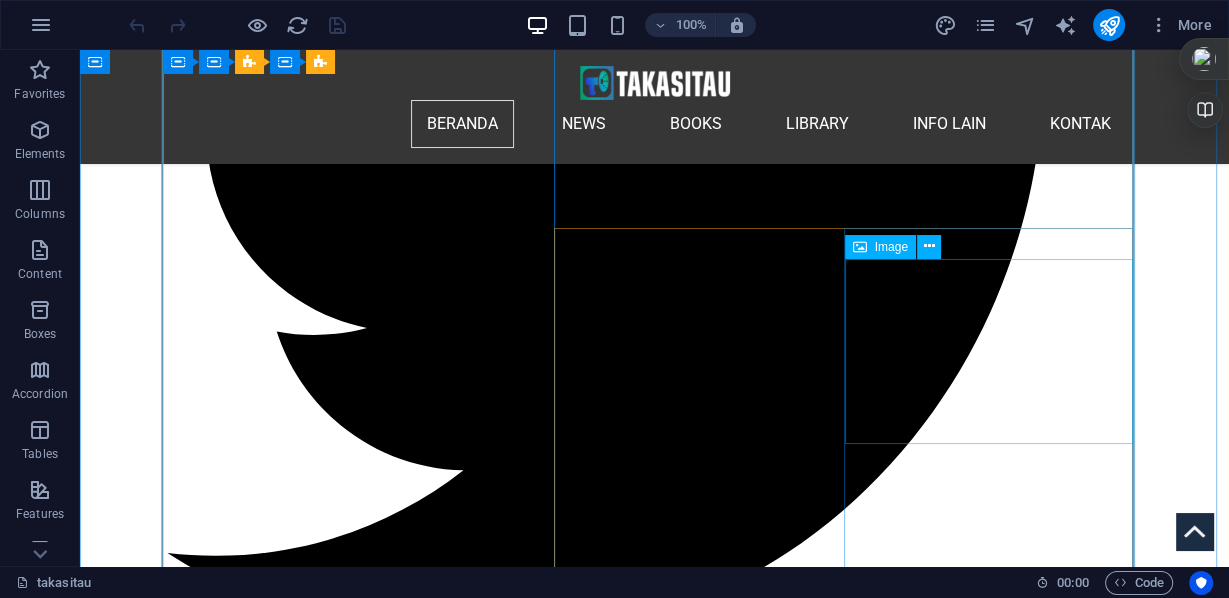 click at bounding box center (411, 11652) 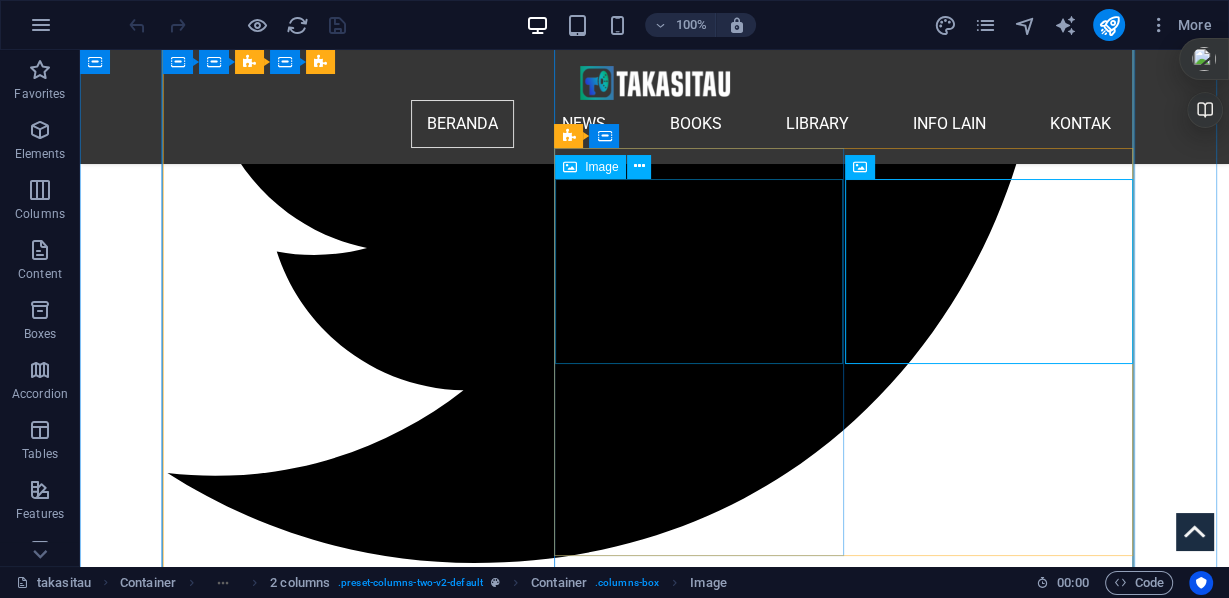 scroll, scrollTop: 2800, scrollLeft: 0, axis: vertical 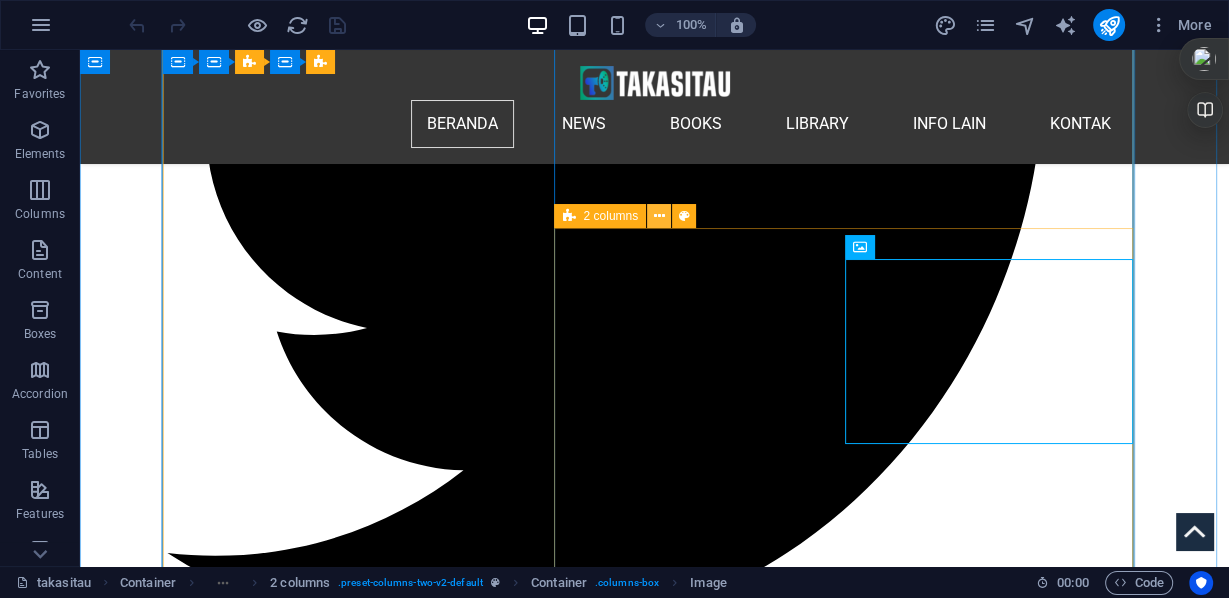 click at bounding box center (659, 216) 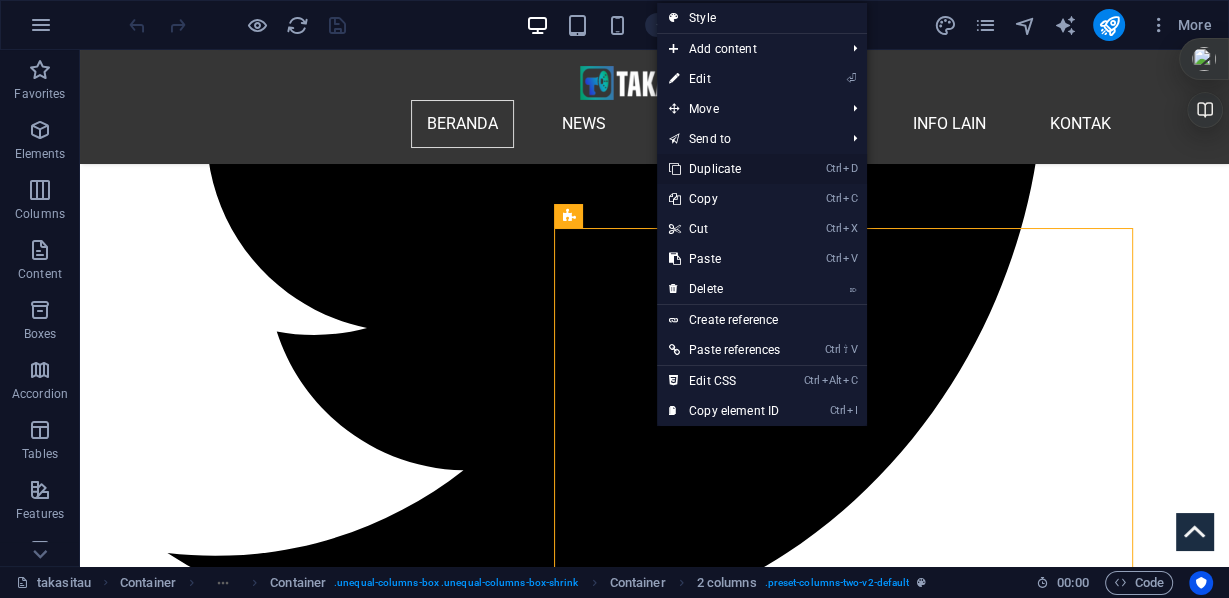 click on "Ctrl D  Duplicate" at bounding box center [724, 169] 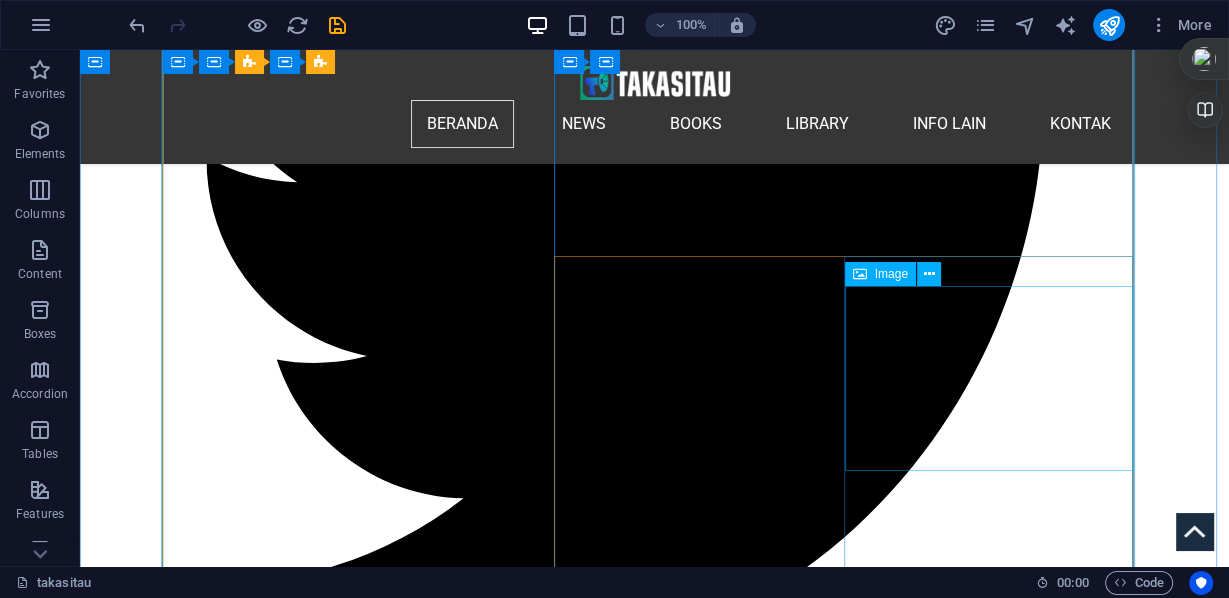 scroll, scrollTop: 2612, scrollLeft: 0, axis: vertical 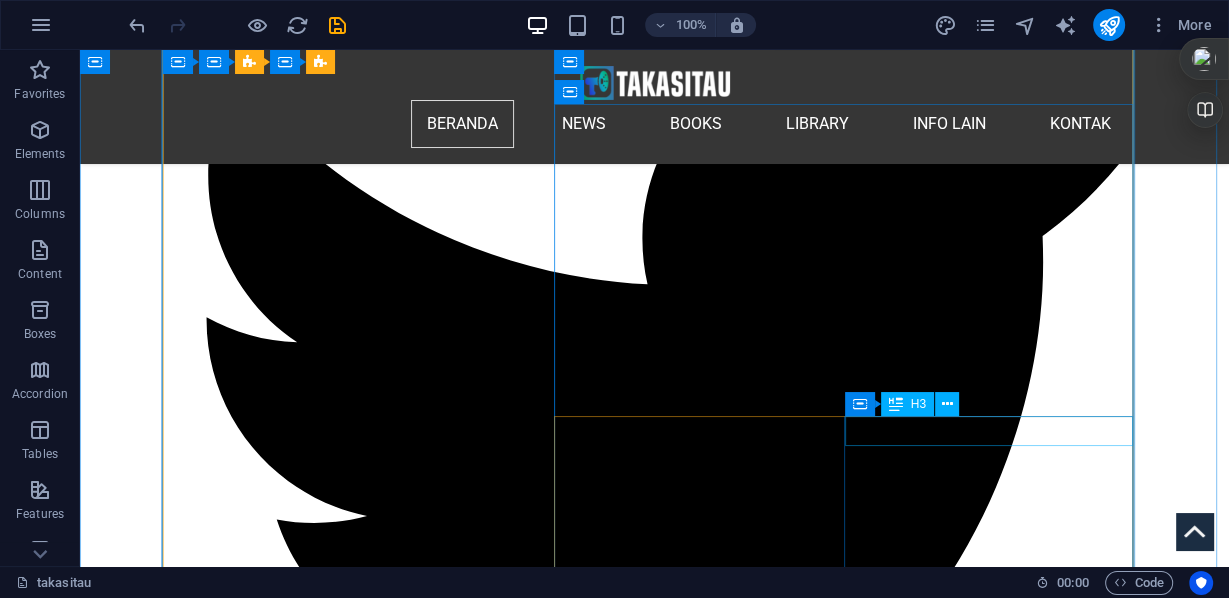 click on "Inggris" at bounding box center [411, 11457] 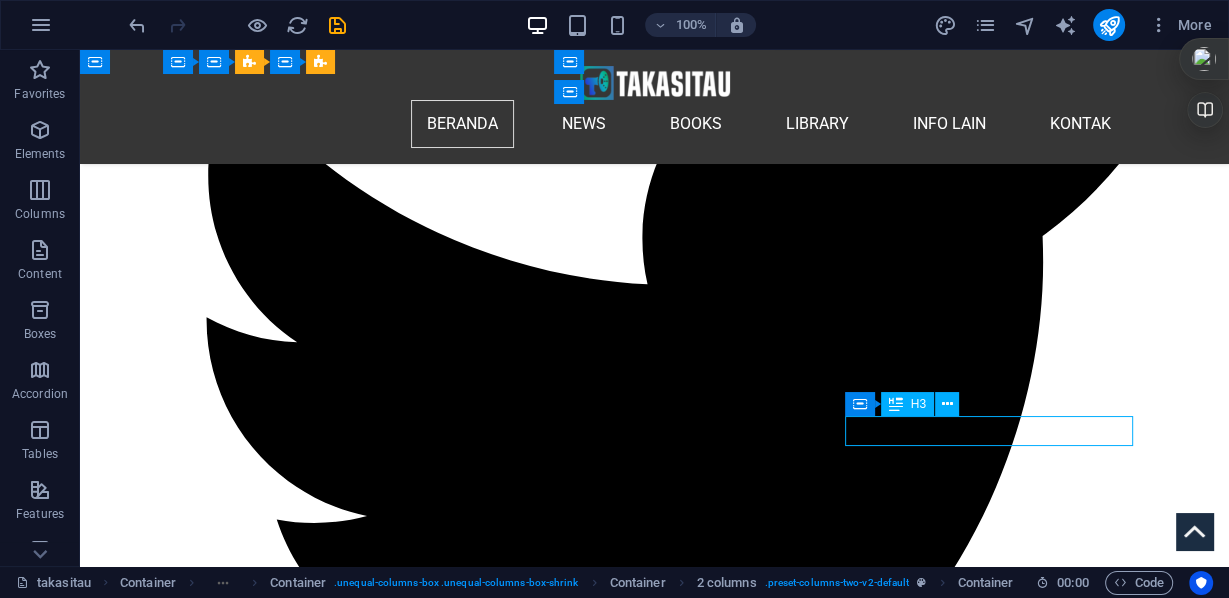 click on "Inggris" at bounding box center [411, 11457] 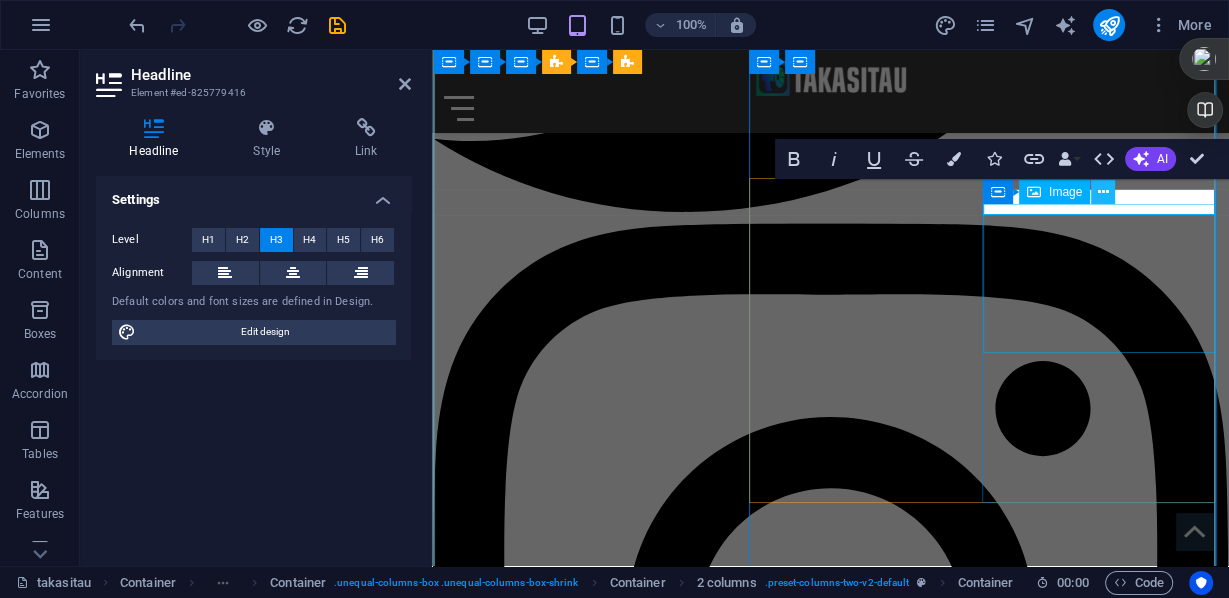 scroll, scrollTop: 2579, scrollLeft: 0, axis: vertical 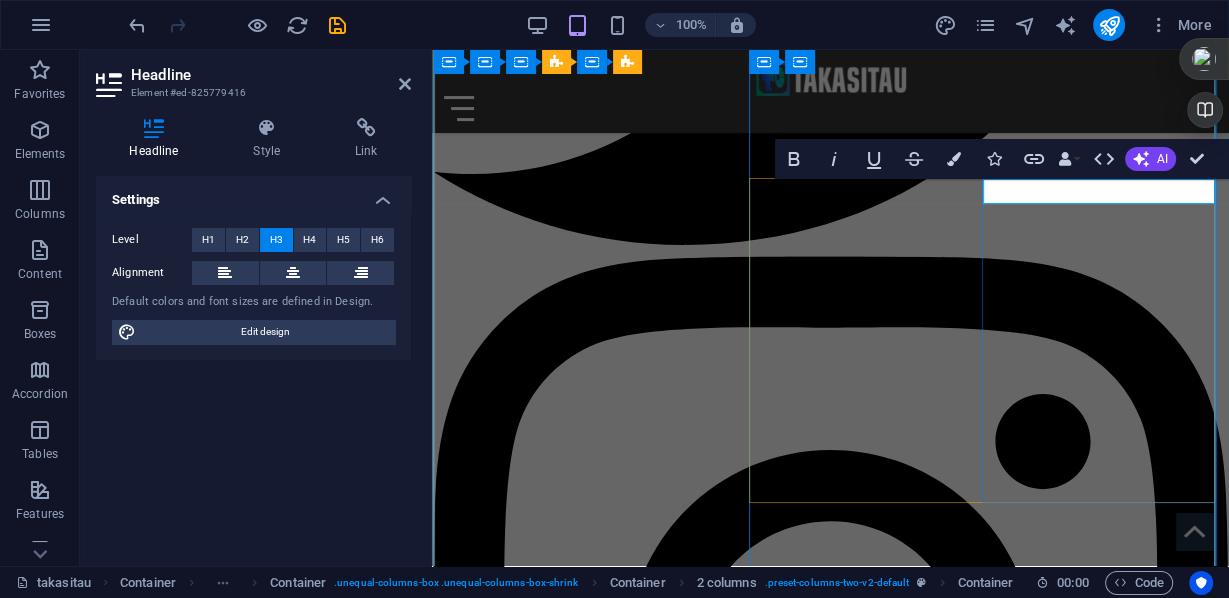 type 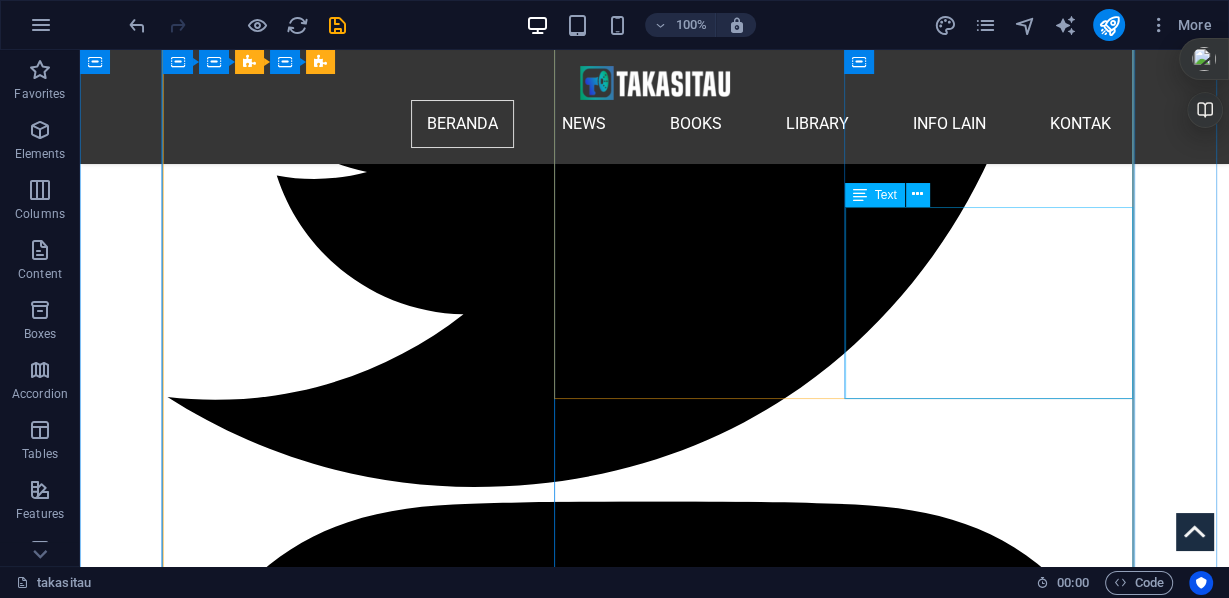 scroll, scrollTop: 2876, scrollLeft: 0, axis: vertical 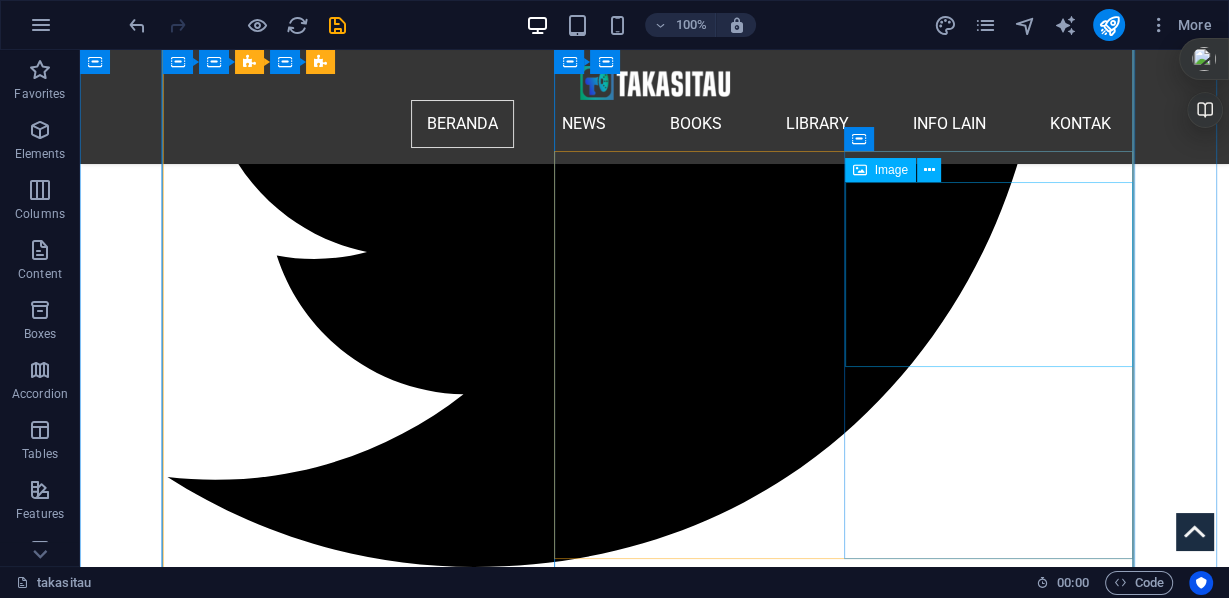 click at bounding box center (411, 11576) 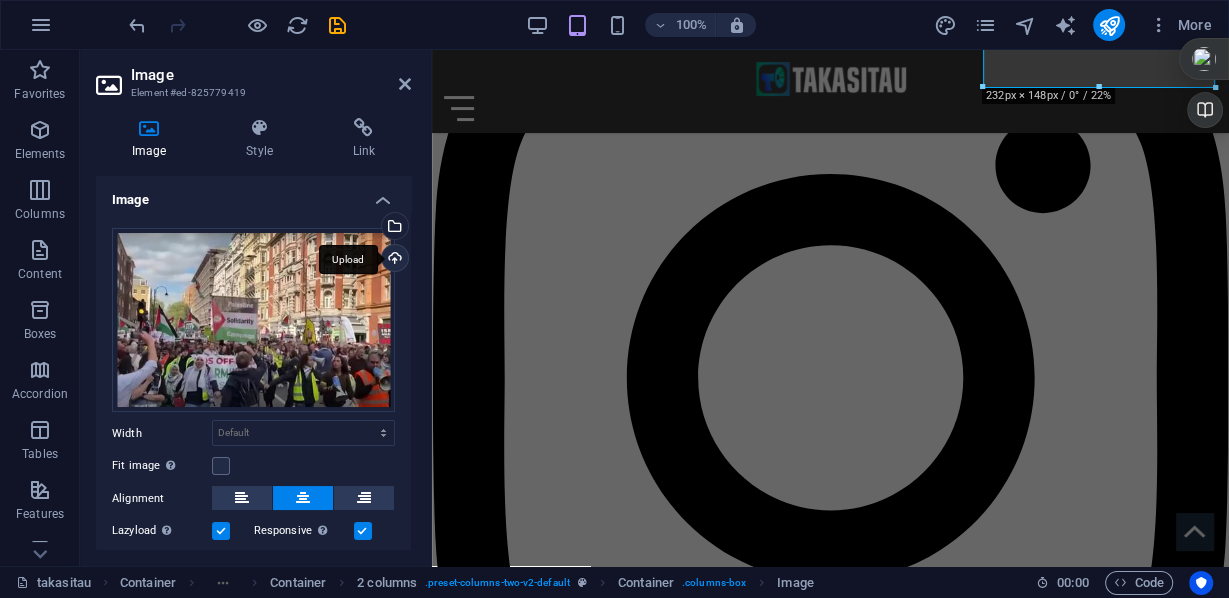 scroll, scrollTop: 2844, scrollLeft: 0, axis: vertical 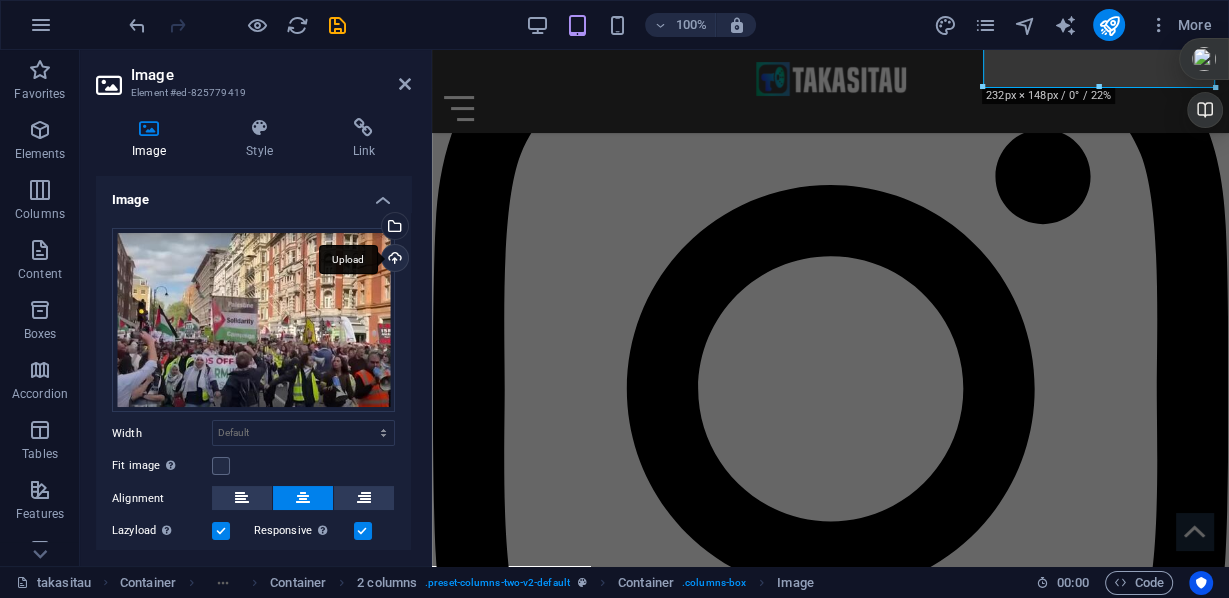 click on "Upload" at bounding box center [393, 260] 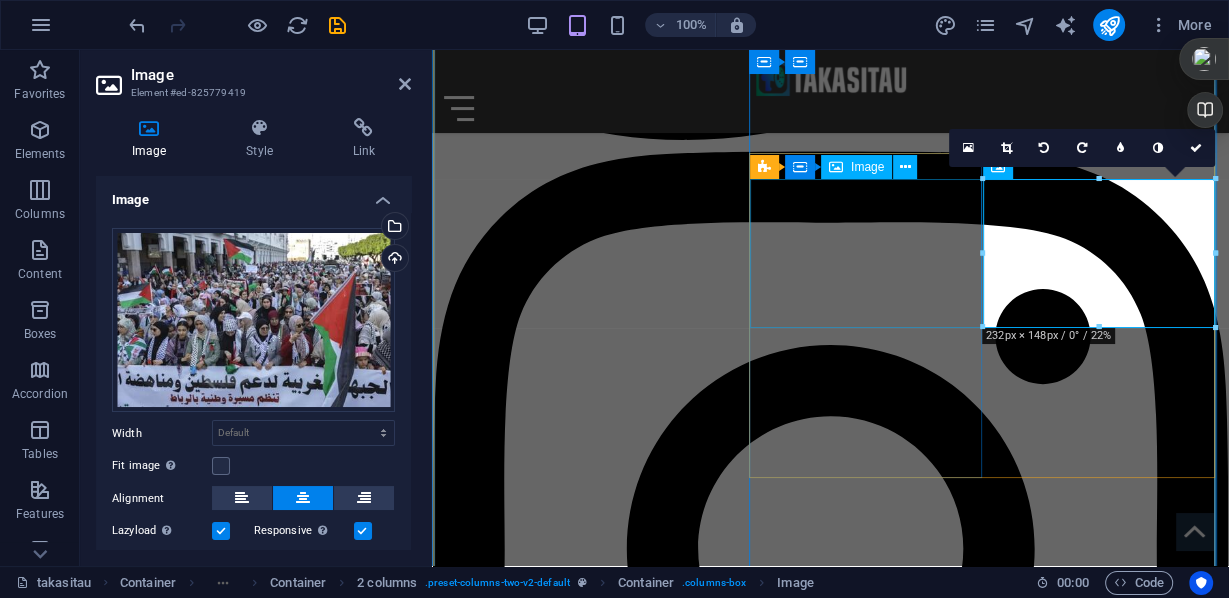 scroll, scrollTop: 2604, scrollLeft: 0, axis: vertical 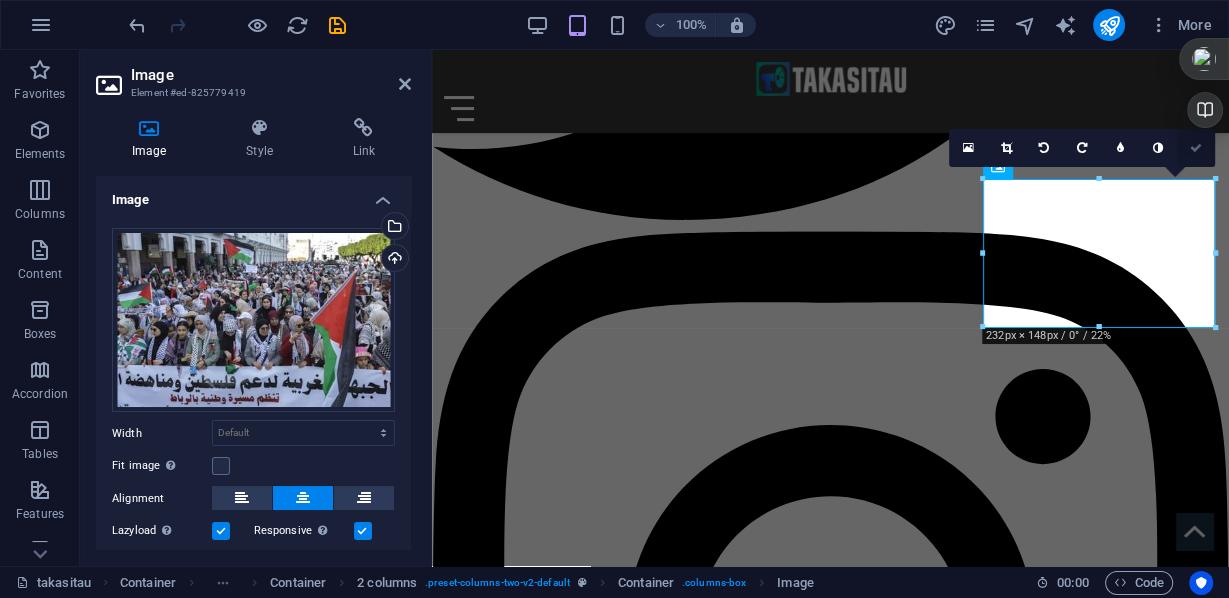 click at bounding box center [1196, 148] 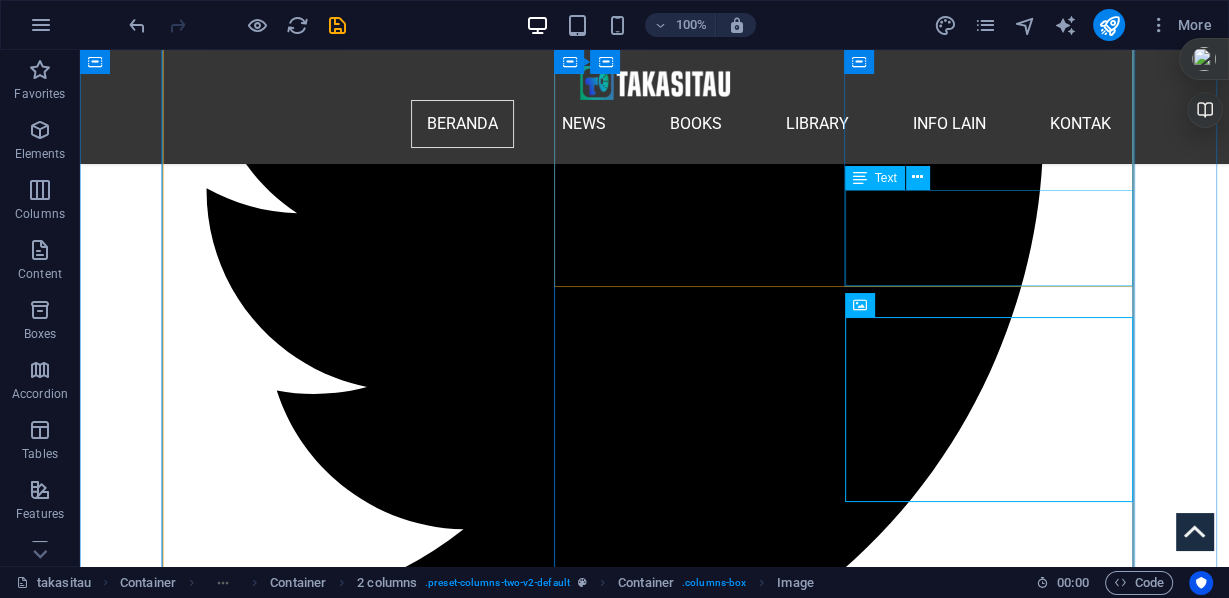 scroll, scrollTop: 2901, scrollLeft: 0, axis: vertical 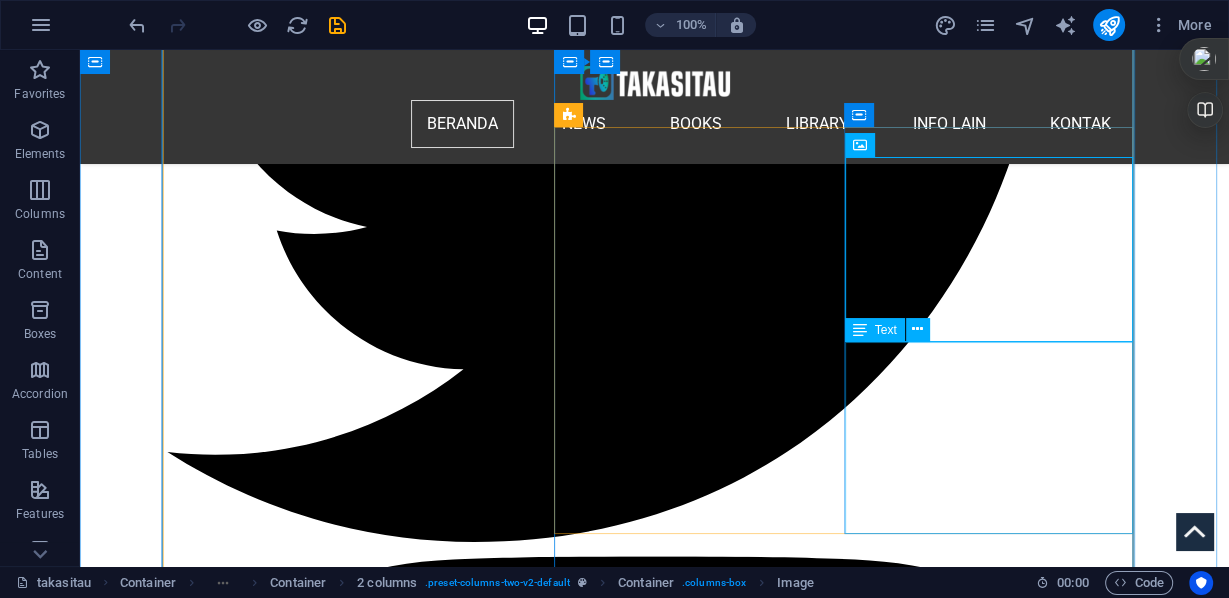 click on "Ribuan pengunjuk rasa pro-Palestina berbaris melalui pusat kota [CITY] - The Guardian. Puluhan ribu orang bergabung dalam protes pro-Palestina di Polisi menangkap 17 orang dalam demo yang menandai satu tahun dimulainya perang di Gaza. Dilaporkan Sabtu [DATE]. Penyelenggara demonstrasi pertama mengatakan mereka berencana untuk berbaris ke Whitehall, tempat para peserta akan mendengarkan pidato – termasuk dari mantan menteri pertama Skotlandia, Humza Yousaf. Menurut penyelenggara demonstrasi kedua, mereka berencana untuk "menargetkan" perusahaan dan lembaga yang mereka sebut "terlibat dalam kejahatan Israel", termasuk Barclays dan British Museum." at bounding box center [411, 11975] 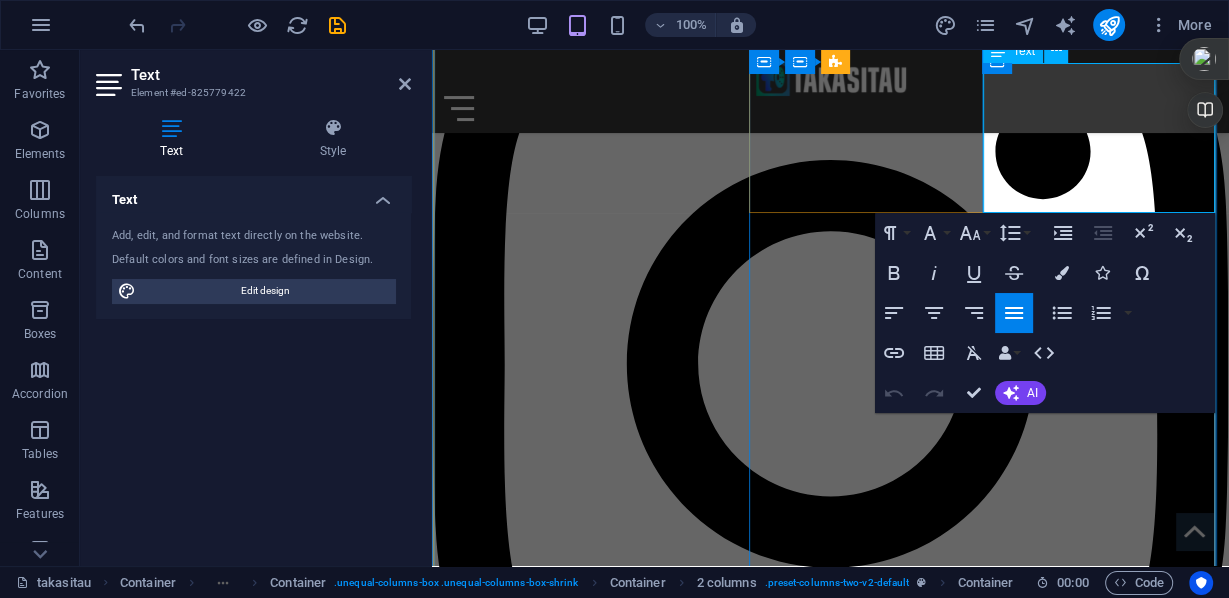 scroll, scrollTop: 2789, scrollLeft: 0, axis: vertical 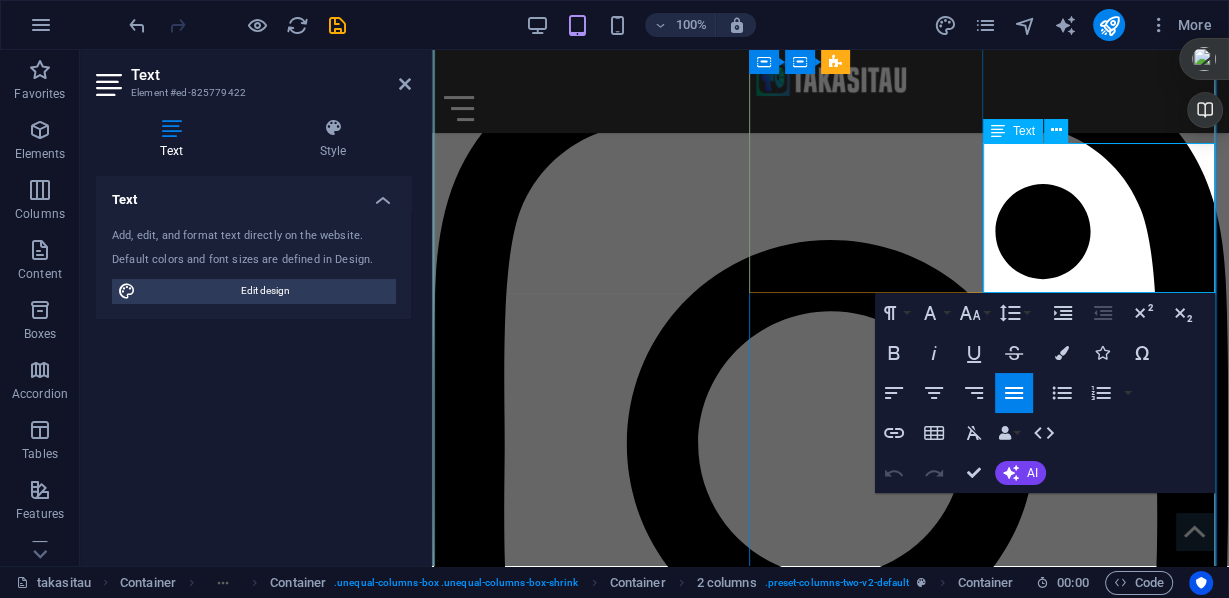 drag, startPoint x: 992, startPoint y: 144, endPoint x: 1013, endPoint y: 287, distance: 144.53374 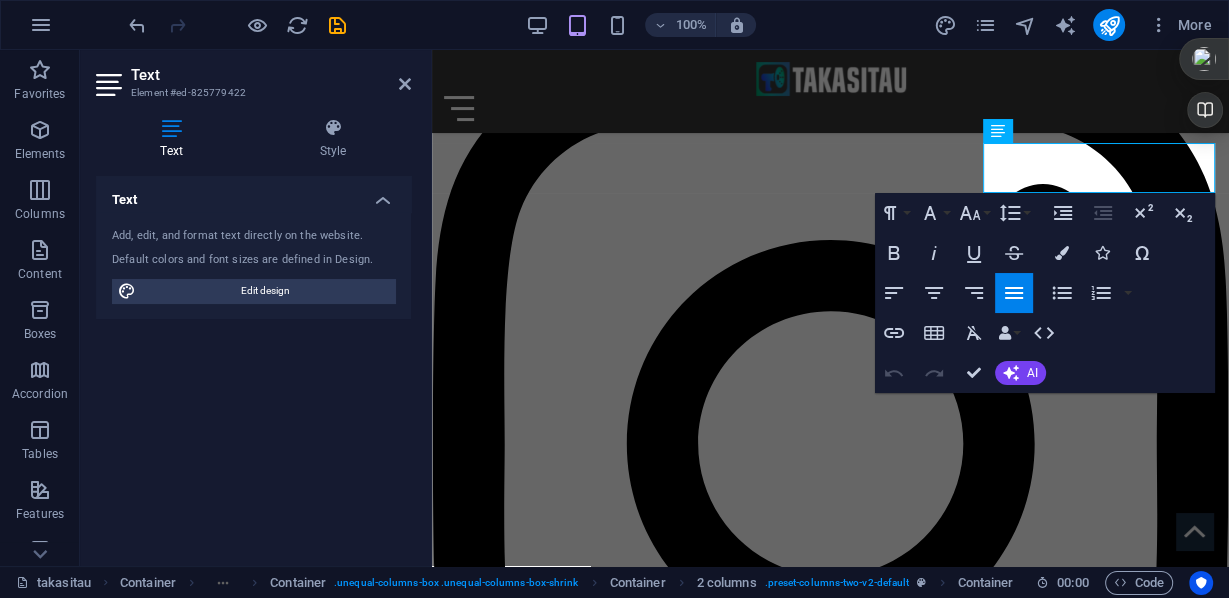 scroll, scrollTop: 1959, scrollLeft: 0, axis: vertical 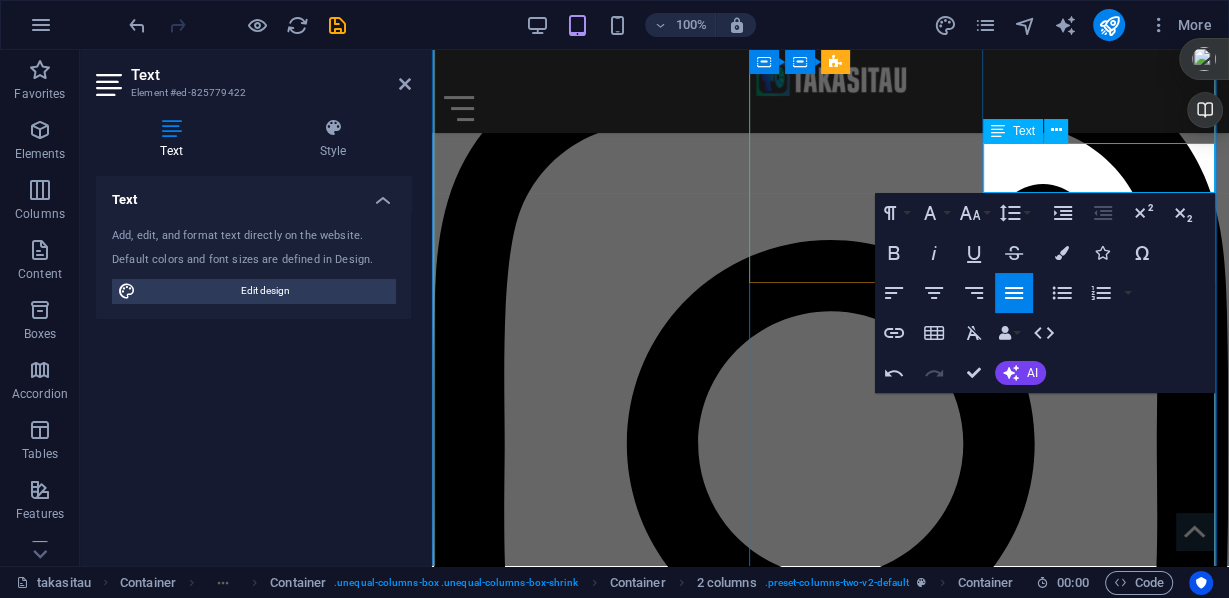 click on "RiProtes besar-besaran di Maroko menentang perang Israel di Gaza dan dukungan AS. Para demonstran memenuhi jalan-jalan ibu kota Rabat dalam salah satu demonstrasi terbesar di negara itu dalam beberapa bulan.m." at bounding box center (631, 9110) 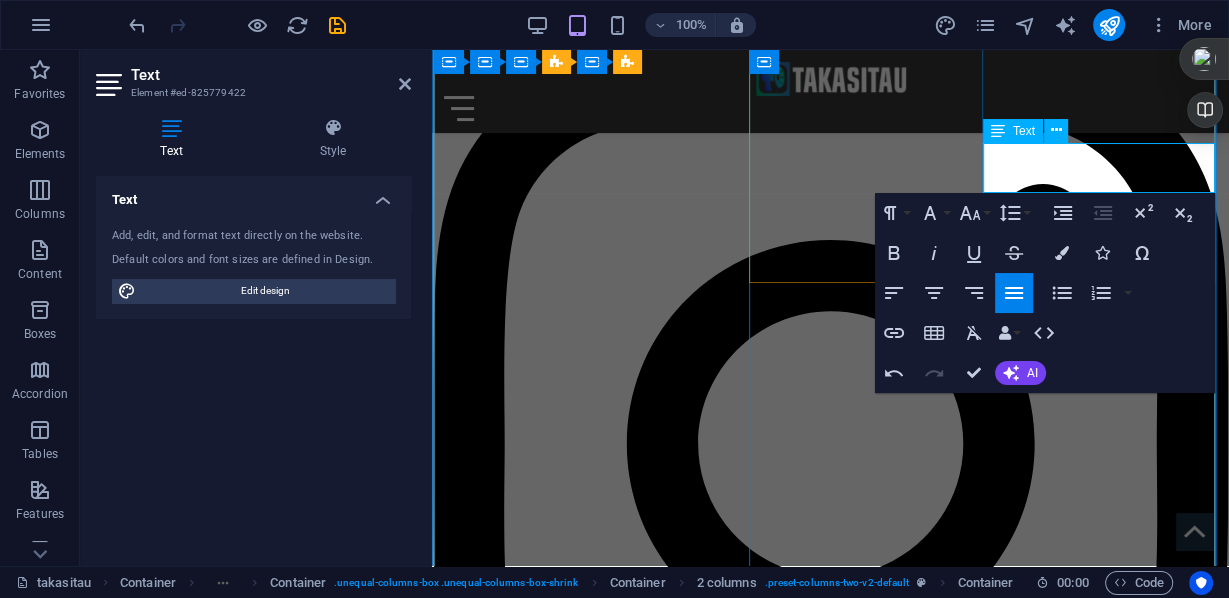 scroll, scrollTop: 0, scrollLeft: 3, axis: horizontal 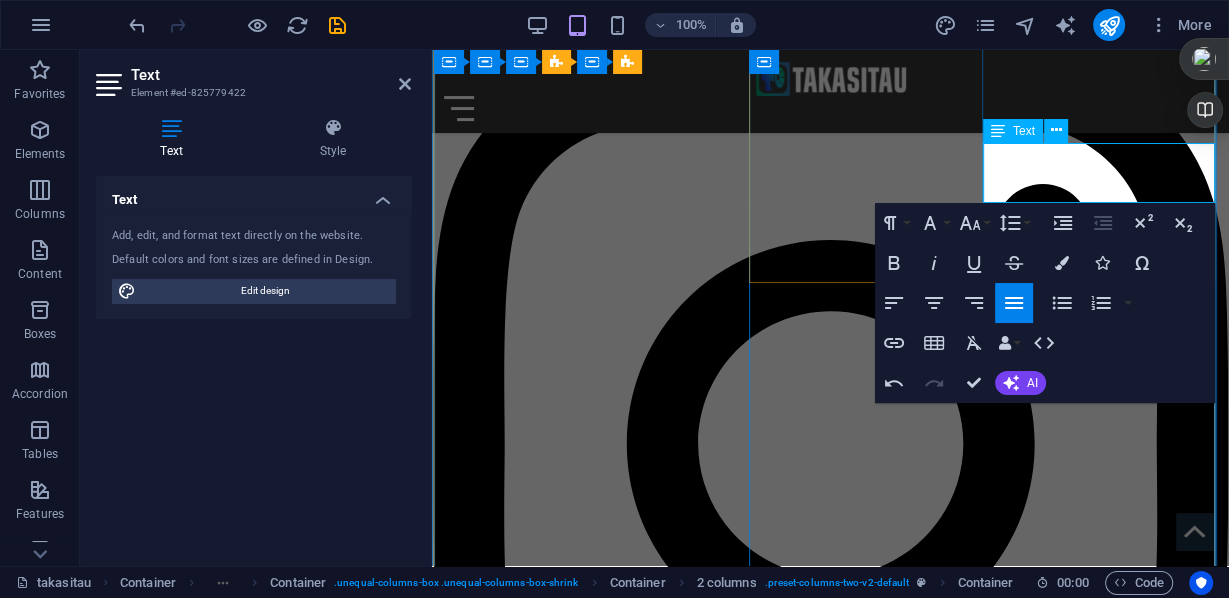 click on "Protes besar-besaran di [COUNTRY] di ibu kota [CITY] pada tanggal [DATE], menentang perang Israel di Gaza dan dukungan AS. Para demonstran memenuhi jalan-jalan ibu kota [CITY] dalam salah satu demonstrasi terbesar di negara itu dalam beberapa bulan." at bounding box center (631, 9111) 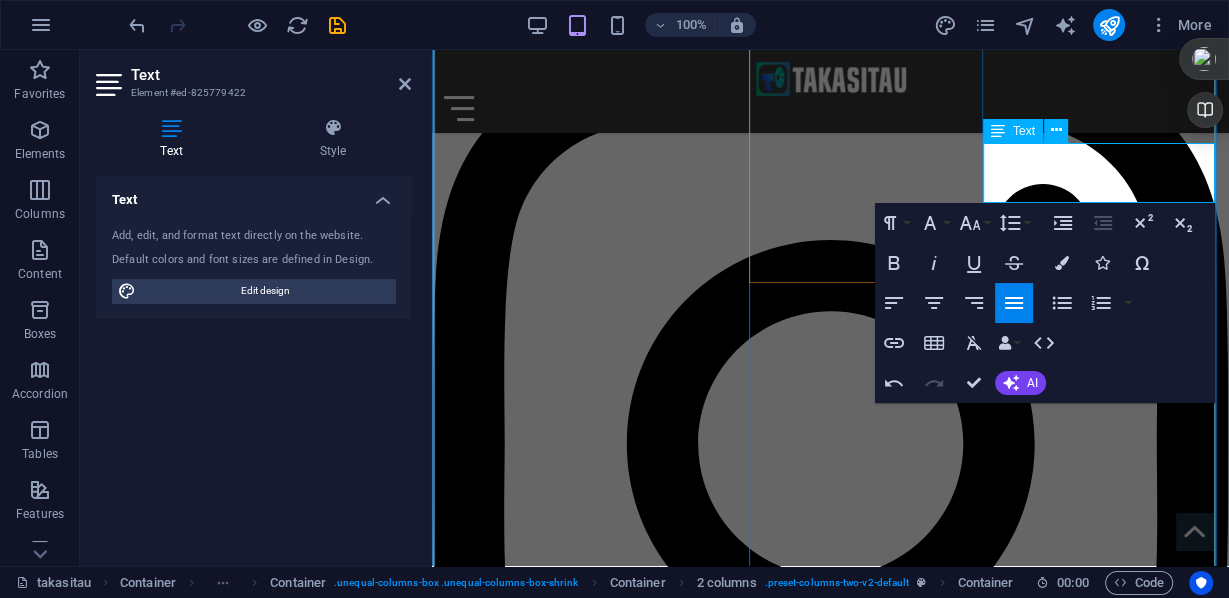 click on "Protes besar-besaran di [COUNTRY] di ibu kota [CITY] pada tanggal [DATE], menentang perang Israel di Gaza dan dukungan AS. Para demonstran memenuhi jalan-jalan ibu kota [CITY] dalam salah satu demonstrasi terbesar di negara itu dalam beberapa bulan." at bounding box center [631, 9110] 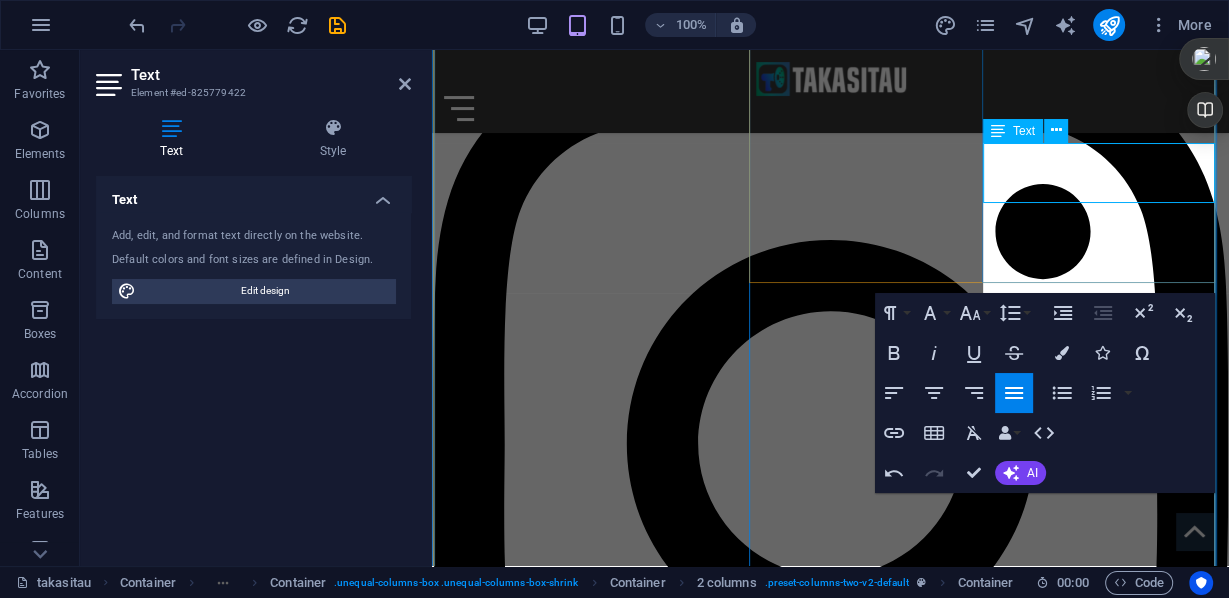 scroll, scrollTop: 4857, scrollLeft: 0, axis: vertical 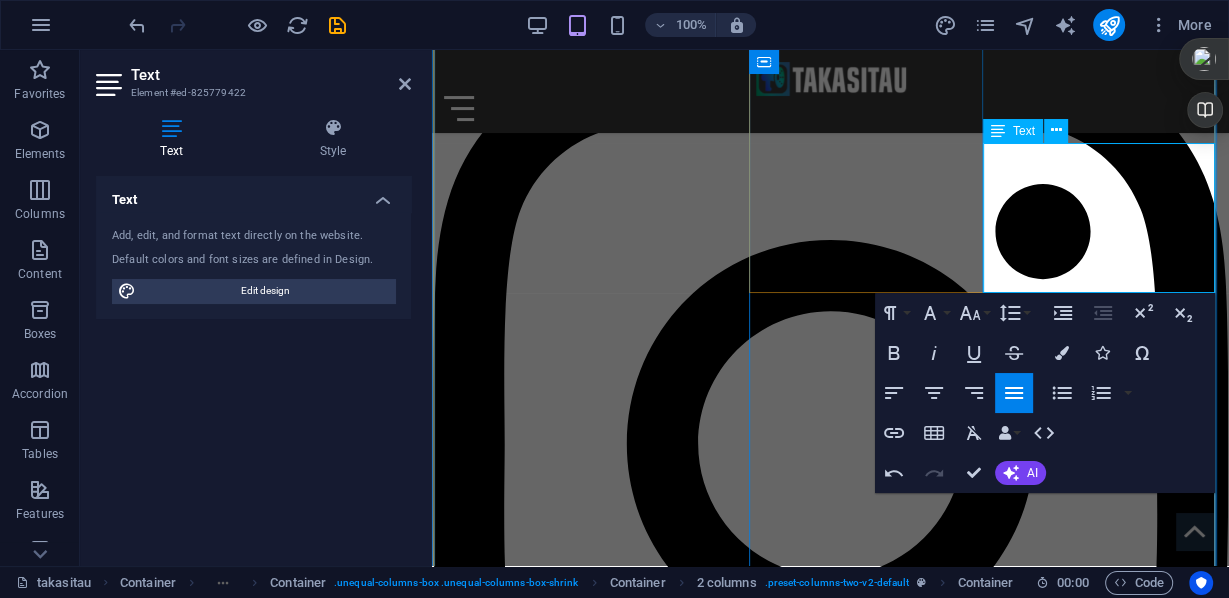 click on "Protes besar-besaran di Maroko di ibu kota [CITY] pada tanggal [DATE], menentang perang Israel di Gaza dan dukungan AS. Para demonstran memenuhi jalan-jalan ibu kota [CITY] dalam salah satu demonstrasi terbesar di negara itu dalam beberapa bulan. Ribuan warga Maroko berbaris di [CITY] mendukung warga Palestina di Gaza dan memprotes Israel, yang mereka sebut sebagai kampanye genosida yang berlangsung [DURATION]. Pawai oleh [ORGANIZATION] dan melibatkan protes terhadap rencana Israel menggusur dan  menyerangan warga Palestina di Tepi Barat. Demonstran menyerukan kepada komunitas internasional untuk bertindak cepat menghentikan penindasan Israel." at bounding box center (631, 9135) 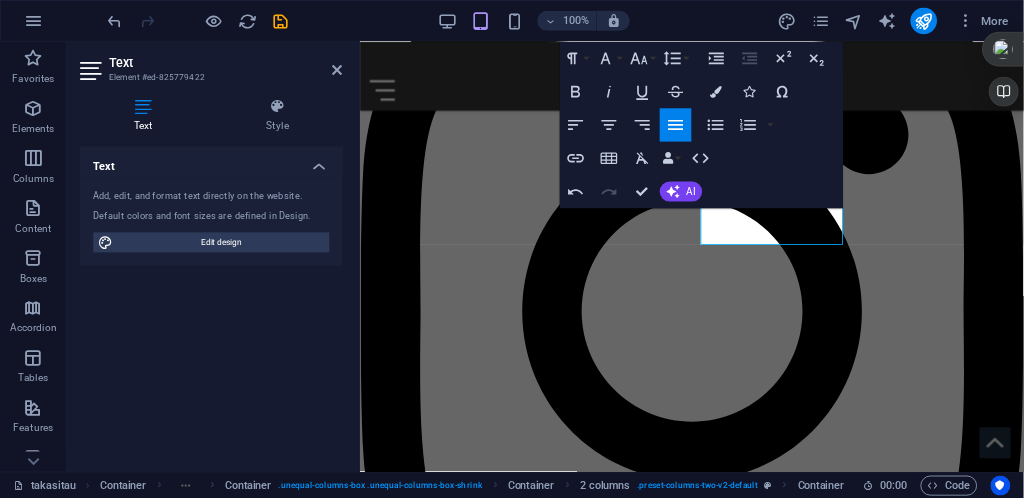 scroll, scrollTop: 2789, scrollLeft: 0, axis: vertical 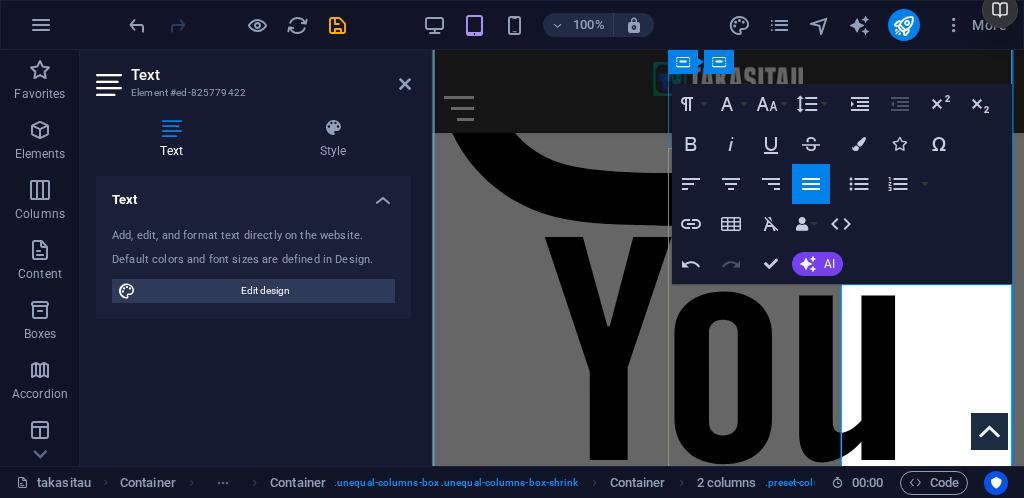 click on "Protes besar-besaran di Maroko di ibu kota [CITY] pada tanggal [DATE], menentang perang Israel di Gaza dan dukungan AS. Para demonstran memenuhi jalan-jalan ibu kota [CITY] dalam salah satu demonstrasi terbesar di negara itu dalam beberapa bulan. Ribuan warga Maroko berbaris di [CITY] mendukung warga Palestina di Gaza dan memprotes Israel, yang mereka sebut sebagai kampanye genosida yang berlangsung [DURATION]. Pawai oleh [ORGANIZATION] dan melibatkan protes terhadap rencana Israel menggusur dan  menyerangan warga Palestina di Tepi Barat. Demonstran menyerukan kepada komunitas internasional untuk bertindak cepat menghentikan penindasan Israel." at bounding box center (580, 7758) 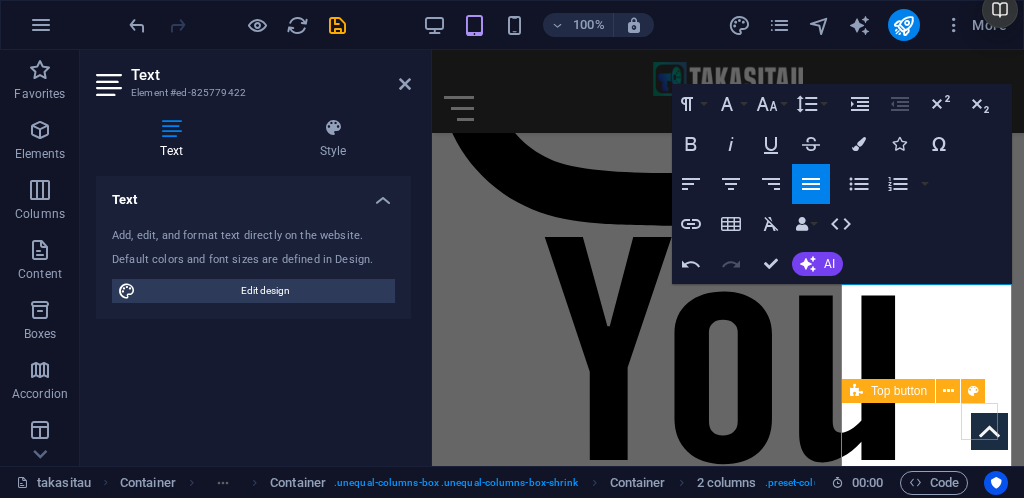 scroll, scrollTop: 2656, scrollLeft: 0, axis: vertical 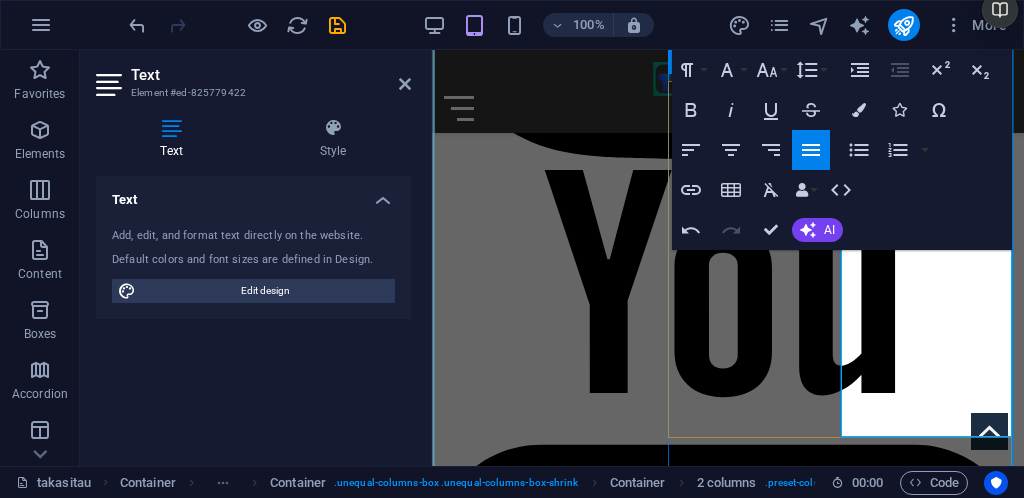 click on "Protes besar-besaran di Maroko di ibu kota [CITY] pada tanggal 6 April 2025, menentang perang Israel di Gaza dan dukungan AS. Para demonstran memenuhi jalan-jalan ibu kota [CITY] dalam salah satu demonstrasi terbesar di negara itu dalam beberapa bulan. Tanggal 20 Juli 2025, dilaporkan  bahwa ribuan warga Maroko berbaris di [CITY] mendukung warga Palestina di Gaza dan memprotes Israel, yang mereka sebut sebagai kampanye genosida yang berlangsung 21 bulan. Pawai oleh Moroccan Initiative for Support and Aid to Palestine dan melibatkan protes terhadap rencana Israel menggusur dan  menyerangan warga Palestina di Tepi Barat. Demonstran menyerukan kepada komunitas internasional untuk bertindak cepat menghentikan penindasan Israel." at bounding box center (580, 7702) 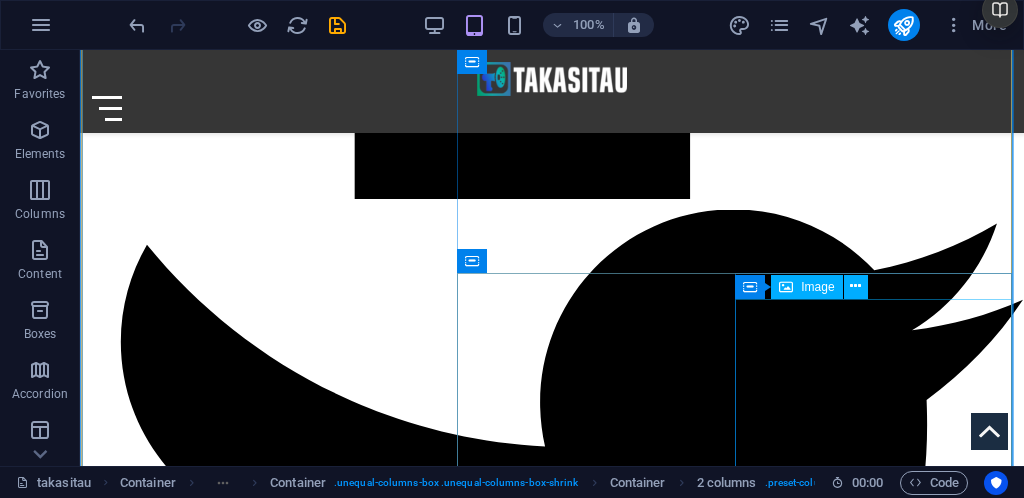scroll, scrollTop: 2316, scrollLeft: 0, axis: vertical 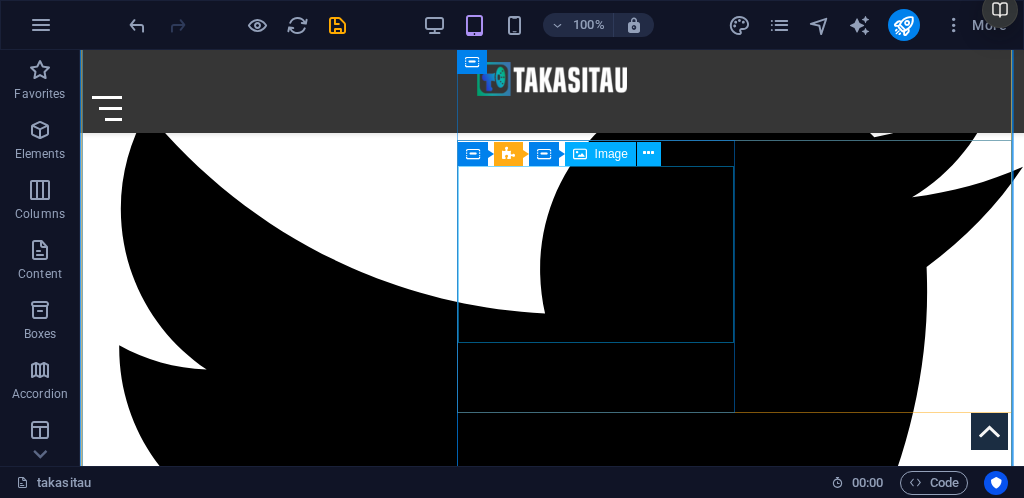 click at bounding box center [316, 8418] 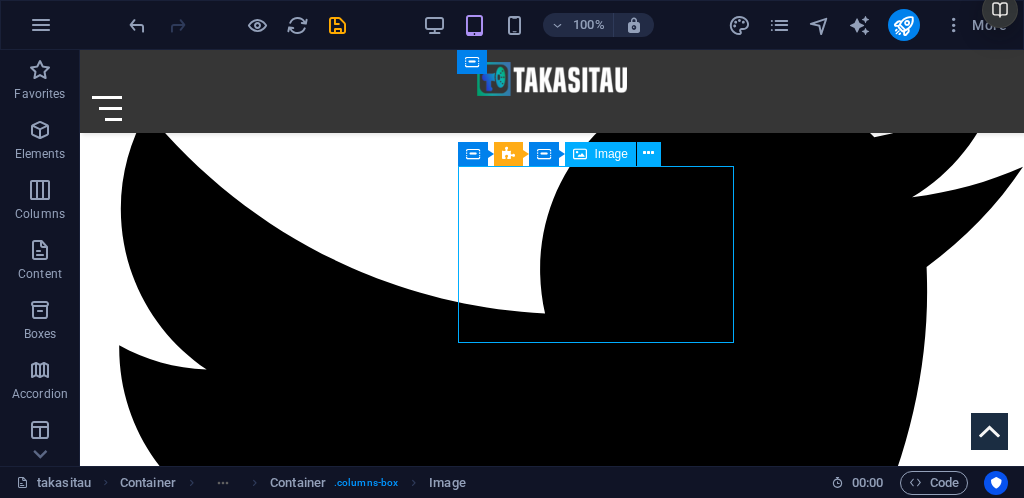 click at bounding box center [316, 8418] 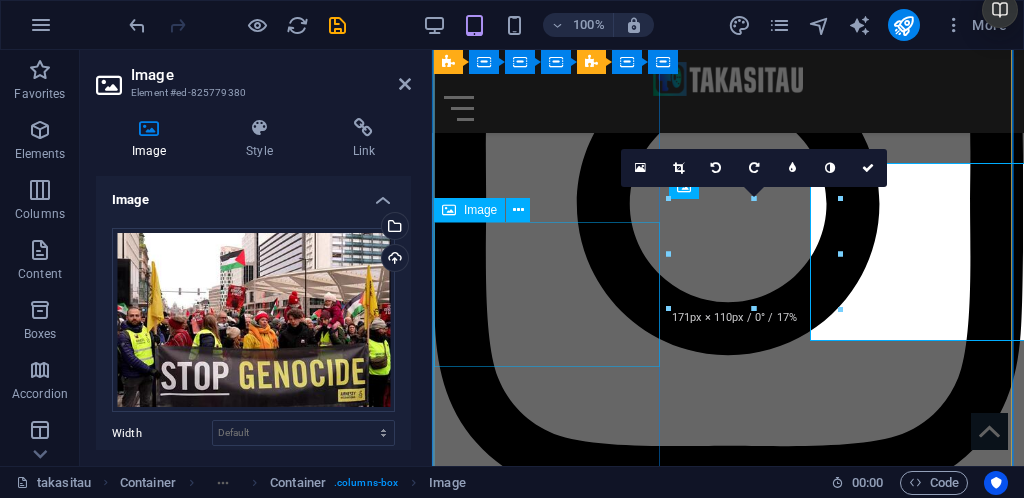 scroll, scrollTop: 2318, scrollLeft: 0, axis: vertical 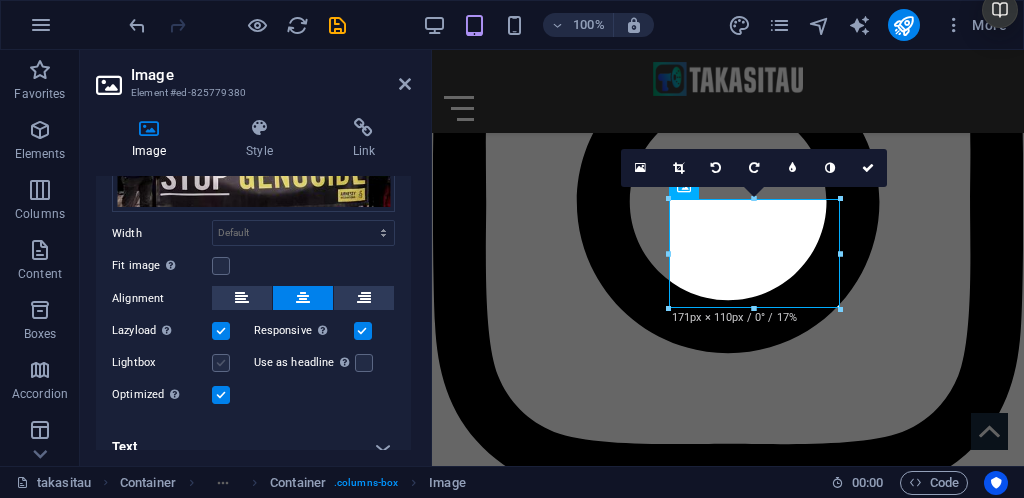 click at bounding box center (221, 363) 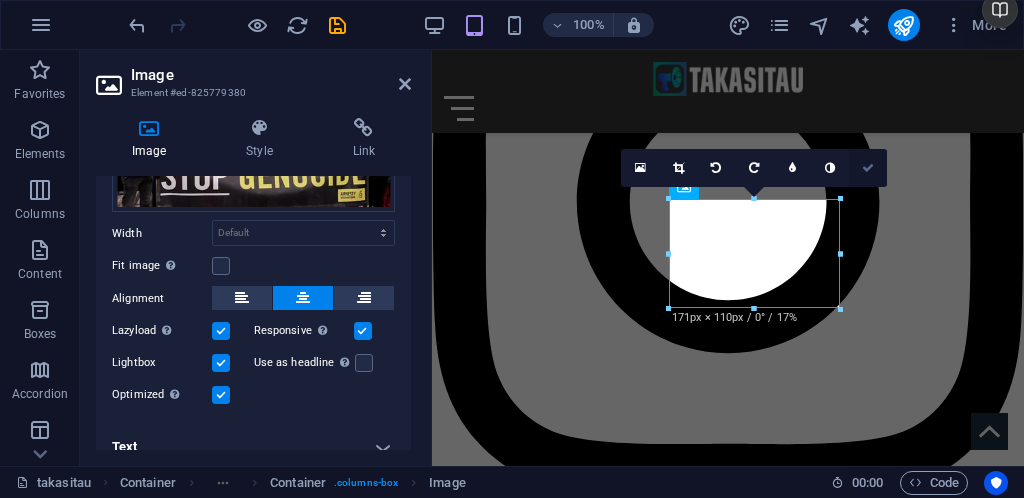 click at bounding box center [868, 168] 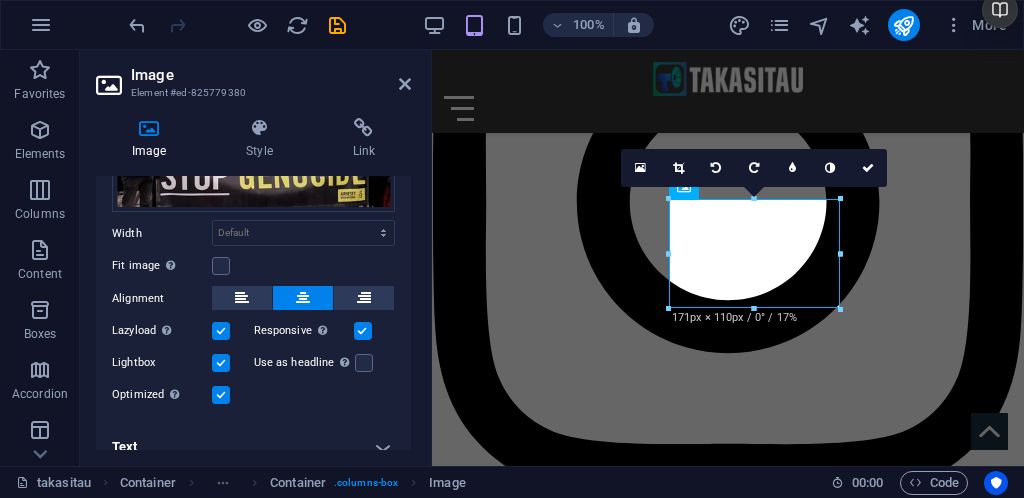 scroll, scrollTop: 2316, scrollLeft: 0, axis: vertical 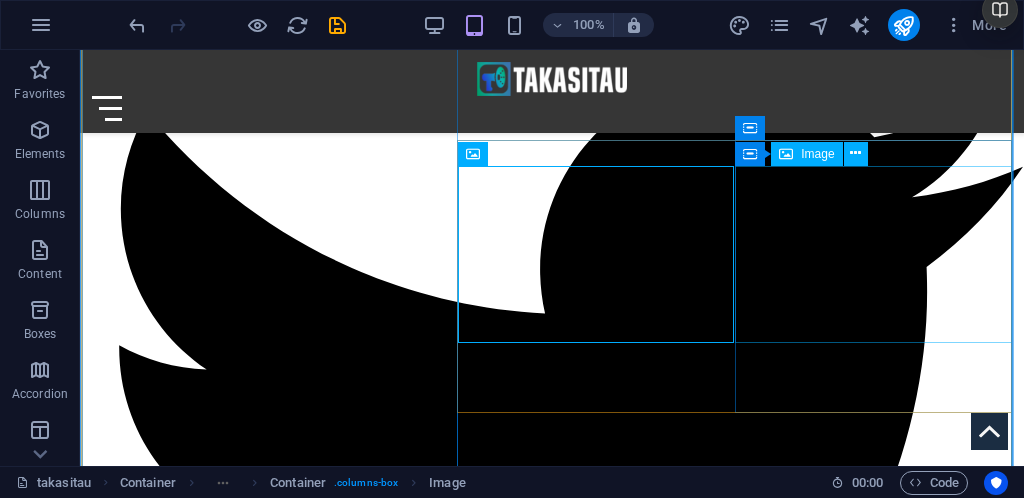 click at bounding box center (316, 9080) 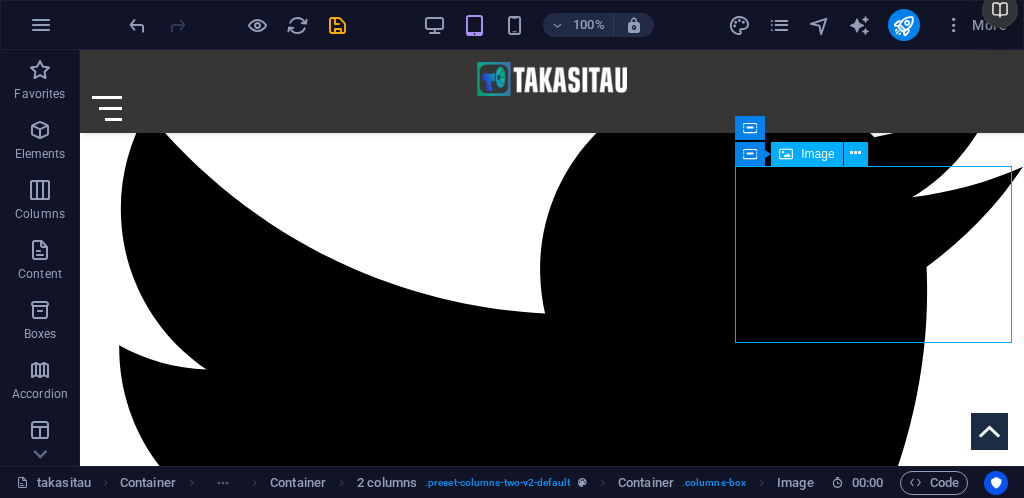 click at bounding box center [316, 9080] 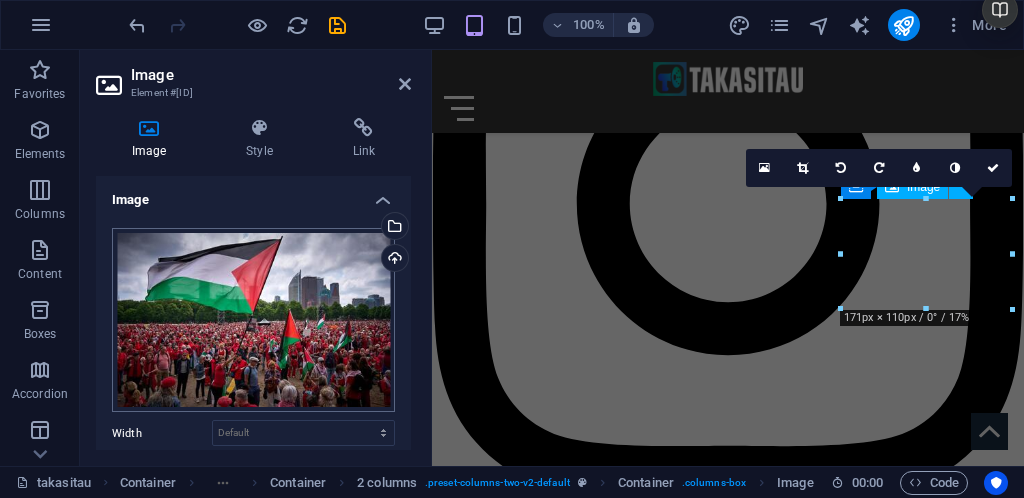 scroll, scrollTop: 2318, scrollLeft: 0, axis: vertical 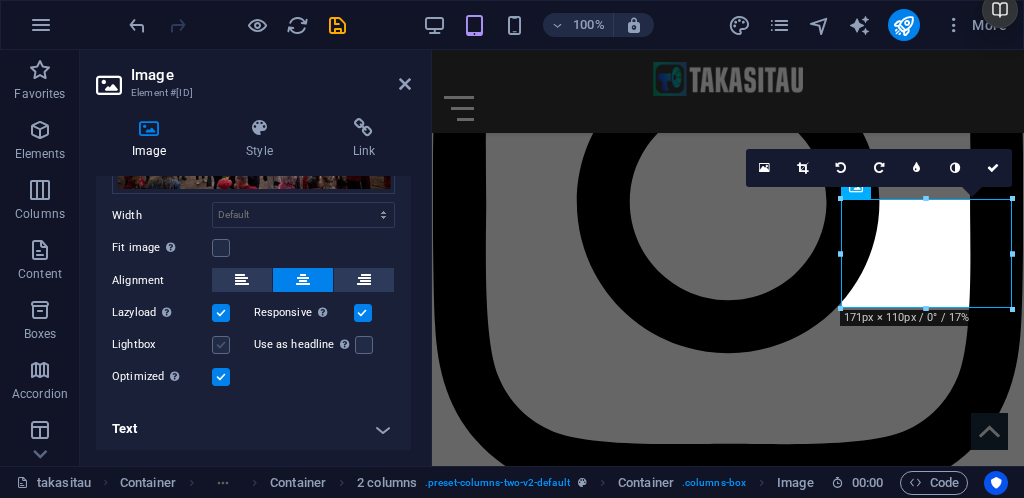 click at bounding box center (221, 345) 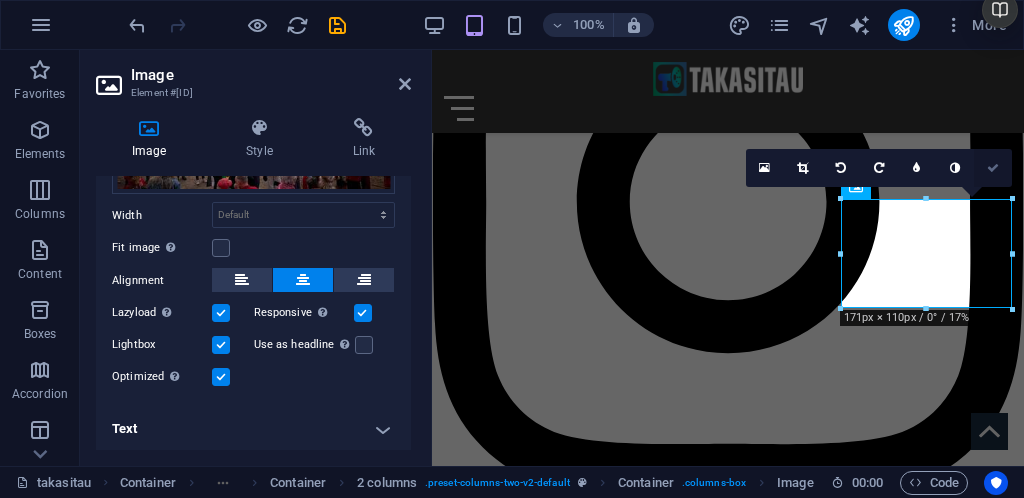click at bounding box center (993, 168) 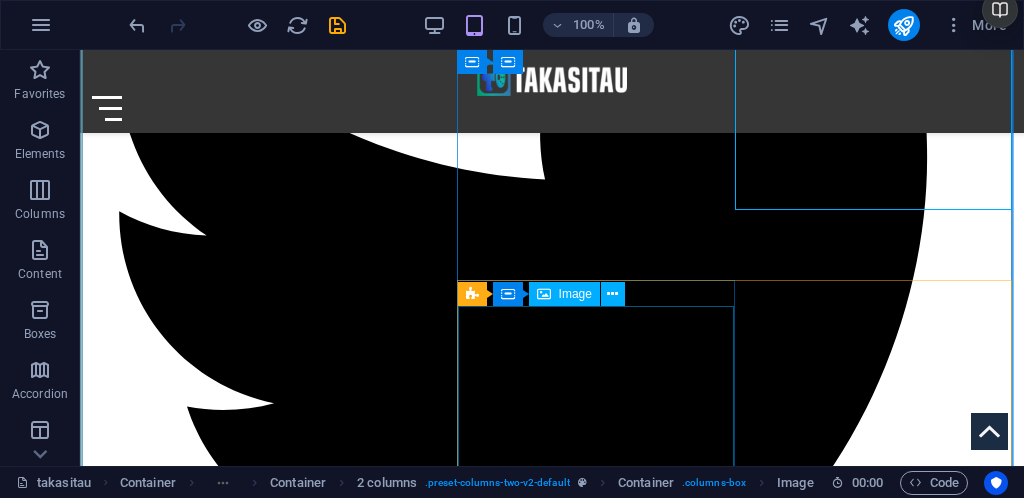 scroll, scrollTop: 2516, scrollLeft: 0, axis: vertical 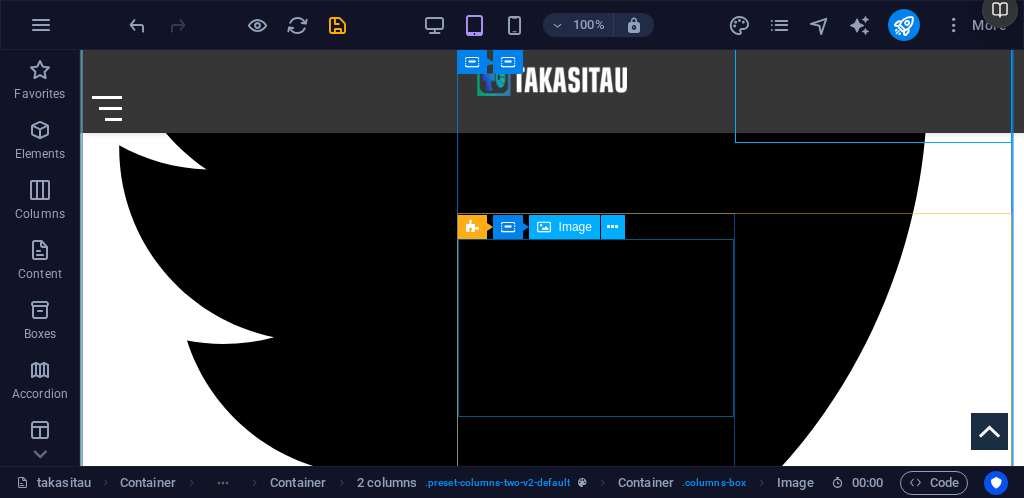 click at bounding box center [316, 9552] 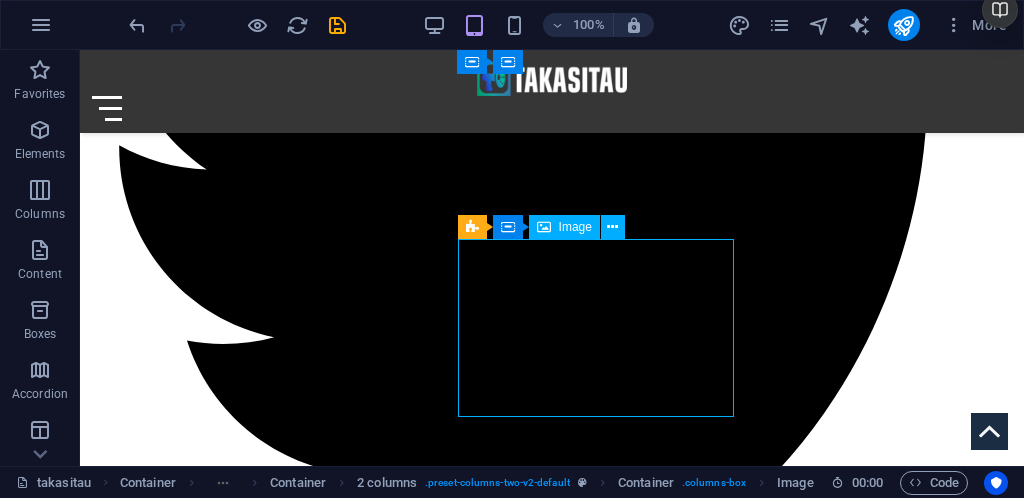 click at bounding box center [316, 9552] 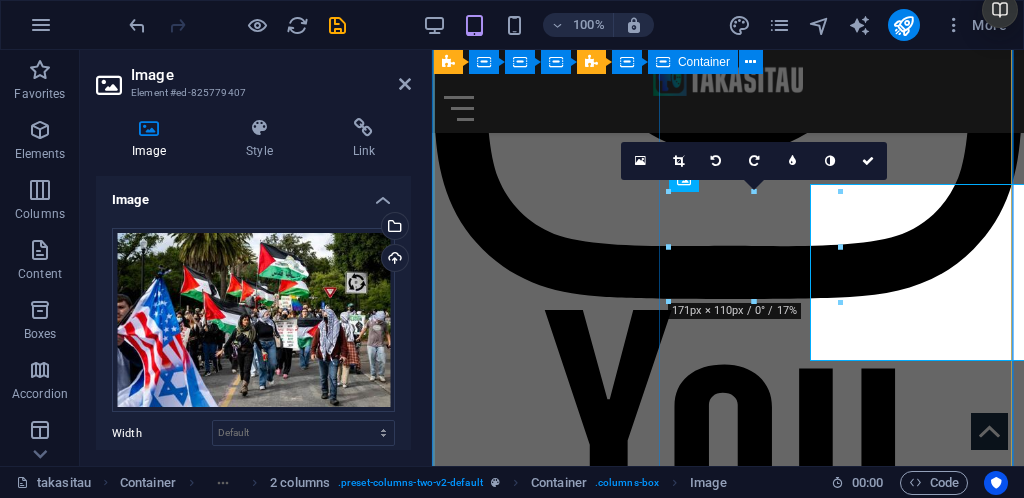 scroll, scrollTop: 2572, scrollLeft: 0, axis: vertical 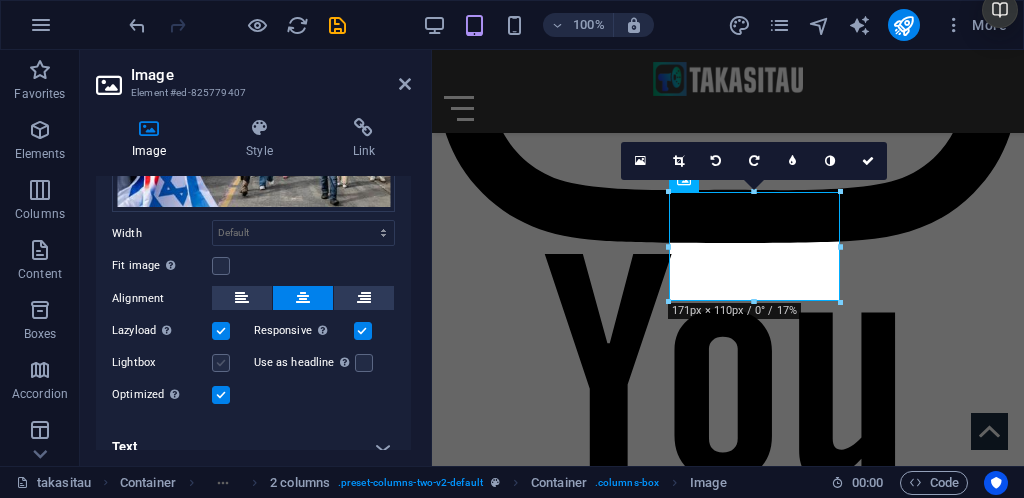 click at bounding box center (221, 363) 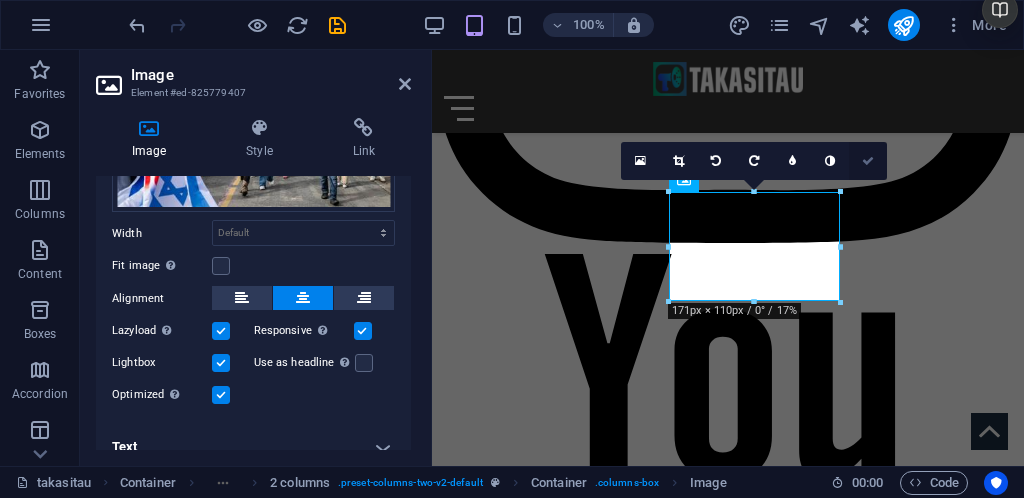 click at bounding box center (868, 161) 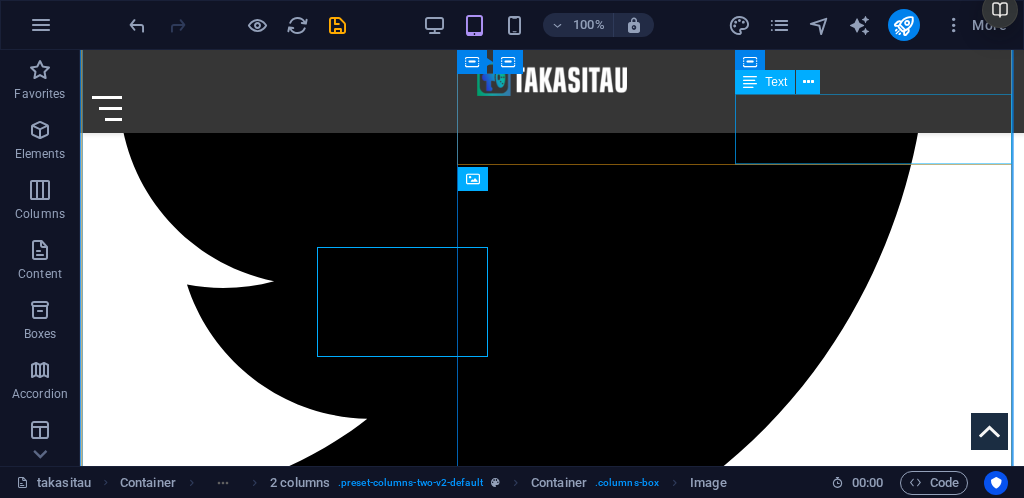 scroll, scrollTop: 2516, scrollLeft: 0, axis: vertical 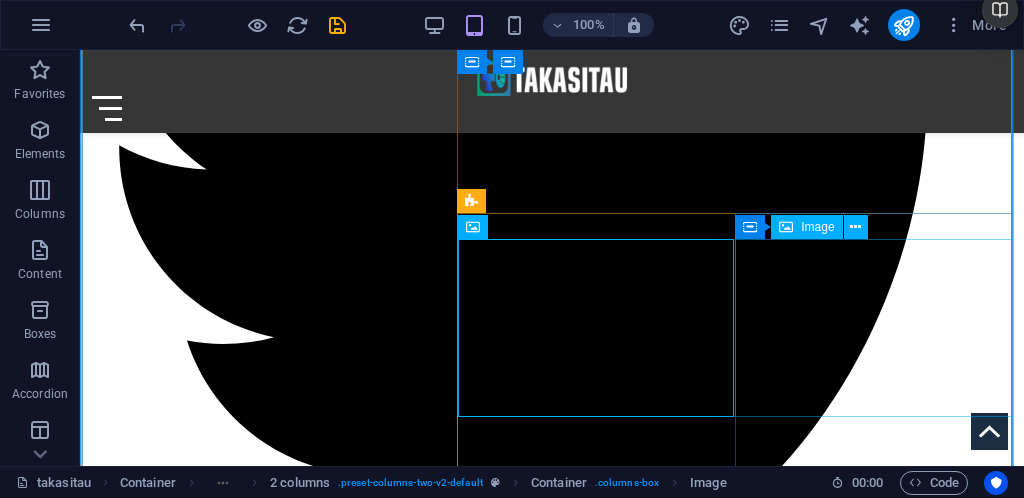 click at bounding box center [316, 10255] 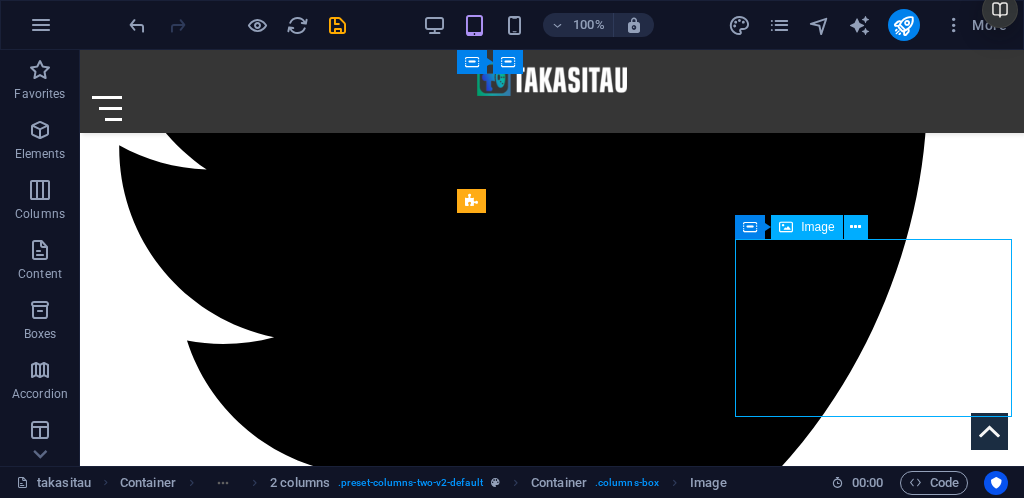 click at bounding box center (316, 10255) 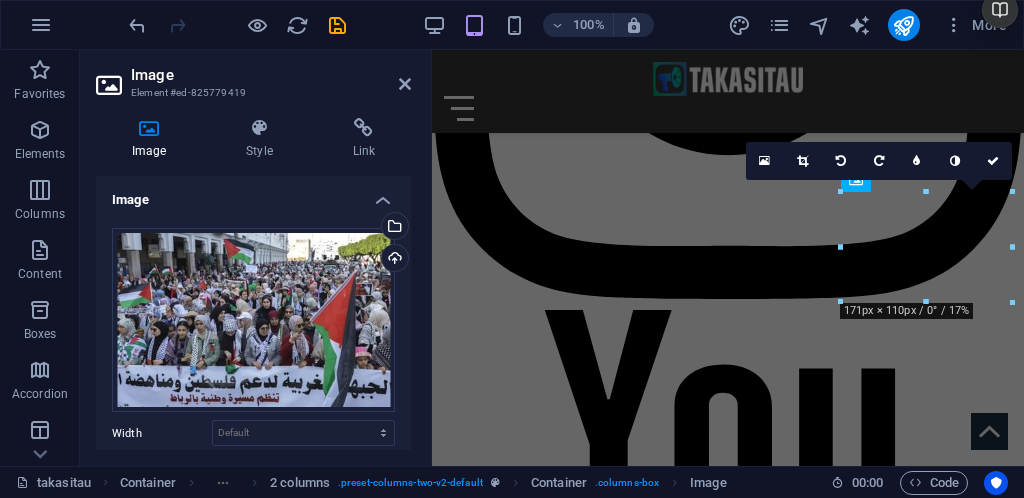 scroll, scrollTop: 2572, scrollLeft: 0, axis: vertical 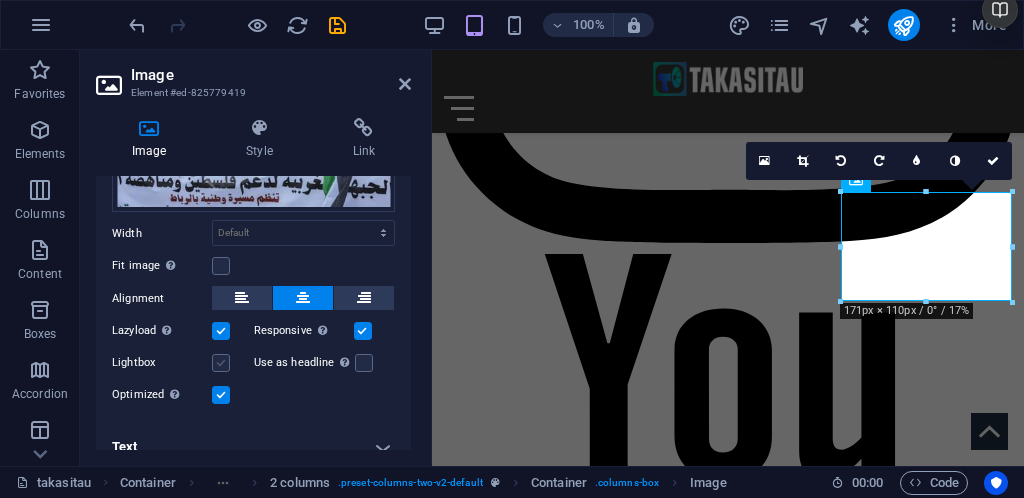 click at bounding box center (221, 363) 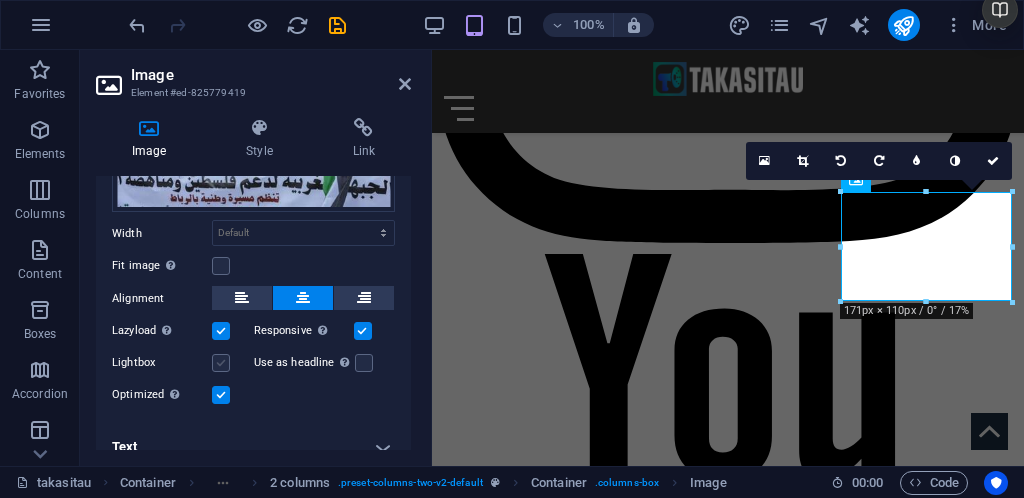 click on "Lightbox" at bounding box center [0, 0] 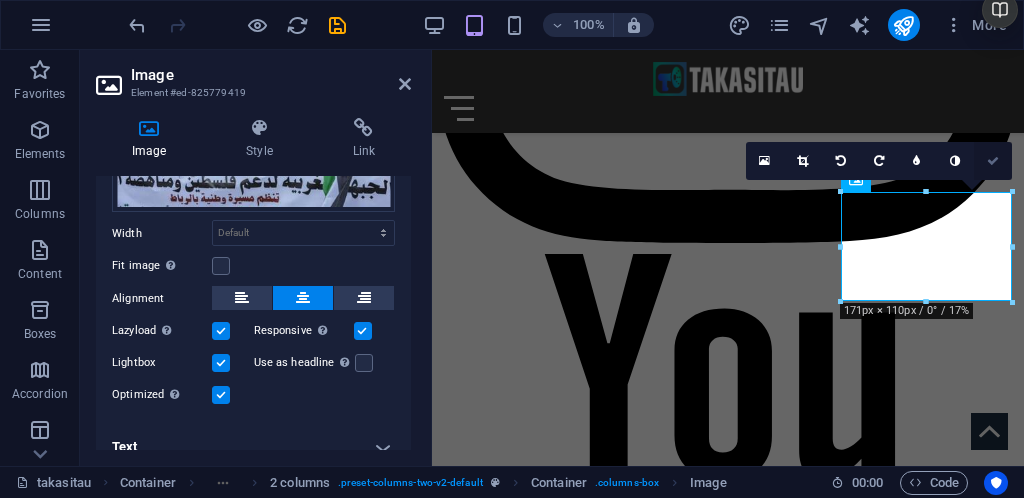 click at bounding box center (993, 161) 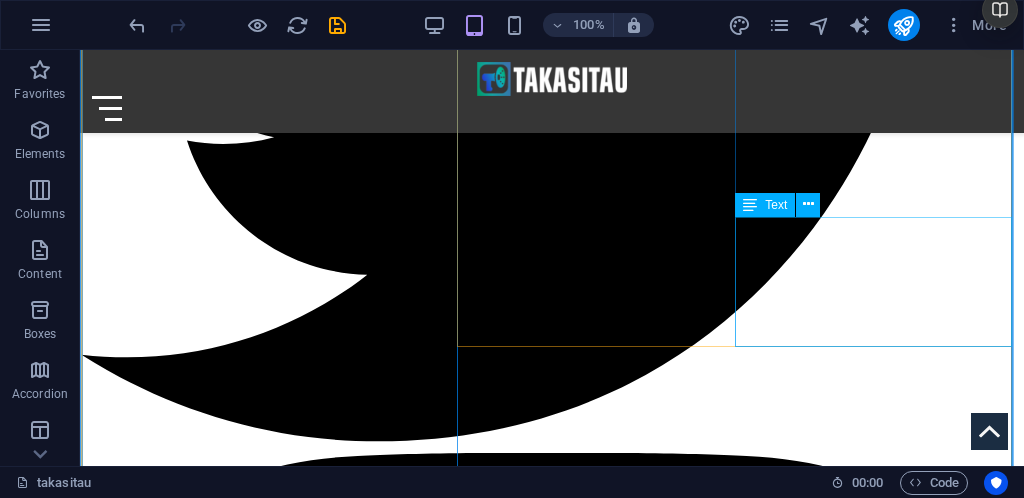 scroll, scrollTop: 2650, scrollLeft: 0, axis: vertical 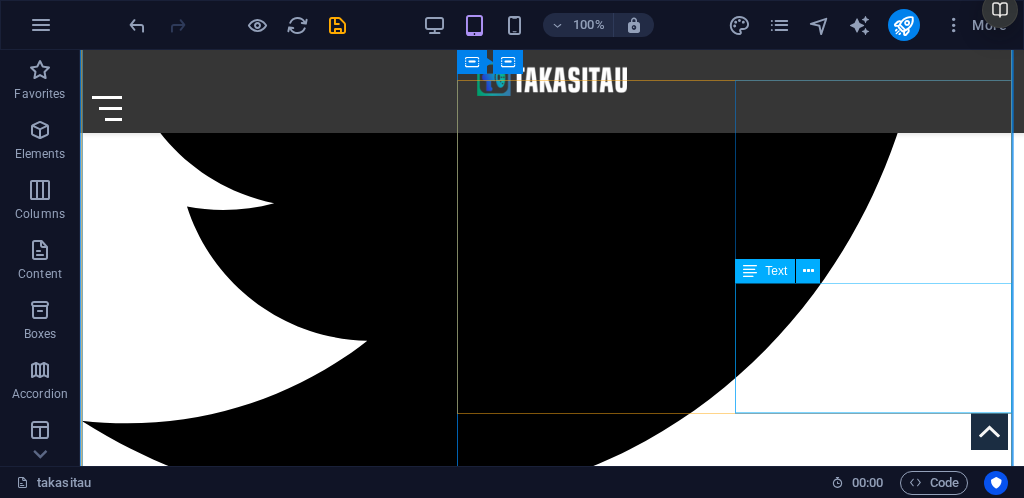 click on "Protes besar-besaran di Maroko di ibu kota [CITY] pada tanggal 6 April 2025, menentang perang Israel di Gaza dan dukungan AS. Para demonstran memenuhi jalan-jalan ibu kota [CITY] dalam salah satu demonstrasi terbesar di negara itu dalam beberapa bulan. Tanggal 20 Juli 2025, dilaporkan  bahwa ribuan warga Maroko berbaris di [CITY] mendukung warga Palestina di Gaza dan memprotes Israel, yang mereka sebut sebagai kampanye genosida yang berlangsung 21 bulan. Pawai oleh Moroccan Initiative for Support and Aid to Palestine dan melibatkan protes terhadap rencana Israel menggusur dan  menyerangan warga Palestina di Tepi Barat. Demonstran menyerukan kepada komunitas internasional untuk bertindak cepat menghentikan penindasan Israel." at bounding box center [316, 10463] 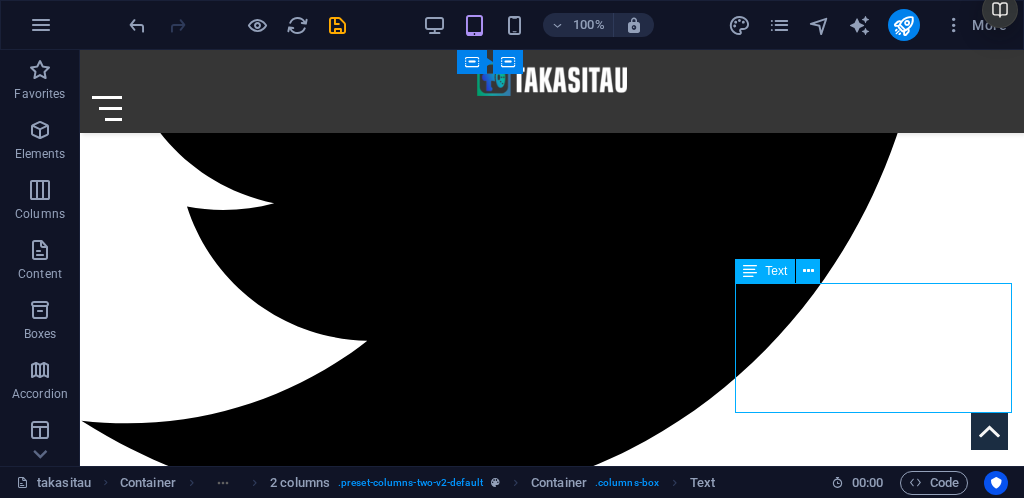 click on "Protes besar-besaran di Maroko di ibu kota [CITY] pada tanggal 6 April 2025, menentang perang Israel di Gaza dan dukungan AS. Para demonstran memenuhi jalan-jalan ibu kota [CITY] dalam salah satu demonstrasi terbesar di negara itu dalam beberapa bulan. Tanggal 20 Juli 2025, dilaporkan  bahwa ribuan warga Maroko berbaris di [CITY] mendukung warga Palestina di Gaza dan memprotes Israel, yang mereka sebut sebagai kampanye genosida yang berlangsung 21 bulan. Pawai oleh Moroccan Initiative for Support and Aid to Palestine dan melibatkan protes terhadap rencana Israel menggusur dan  menyerangan warga Palestina di Tepi Barat. Demonstran menyerukan kepada komunitas internasional untuk bertindak cepat menghentikan penindasan Israel." at bounding box center (316, 10463) 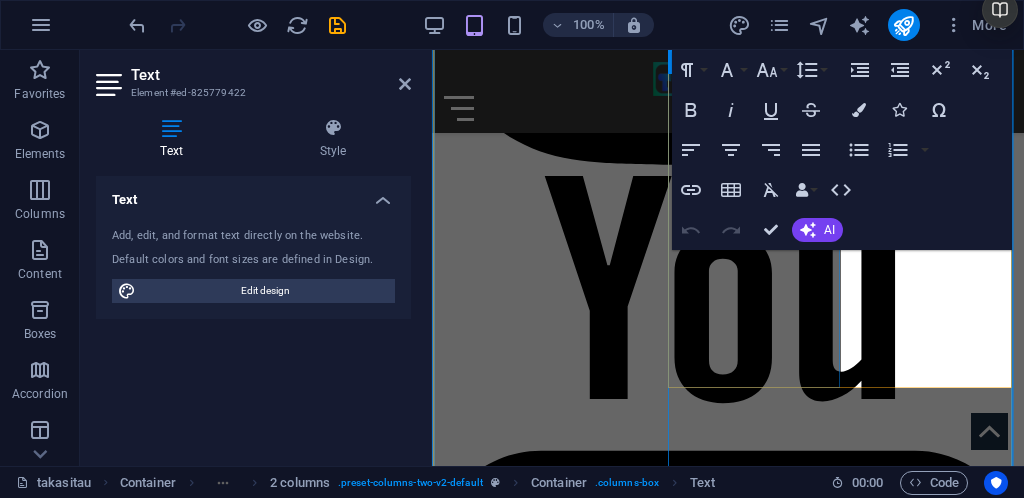 scroll, scrollTop: 2705, scrollLeft: 0, axis: vertical 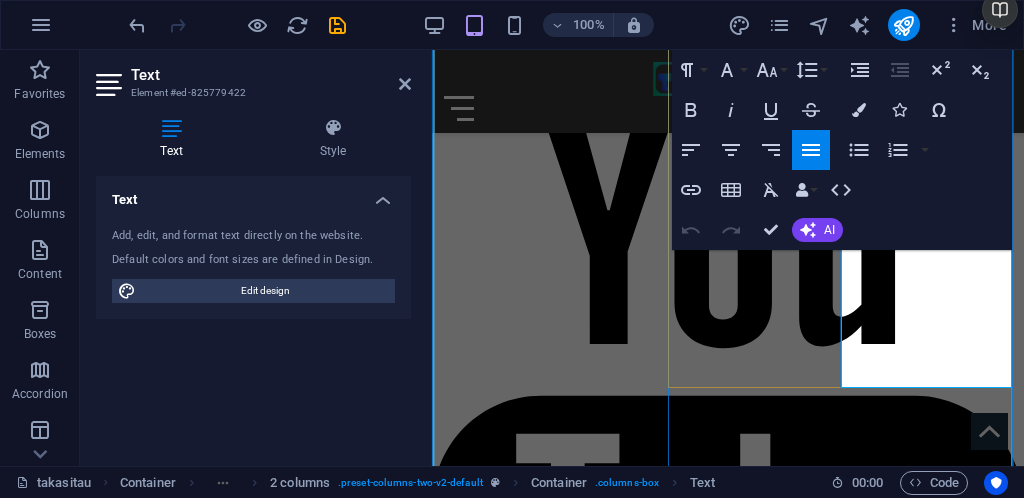 click on "Protes besar-besaran di Maroko di ibu kota [CITY] pada tanggal 6 April 2025, menentang perang Israel di Gaza dan dukungan AS. Para demonstran memenuhi jalan-jalan ibu kota [CITY] dalam salah satu demonstrasi terbesar di negara itu dalam beberapa bulan. Tanggal 20 Juli 2025, dilaporkan  bahwa ribuan warga Maroko berbaris di [CITY] mendukung warga Palestina di Gaza dan memprotes Israel, yang mereka sebut sebagai kampanye genosida yang berlangsung 21 bulan. Pawai oleh Moroccan Initiative for Support and Aid to Palestine dan melibatkan protes terhadap rencana Israel menggusur dan  menyerangan warga Palestina di Tepi Barat. Demonstran menyerukan kepada komunitas internasional untuk bertindak cepat menghentikan penindasan Israel." at bounding box center (580, 7652) 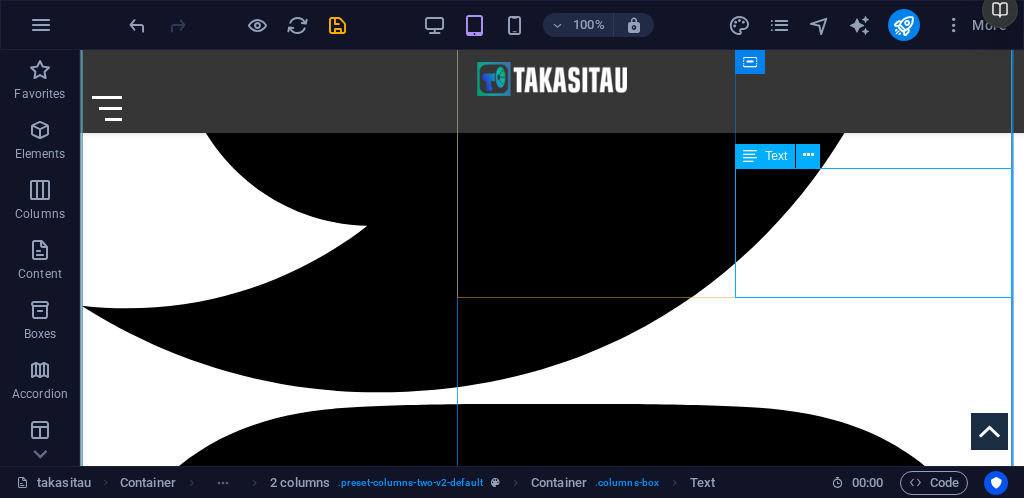 click on "Protes besar-besaran di Maroko di ibu kota [CITY] pada tanggal 6 April 2025, menentang perang Israel di Gaza dan dukungan AS. Para demonstran memenuhi jalan-jalan ibu kota [CITY] dalam salah satu demonstrasi terbesar di negara itu dalam beberapa bulan. Tanggal 20 Juli 2025, dilaporkan  bahwa ribuan warga Maroko berbaris di [CITY] mendukung warga Palestina di Gaza dan memprotes Israel, yang mereka sebut sebagai kampanye genosida yang berlangsung 21 bulan. Pawai oleh Moroccan Initiative for Support and Aid to Palestine dan melibatkan protes terhadap rencana Israel menggusur dan  menyerangan warga Palestina di Tepi Barat. Demonstran menyerukan kepada komunitas internasional untuk bertindak cepat menghentikan penindasan Israel." at bounding box center (316, 10348) 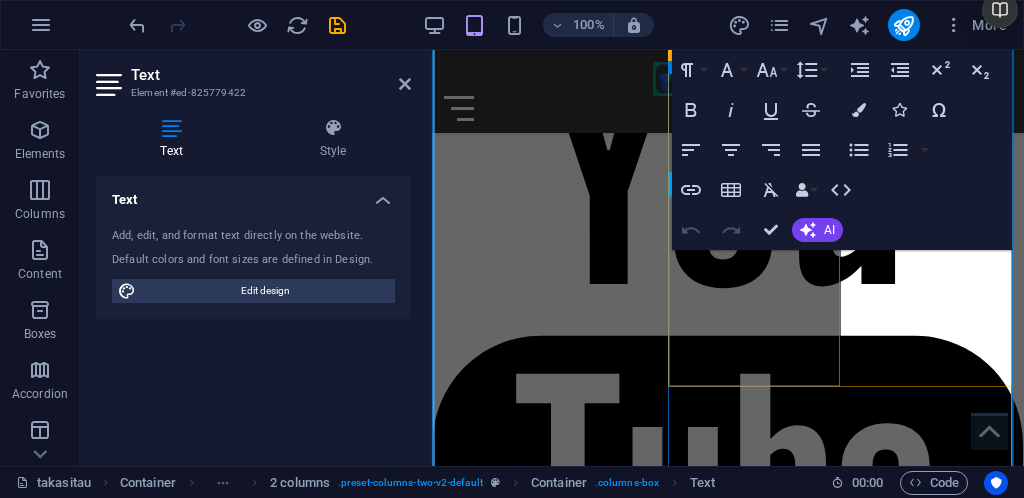 scroll, scrollTop: 2677, scrollLeft: 0, axis: vertical 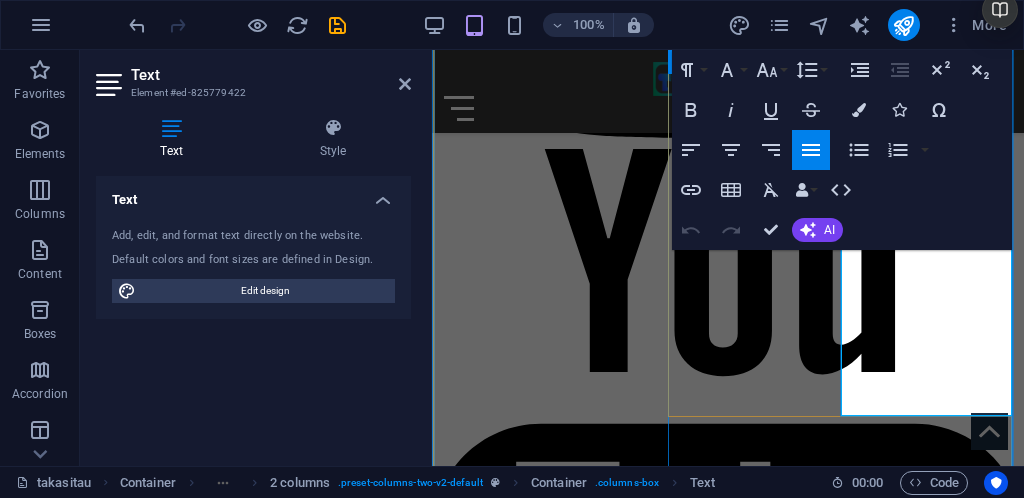 click on "Protes besar-besaran di Maroko di ibu kota [CITY] pada tanggal 6 April 2025, menentang perang Israel di Gaza dan dukungan AS. Para demonstran memenuhi jalan-jalan ibu kota [CITY] dalam salah satu demonstrasi terbesar di negara itu dalam beberapa bulan. Tanggal 20 Juli 2025, dilaporkan  bahwa ribuan warga Maroko berbaris di [CITY] mendukung warga Palestina di Gaza dan memprotes Israel, yang mereka sebut sebagai kampanye genosida yang berlangsung 21 bulan. Pawai oleh Moroccan Initiative for Support and Aid to Palestine dan melibatkan protes terhadap rencana Israel menggusur dan  menyerangan warga Palestina di Tepi Barat. Demonstran menyerukan kepada komunitas internasional untuk bertindak cepat menghentikan penindasan Israel." at bounding box center [580, 7680] 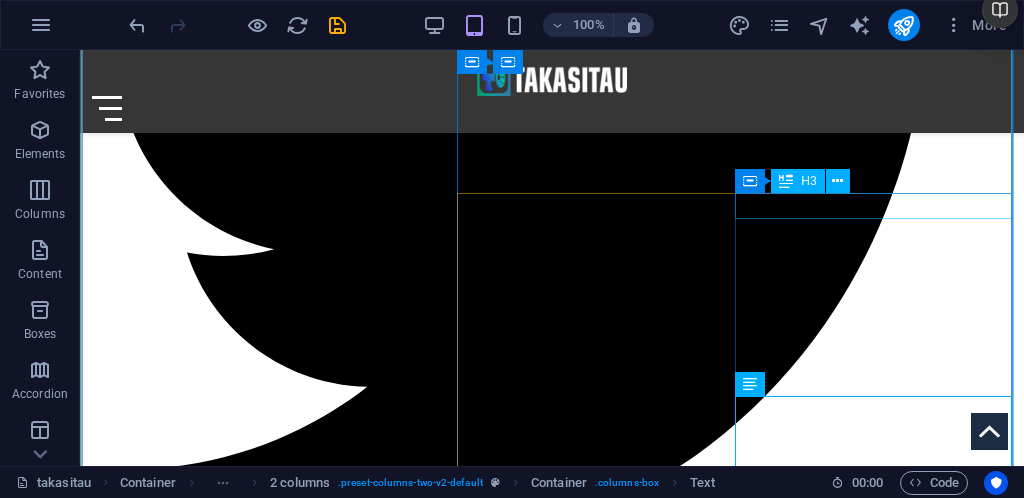 scroll, scrollTop: 2537, scrollLeft: 0, axis: vertical 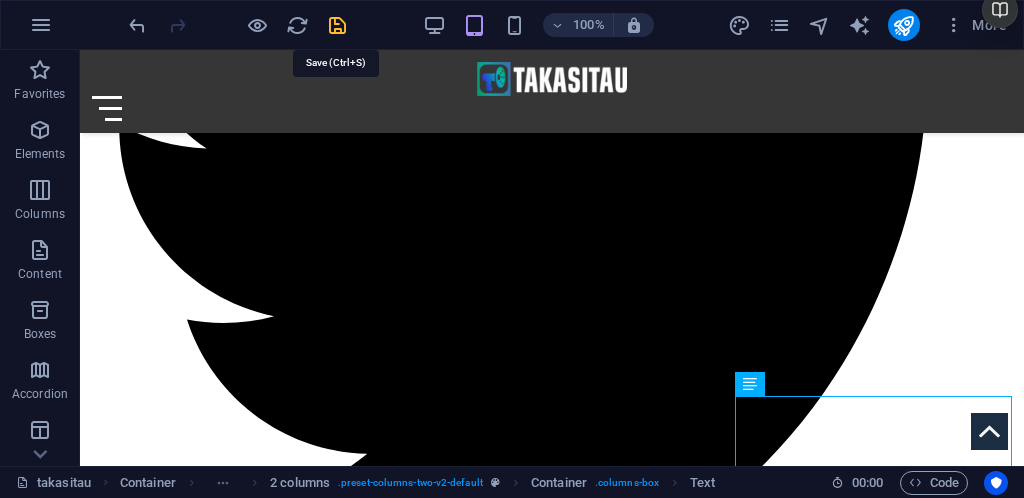 click at bounding box center [337, 25] 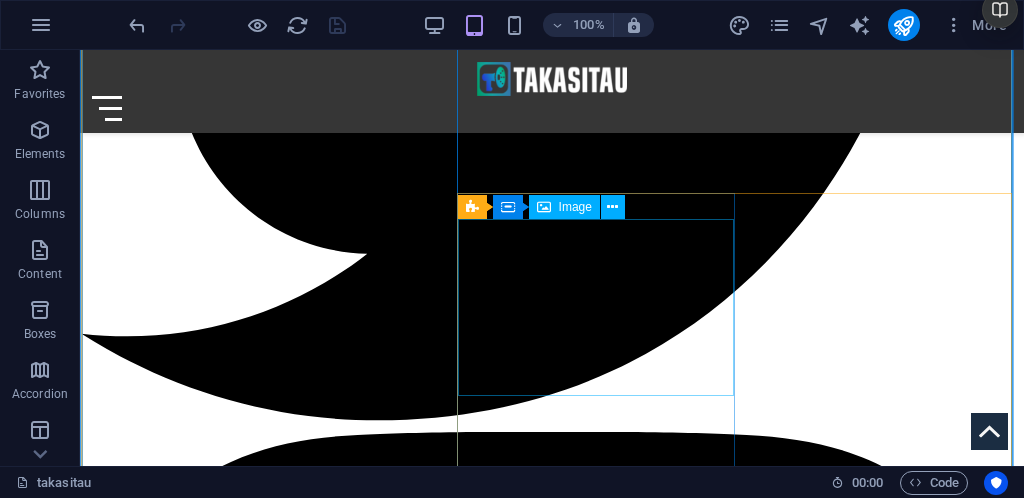 scroll, scrollTop: 2870, scrollLeft: 0, axis: vertical 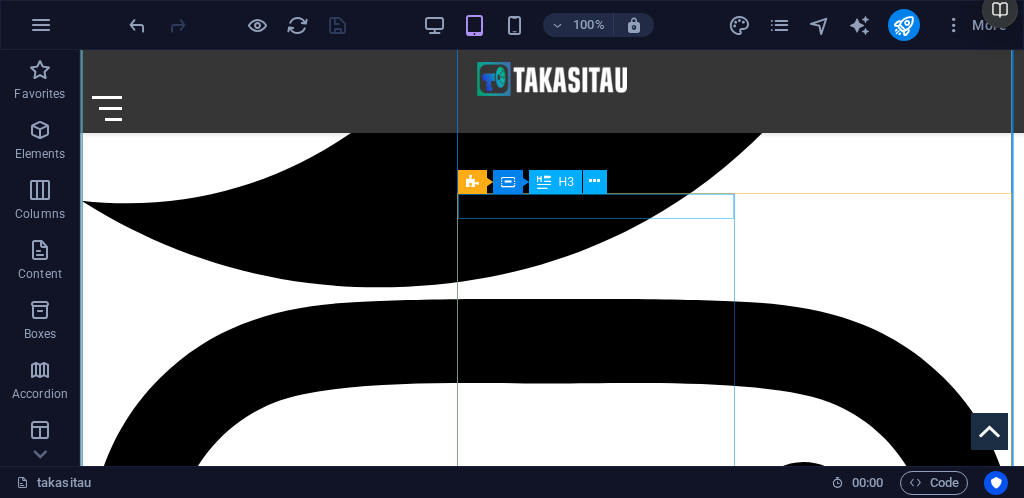 click on "Amerika" at bounding box center (316, 10298) 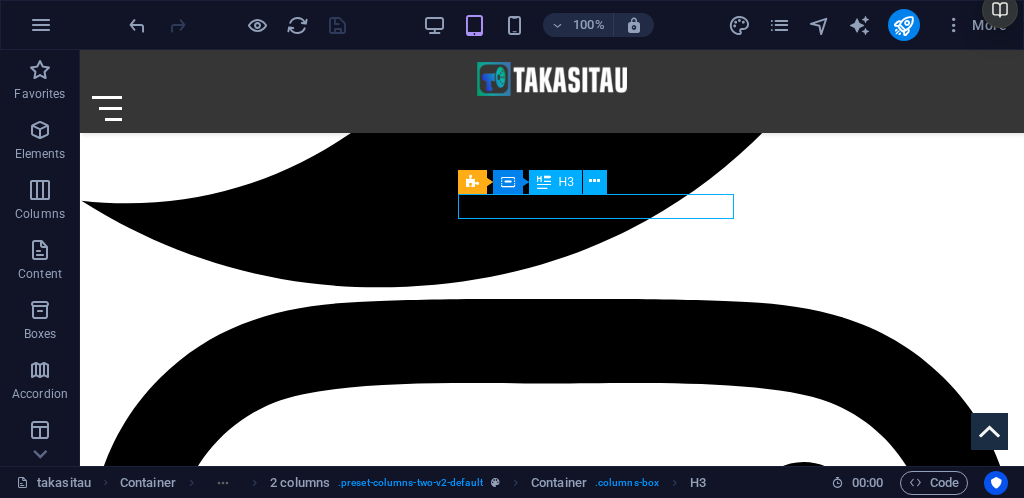 click on "Amerika" at bounding box center [316, 10298] 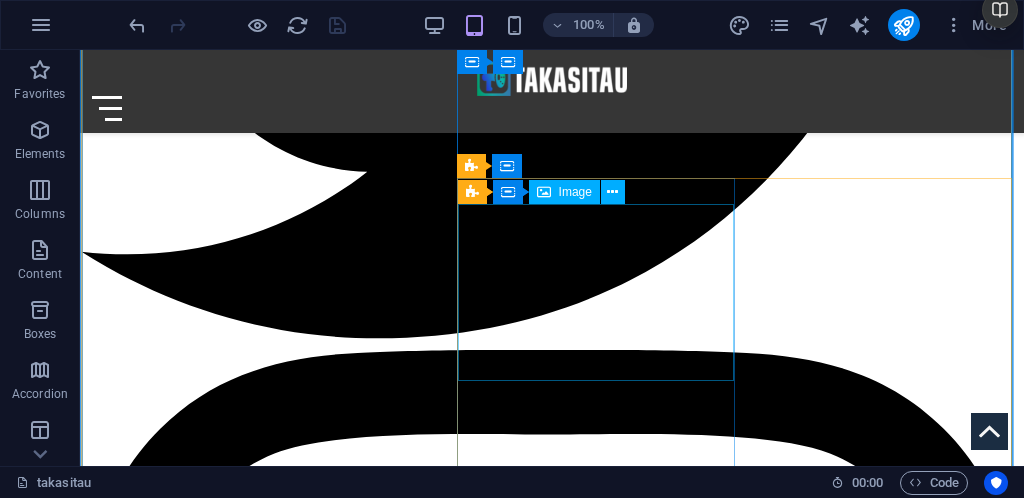scroll, scrollTop: 2885, scrollLeft: 0, axis: vertical 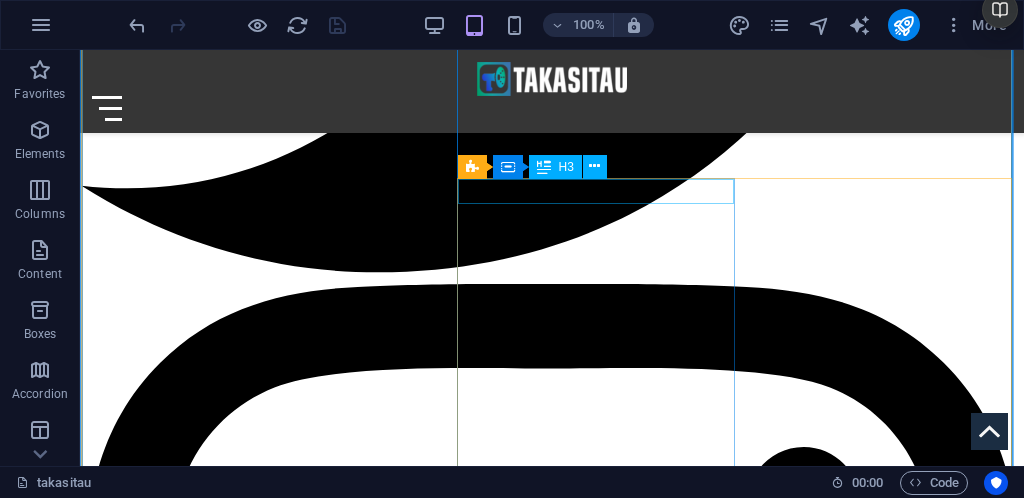 click on "Amerika" at bounding box center (316, 10283) 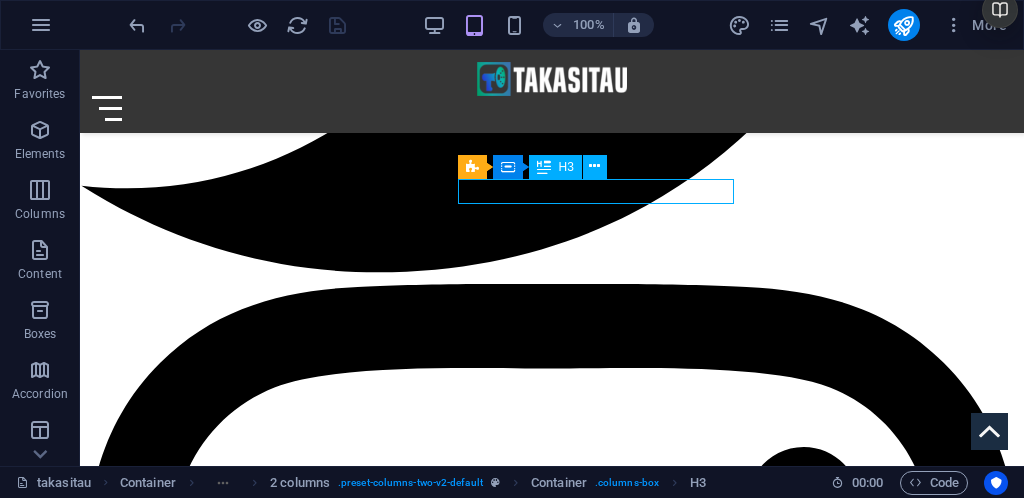 click on "Amerika" at bounding box center (316, 10283) 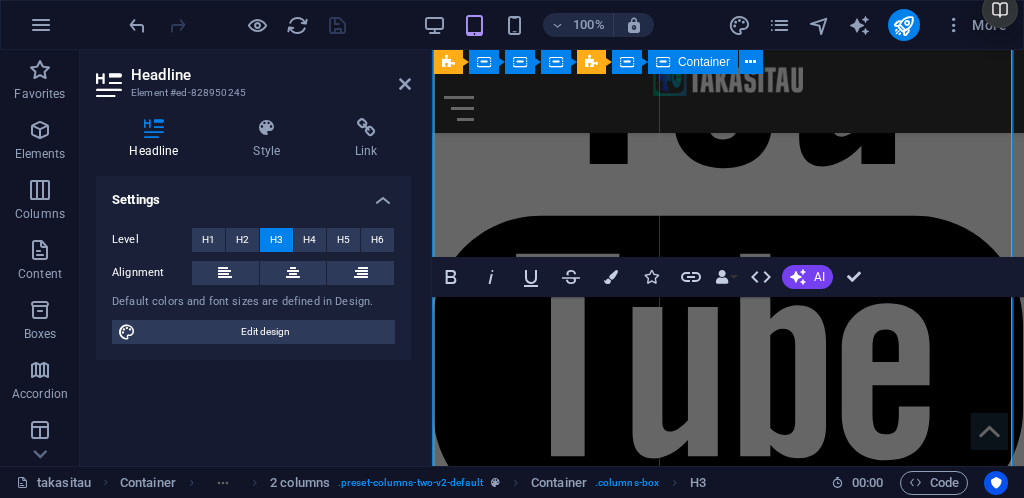 scroll, scrollTop: 2797, scrollLeft: 0, axis: vertical 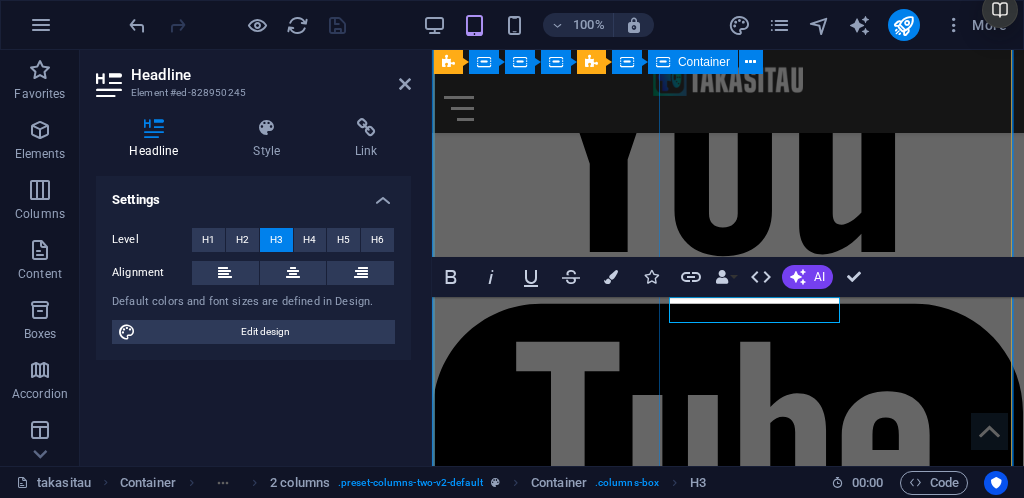 type 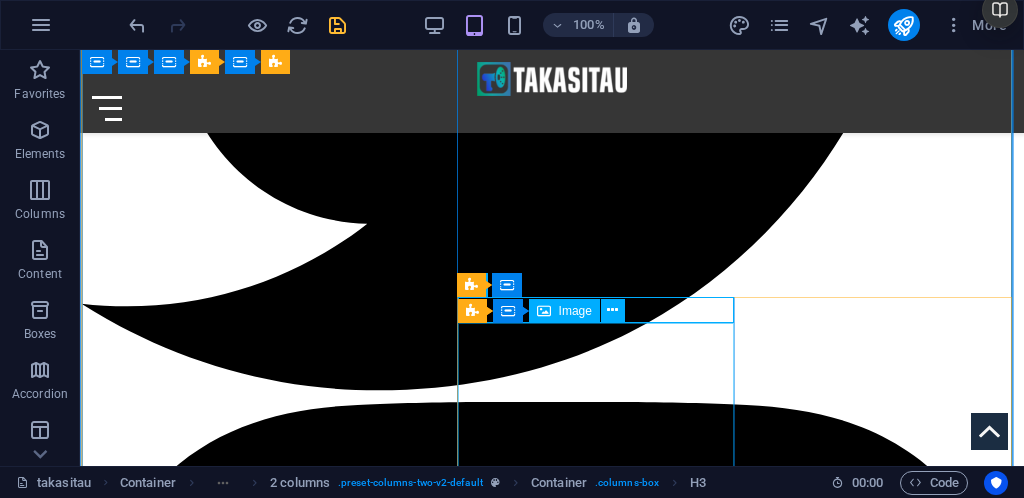 scroll, scrollTop: 2900, scrollLeft: 0, axis: vertical 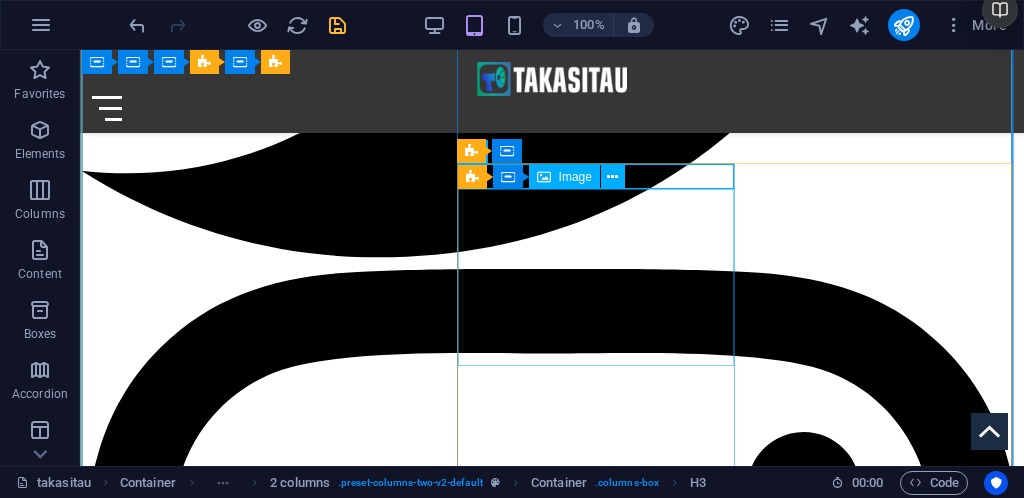 click at bounding box center (316, 10583) 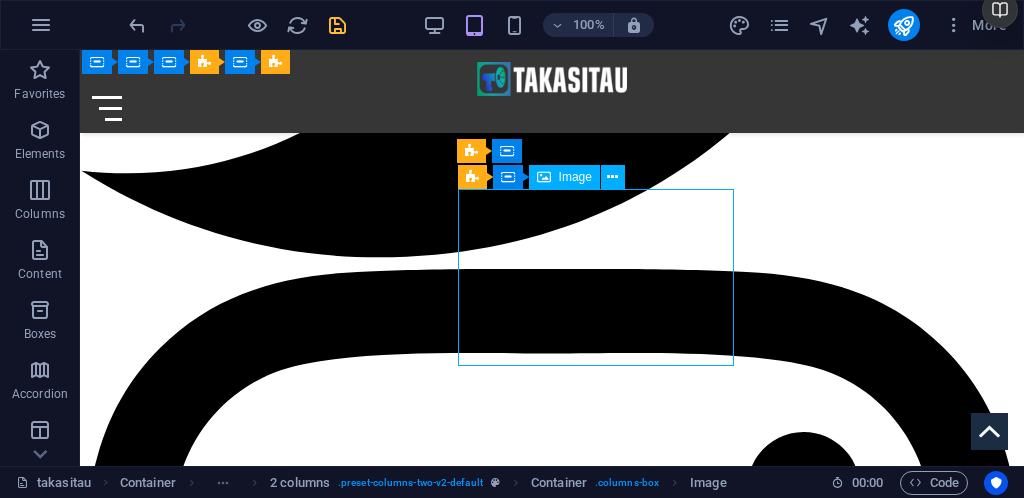 click at bounding box center (316, 10583) 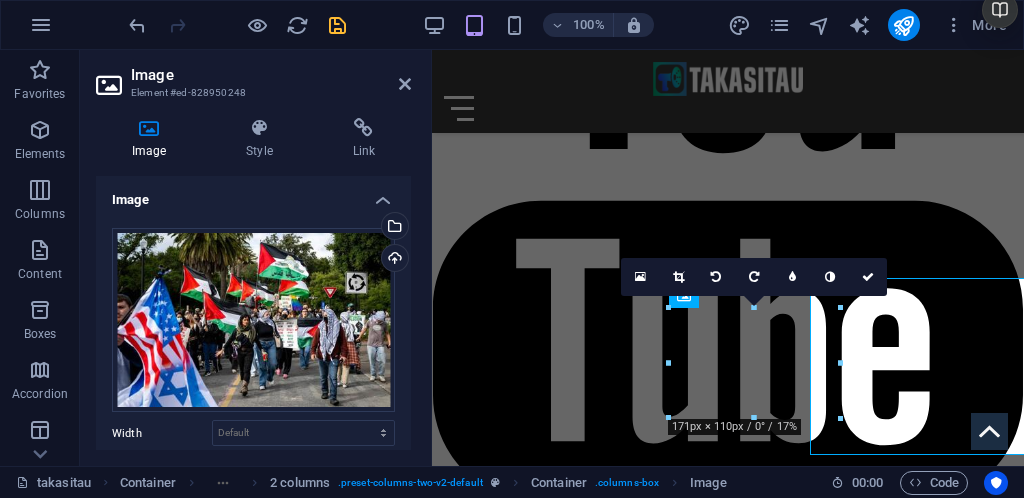 scroll, scrollTop: 2812, scrollLeft: 0, axis: vertical 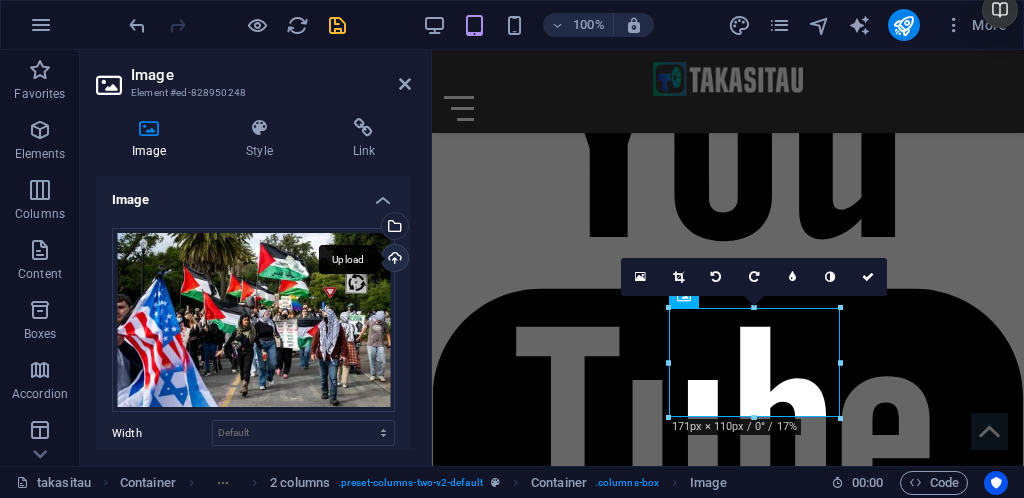click on "Upload" at bounding box center [393, 260] 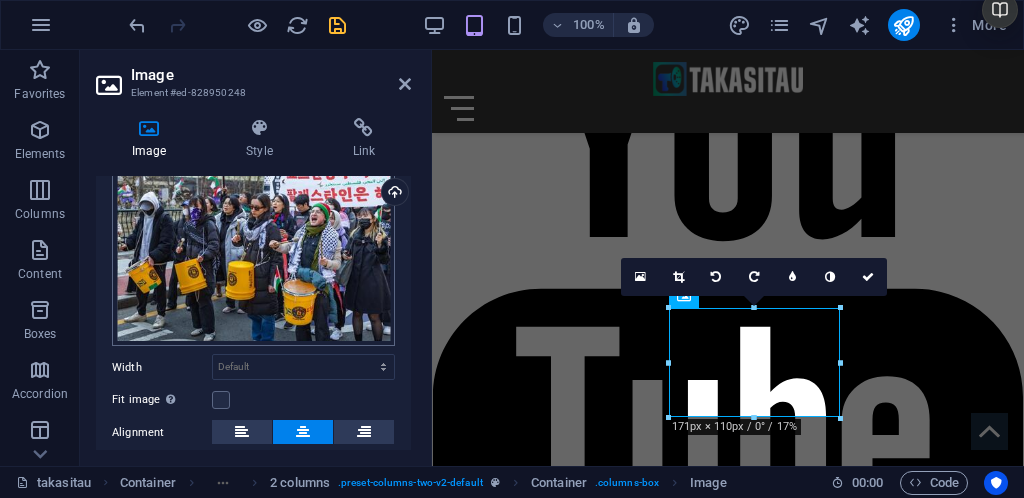 scroll, scrollTop: 200, scrollLeft: 0, axis: vertical 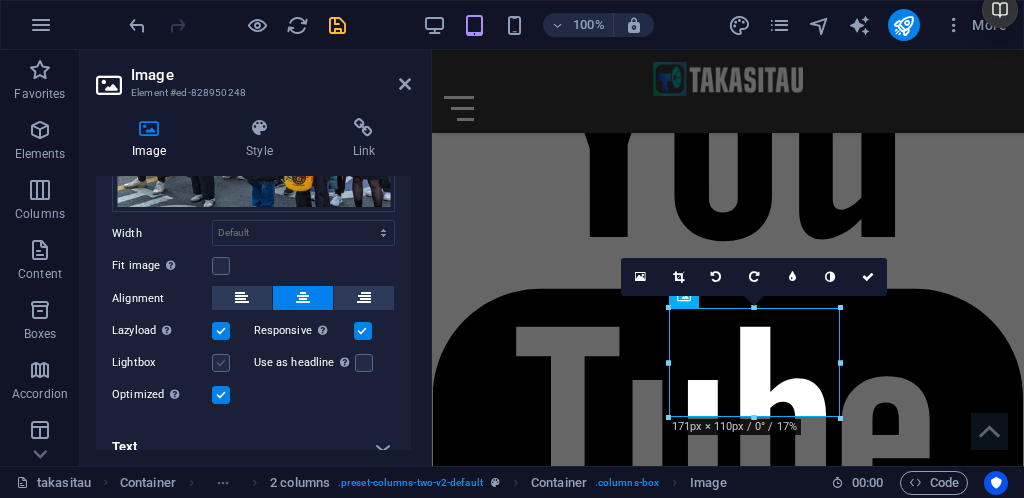 click at bounding box center (221, 363) 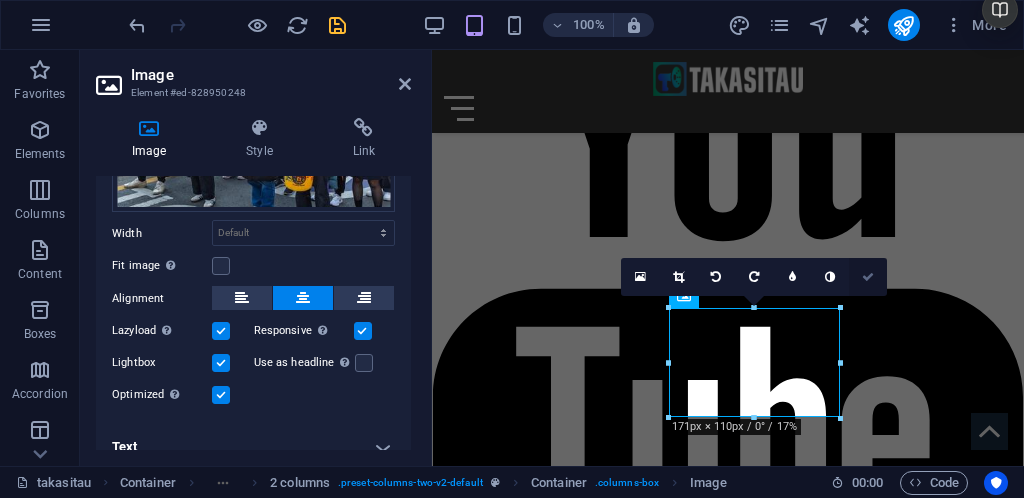 drag, startPoint x: 868, startPoint y: 278, endPoint x: 685, endPoint y: 203, distance: 197.7726 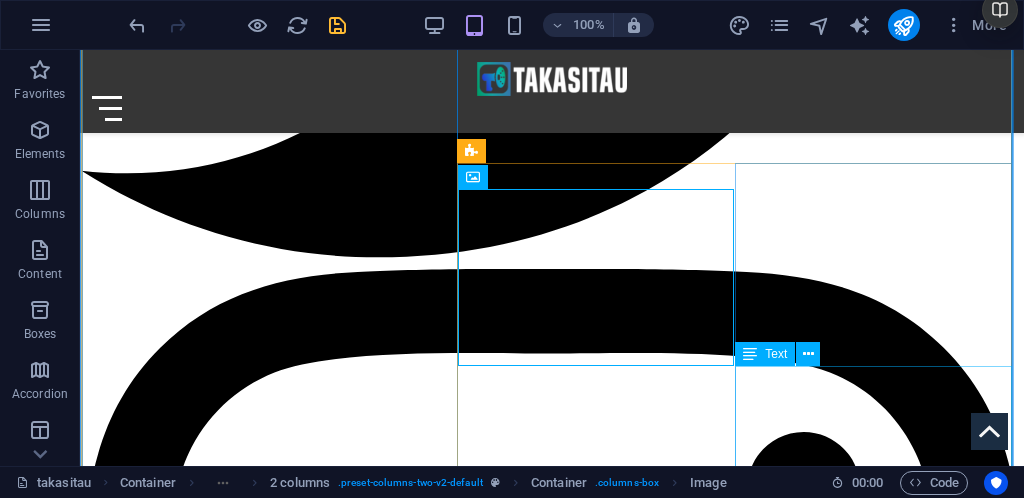 scroll, scrollTop: 2967, scrollLeft: 0, axis: vertical 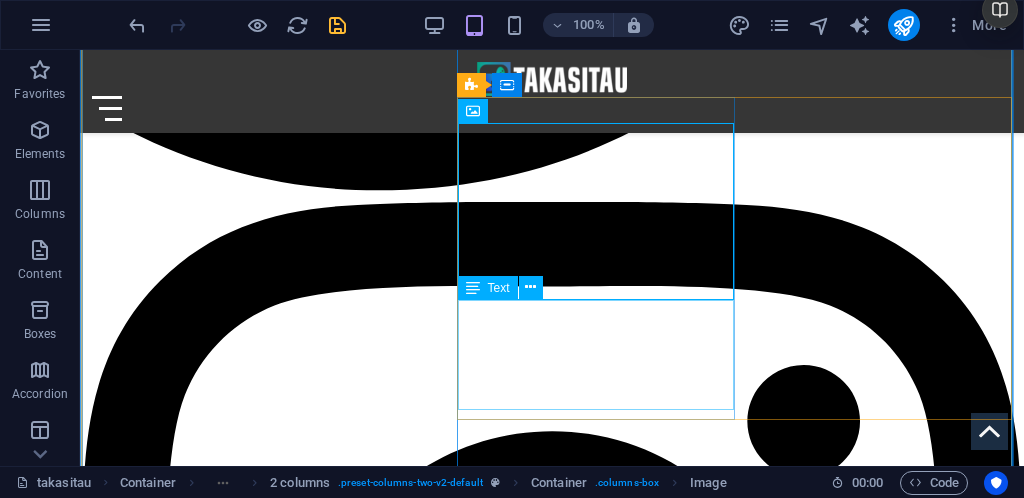 click on "Seorang demonstran tandingan pro-Israel mengibarkan bendera Israel dalam pawai pro-Palestina di kampus Universitas [UNIVERSITY] pada [DATE], menuntut universitas tersebut untuk menarik investasinya dari Israel. Unjuk rasa ini berlangsung selama Admit Weekend [UNIVERSITY], sebuah momen bagi mahasiswa baru untuk berkeliling universitas. ([PERSON]/[SOURCE]). Demonstrasi mahasiswa dilaporkan terjadi di berbagai kampus, seperti Universitas [UNIVERSITY] dan [UNIVERSITY] pada [DATE]. Sementara itu, bentrokan antara demonstran pro-Palestina dan pro-Israel di [UNIVERSITY] terjadi pada akhir pekan yang tidak disebutkan tanggal spesifiknya." at bounding box center (316, 10853) 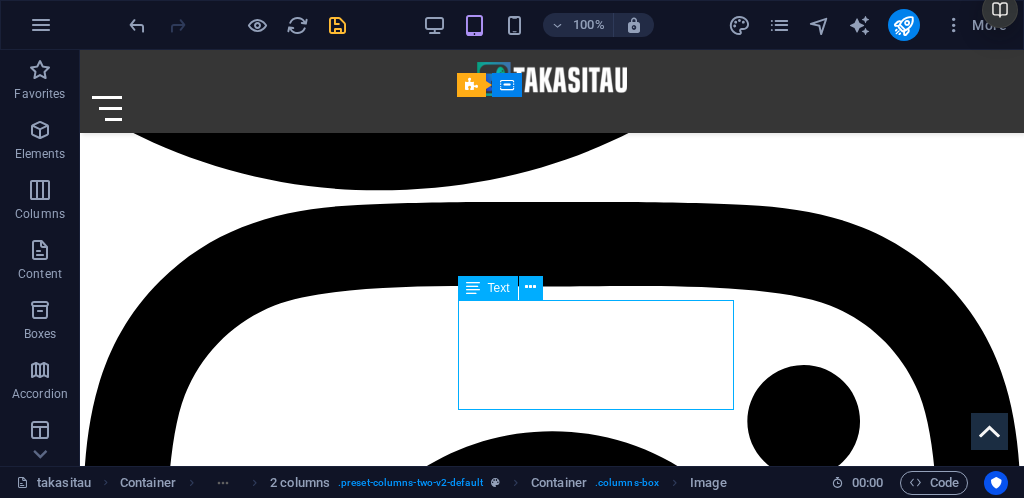 click on "Seorang demonstran tandingan pro-Israel mengibarkan bendera Israel dalam pawai pro-Palestina di kampus Universitas [UNIVERSITY] pada [DATE], menuntut universitas tersebut untuk menarik investasinya dari Israel. Unjuk rasa ini berlangsung selama Admit Weekend [UNIVERSITY], sebuah momen bagi mahasiswa baru untuk berkeliling universitas. ([PERSON]/[SOURCE]). Demonstrasi mahasiswa dilaporkan terjadi di berbagai kampus, seperti Universitas [UNIVERSITY] dan [UNIVERSITY] pada [DATE]. Sementara itu, bentrokan antara demonstran pro-Palestina dan pro-Israel di [UNIVERSITY] terjadi pada akhir pekan yang tidak disebutkan tanggal spesifiknya." at bounding box center (316, 10853) 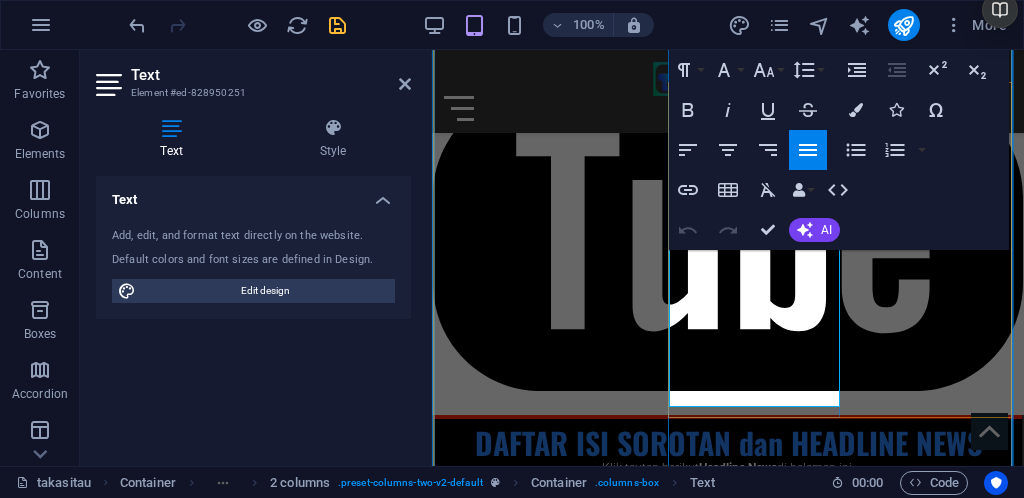 scroll, scrollTop: 2945, scrollLeft: 0, axis: vertical 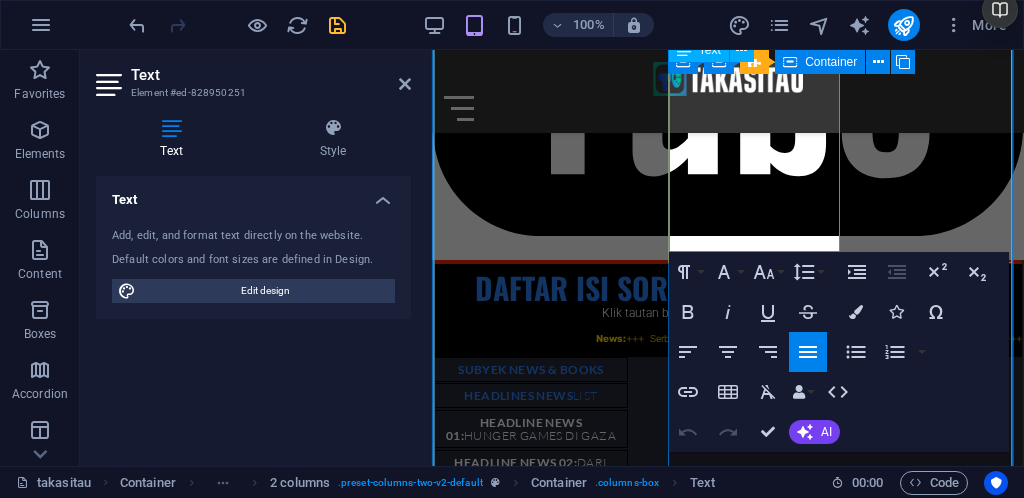 drag, startPoint x: 677, startPoint y: 289, endPoint x: 705, endPoint y: 246, distance: 51.312767 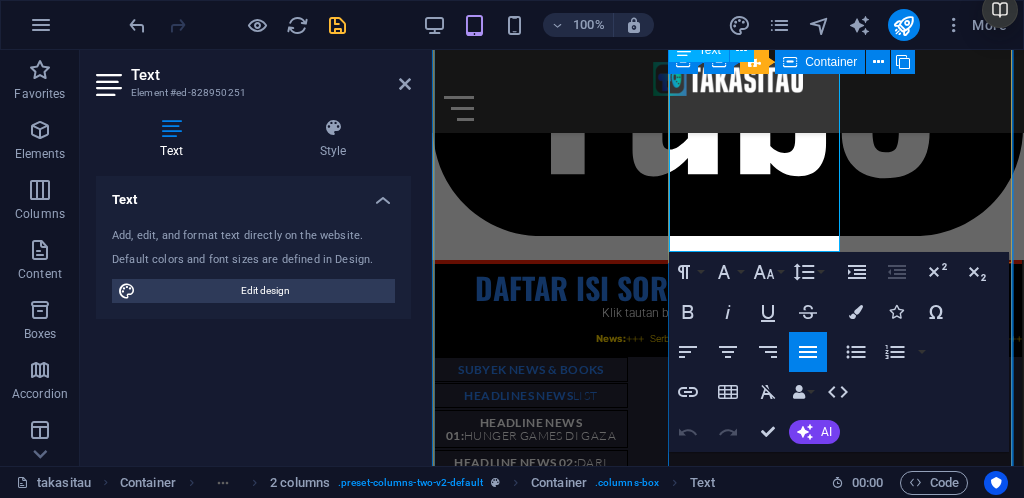 click on "Seorang demonstran tandingan pro-Israel mengibarkan bendera Israel dalam pawai pro-Palestina di kampus Universitas [UNIVERSITY] pada [DATE], menuntut universitas tersebut untuk menarik investasinya dari Israel. Unjuk rasa ini berlangsung selama Admit Weekend [UNIVERSITY], sebuah momen bagi mahasiswa baru untuk berkeliling universitas. ([PERSON]/[SOURCE]). Demonstrasi mahasiswa dilaporkan terjadi di berbagai kampus, seperti Universitas [UNIVERSITY] dan [UNIVERSITY] pada [DATE]. Sementara itu, bentrokan antara demonstran pro-Palestina dan pro-Israel di [UNIVERSITY] terjadi pada akhir pekan yang tidak disebutkan tanggal spesifiknya." at bounding box center (580, 7707) 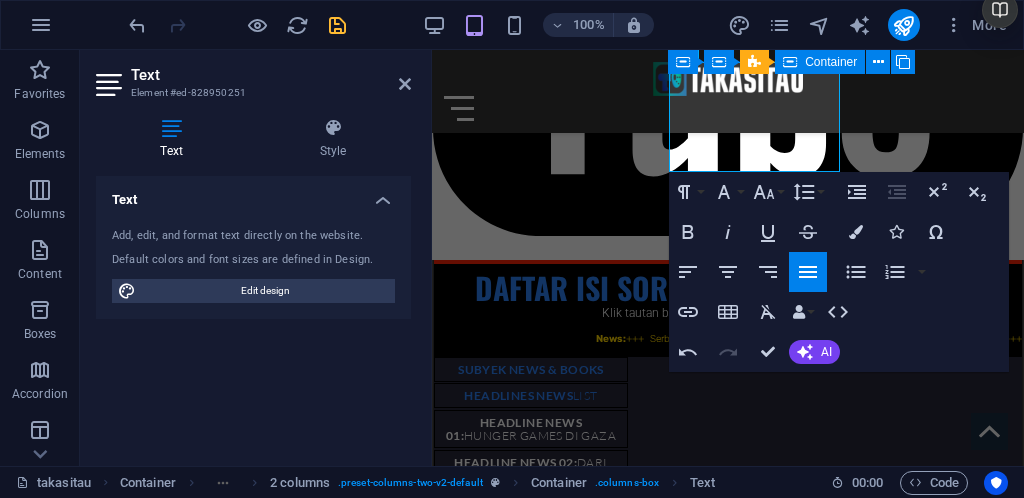 scroll, scrollTop: 4227, scrollLeft: 1, axis: both 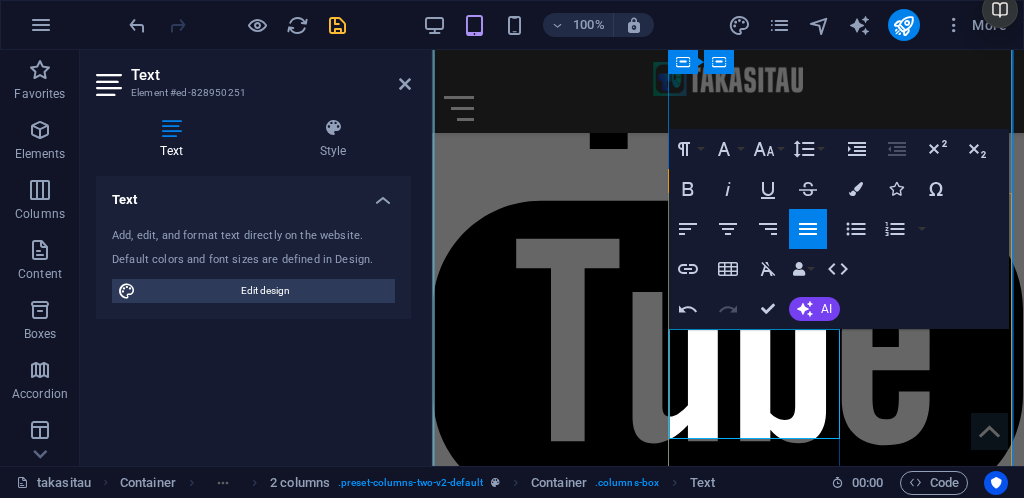 click on "SeDi [CITY] pada [DATE], warga Korea Selatan gencar meningkatkan kesadaran tentang Palestina melalui protes, pertunjukan, dan literatur. Gerakan solidaritas berkembang, dengan para aktivis mengekspresikan kreatifitas. Advokasi untuk Palestina berlangsung beberapa dekade, kini terpampang nyata. Sejarah advokasi mendapatkan daya tarik melibatkan [PERSON] dari [ORGANIZATION]." at bounding box center (580, 7954) 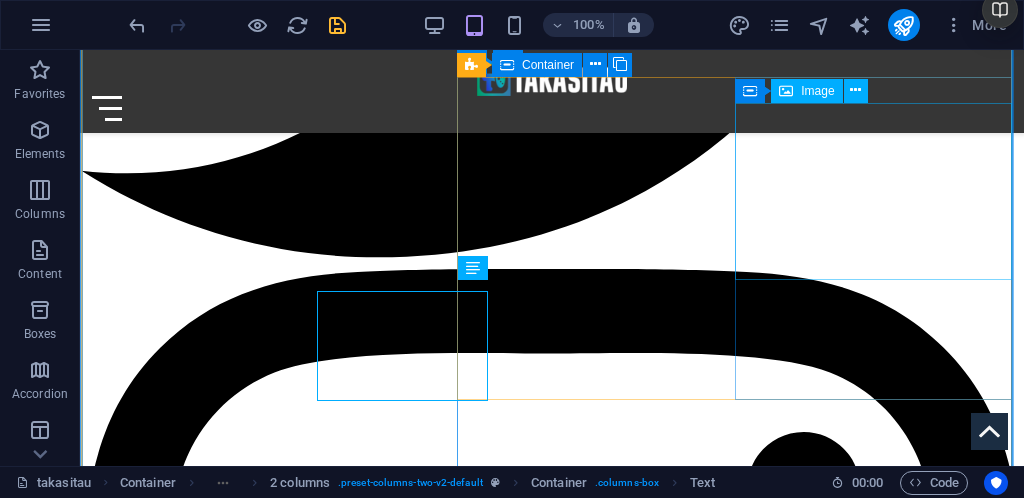 scroll, scrollTop: 2938, scrollLeft: 0, axis: vertical 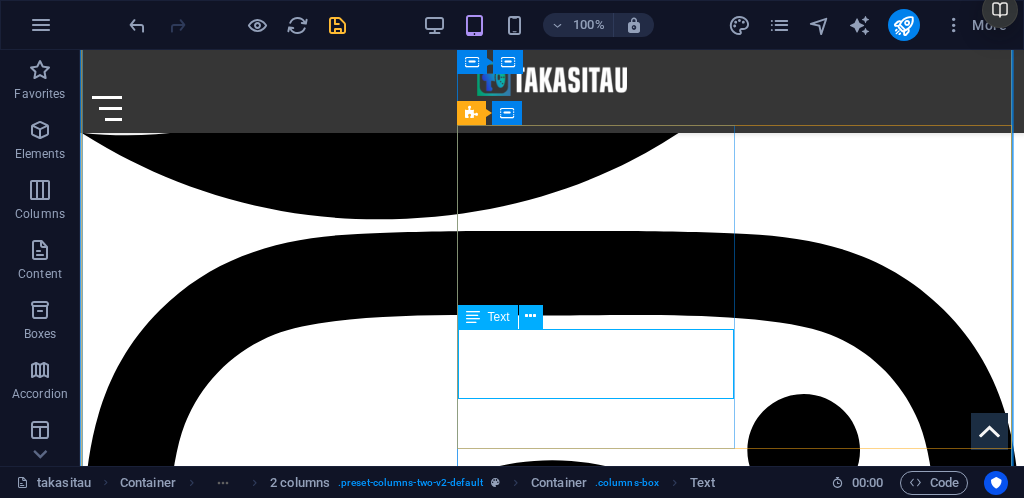 click on "Di Seoul pada [DATE], warga [COUNTRY] Selatan gencar meningkatkan kesadaran tentang Palestina melalui protes, pertunjukan, dan literatur. Gerakan solidaritas berkembang, dengan para aktivis mengekspresikan kreatifitas. Advokasi untuk Palestina berlangsung beberapa dekade, kini terpampang nyata. Sejarah advokasi mendapatkan daya tarik melibatkan Deng Ya-ping dari BDS Korea." at bounding box center [316, 10867] 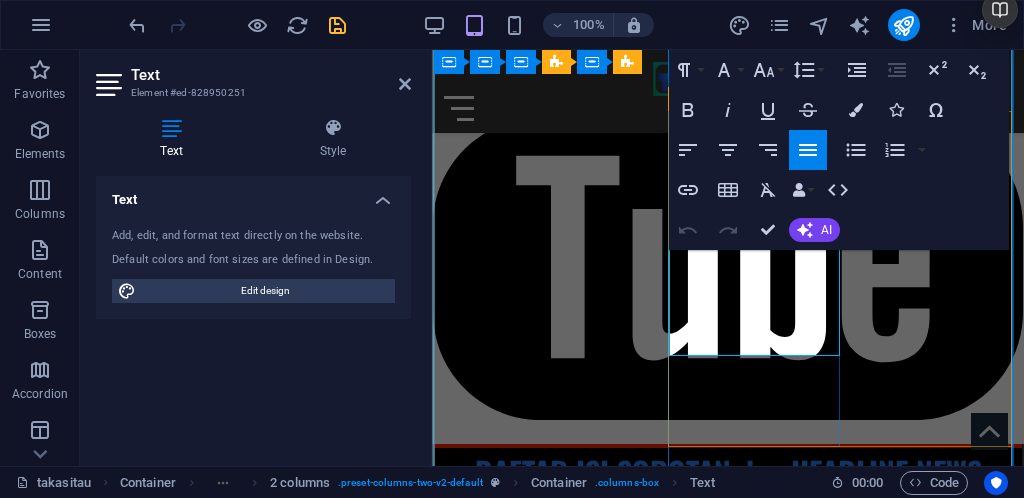 scroll, scrollTop: 3050, scrollLeft: 0, axis: vertical 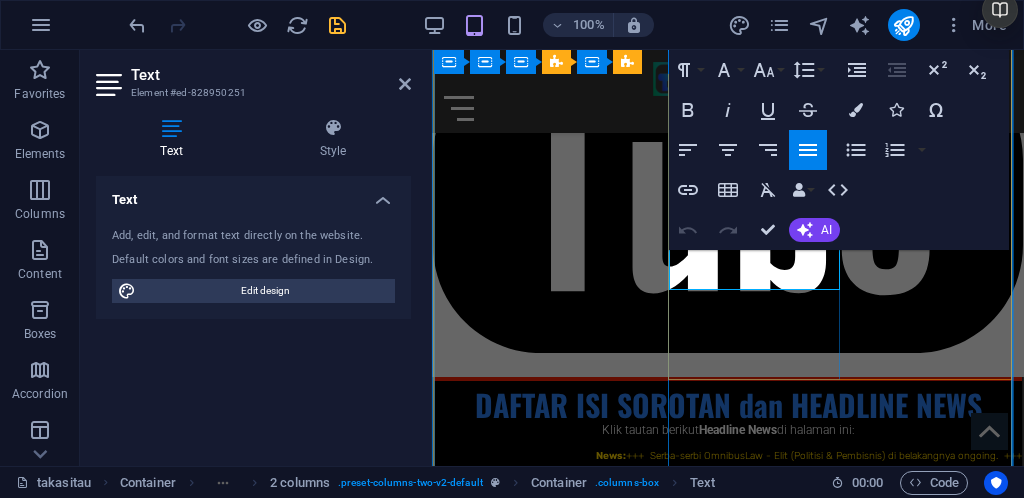 click on "Di Seoul pada [DATE], warga [COUNTRY] Selatan gencar meningkatkan kesadaran tentang Palestina melalui protes, pertunjukan, dan literatur. Gerakan solidaritas berkembang, dengan para aktivis mengekspresikan kreatifitas. Advokasi untuk Palestina berlangsung beberapa dekade, kini terpampang nyata. Sejarah advokasi mendapatkan daya tarik melibatkan Deng Ya-ping dari BDS Korea." at bounding box center [580, 7805] 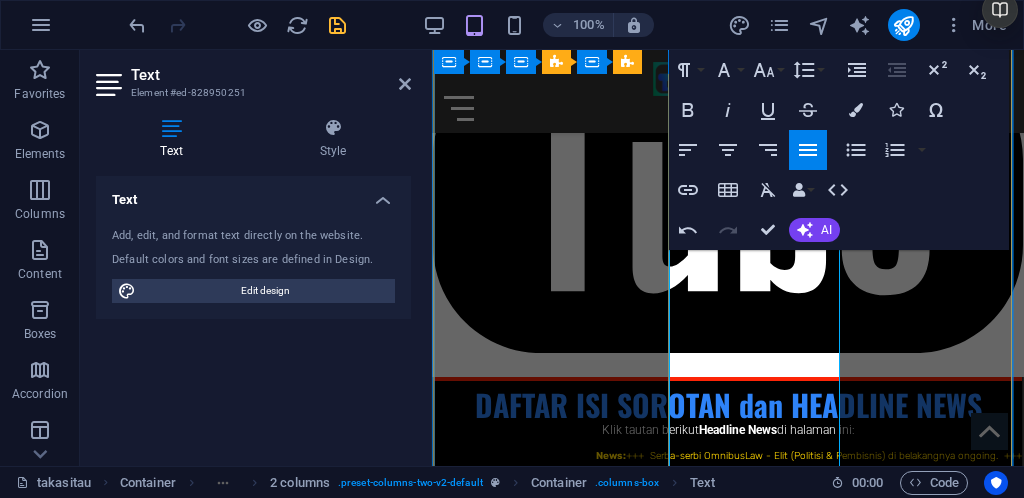 scroll, scrollTop: 7027, scrollLeft: 1, axis: both 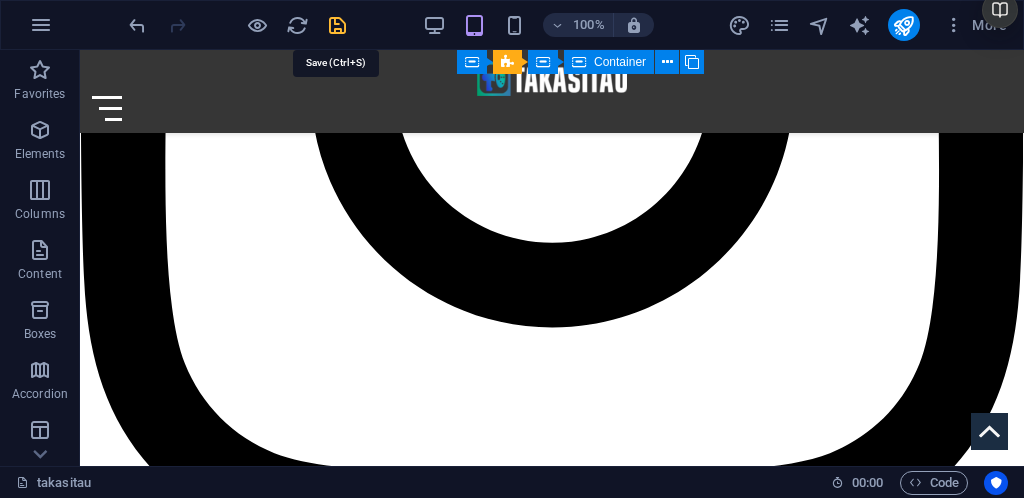 click at bounding box center (337, 25) 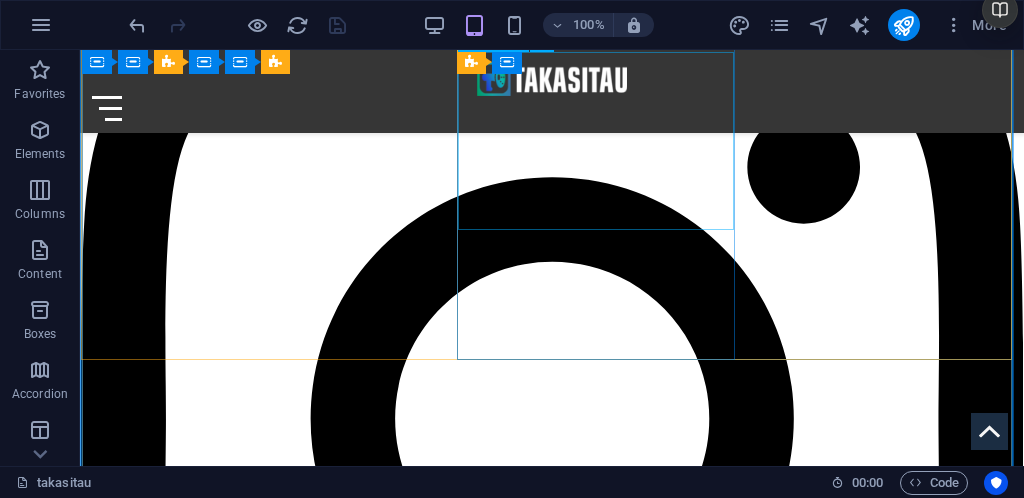 scroll, scrollTop: 3421, scrollLeft: 0, axis: vertical 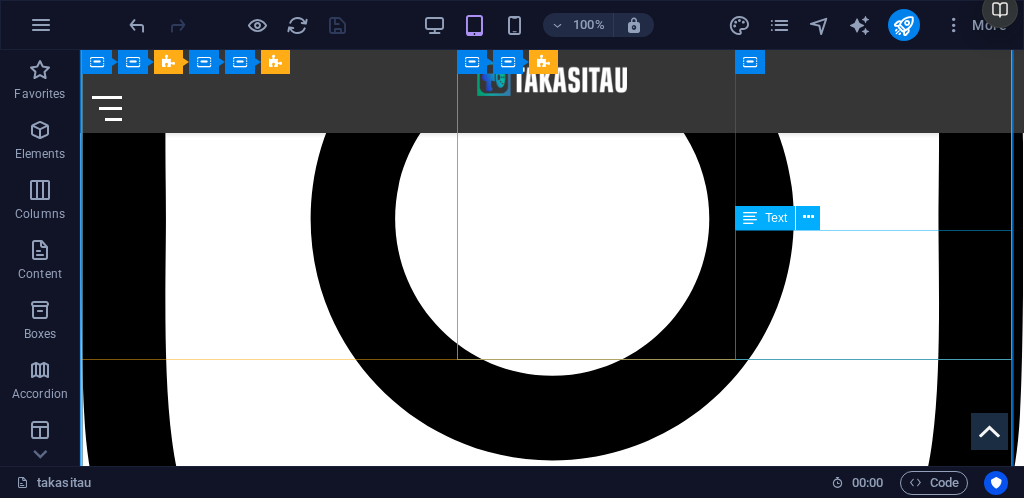 click on "CNN, mealporkan [DATE]: Tindakan keras terhadap Hamas yang sudah dilarang menimbulkan kekhawatiran kebebasan berbicara di Jerman, sebagai judul dari artikel CNN yang pro-zionist di Jerman, memberi label protest pro Palestina sebagai protest pro Hamas. Negara-negara Eropa meningkatkan upaya melawan 'militan' (pendukung pro Palestina di;abeli militan), dengan Jerman memimpin dalam tindakan melawannya dan para pendukungnya. Di Berlin, pawai pro-Palestina dibatasi, dan sekolah-sekolah dilarang membawa bendera Palestina dan syal keffiyeh. Di seluruh negeri, penggunaan frasa pro-Palestina "From the river to the seat" kini ilegal, dalam menuntut hak-hak Palestina atau menyerukan diakhirinya Israel, ini sesuai dengan prinsip apartheid." at bounding box center [316, 12531] 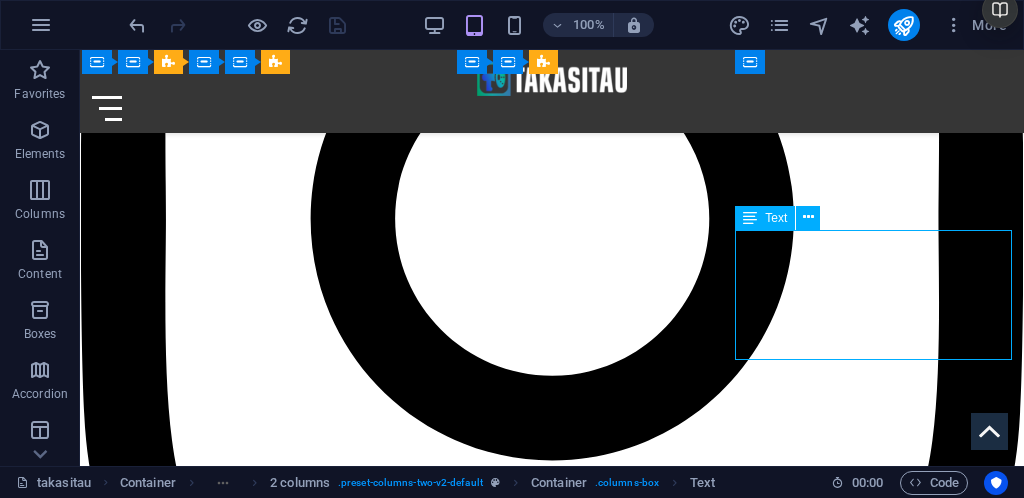 click on "CNN, mealporkan [DATE]: Tindakan keras terhadap Hamas yang sudah dilarang menimbulkan kekhawatiran kebebasan berbicara di Jerman, sebagai judul dari artikel CNN yang pro-zionist di Jerman, memberi label protest pro Palestina sebagai protest pro Hamas. Negara-negara Eropa meningkatkan upaya melawan 'militan' (pendukung pro Palestina di;abeli militan), dengan Jerman memimpin dalam tindakan melawannya dan para pendukungnya. Di Berlin, pawai pro-Palestina dibatasi, dan sekolah-sekolah dilarang membawa bendera Palestina dan syal keffiyeh. Di seluruh negeri, penggunaan frasa pro-Palestina "From the river to the seat" kini ilegal, dalam menuntut hak-hak Palestina atau menyerukan diakhirinya Israel, ini sesuai dengan prinsip apartheid." at bounding box center (316, 12531) 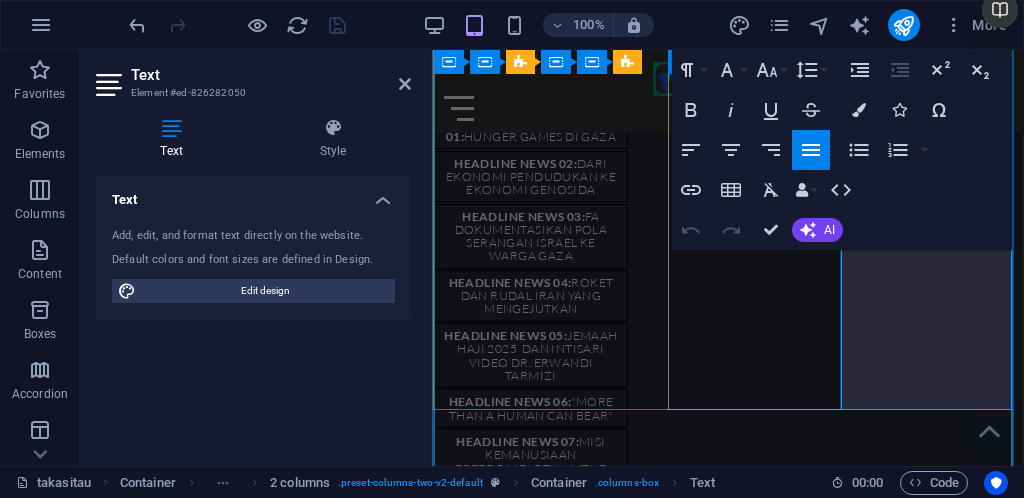 scroll, scrollTop: 3399, scrollLeft: 0, axis: vertical 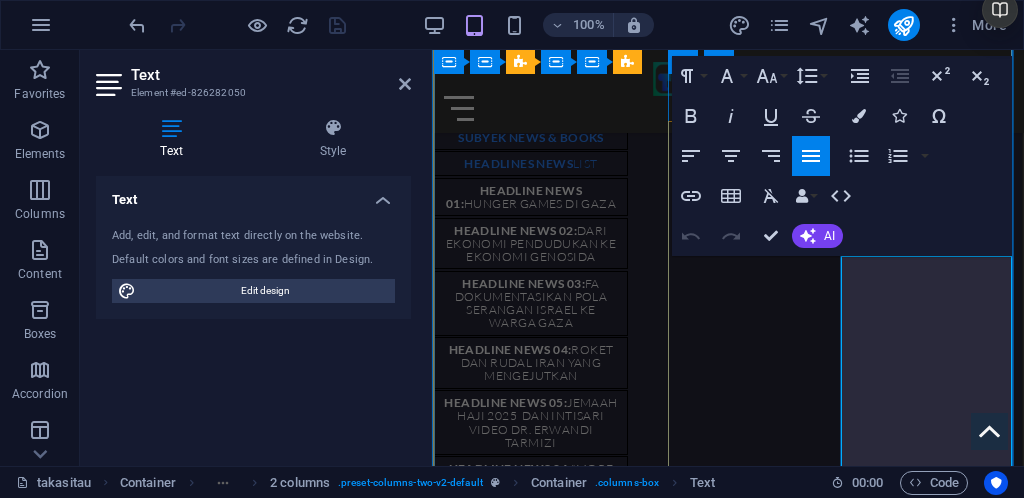 click on "CNN, mealporkan [DATE]: Tindakan keras terhadap Hamas yang sudah dilarang menimbulkan kekhawatiran kebebasan berbicara di Jerman, sebagai judul dari artikel CNN yang pro-zionist di Jerman, memberi label protest pro Palestina sebagai protest pro Hamas. Negara-negara Eropa meningkatkan upaya melawan 'militan' (pendukung pro Palestina di;abeli militan), dengan Jerman memimpin dalam tindakan melawannya dan para pendukungnya. Di Berlin, pawai pro-Palestina dibatasi, dan sekolah-sekolah dilarang membawa bendera Palestina dan syal keffiyeh. Di seluruh negeri, penggunaan frasa pro-Palestina "From the river to the seat" kini ilegal, dalam menuntut hak-hak Palestina atau menyerukan diakhirinya Israel, ini sesuai dengan prinsip apartheid." at bounding box center (580, 9080) 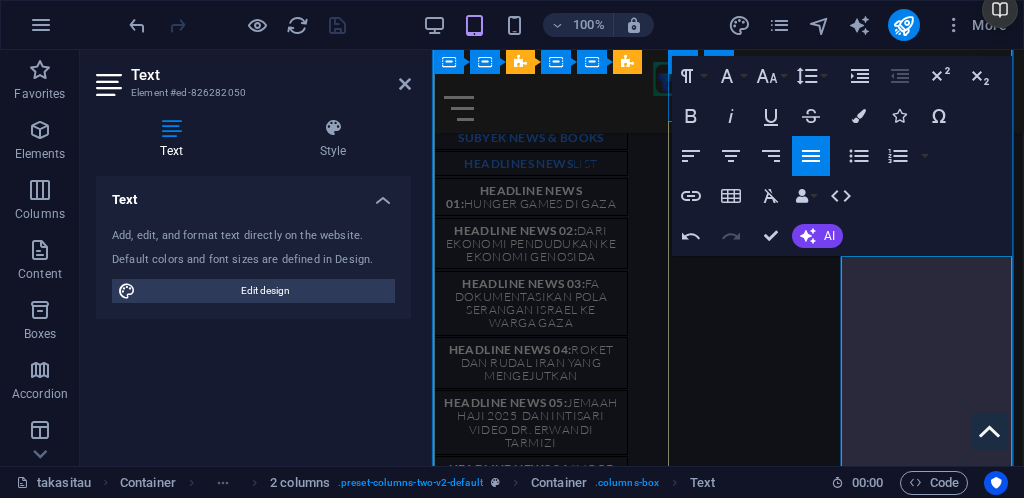 click on "CNN, melporkan [DATE]: Tindakan keras terhadap Hamas yang sudah dilarang menimbulkan kekhawatiran kebebasan berbicara di Jerman, sebagai judul dari artikel CNN yang pro-zionist di Jerman, memberi label protest pro Palestina sebagai protest pro Hamas. Negara-negara Eropa meningkatkan upaya melawan 'militan' (pendukung pro Palestina di;abeli militan), dengan Jerman memimpin dalam tindakan melawannya dan para pendukungnya. Di Berlin, pawai pro-Palestina dibatasi, dan sekolah-sekolah dilarang membawa bendera Palestina dan syal keffiyeh. Di seluruh negeri, penggunaan frasa pro-Palestina "From the river to the seat" kini ilegal, dalam menuntut hak-hak Palestina atau menyerukan diakhirinya Israel, ini sesuai dengan prinsip apartheid." at bounding box center (580, 9080) 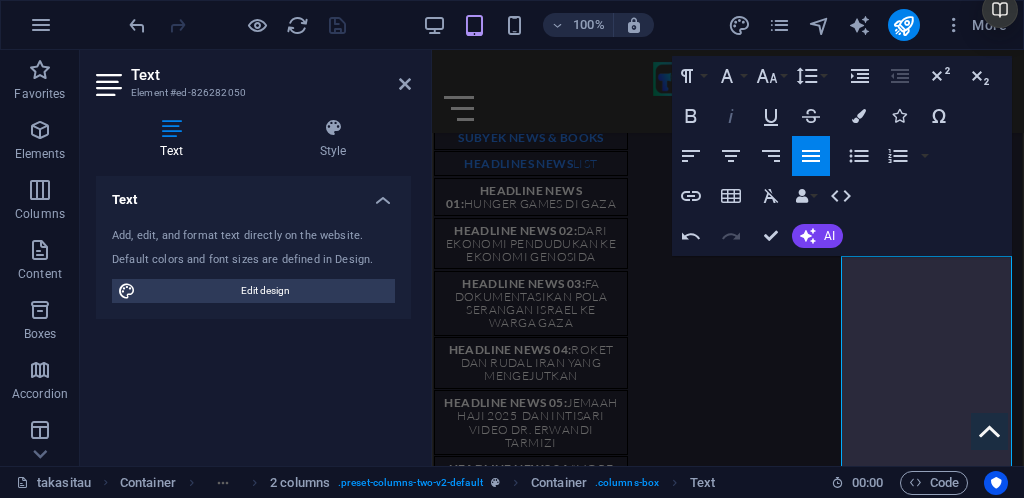 click 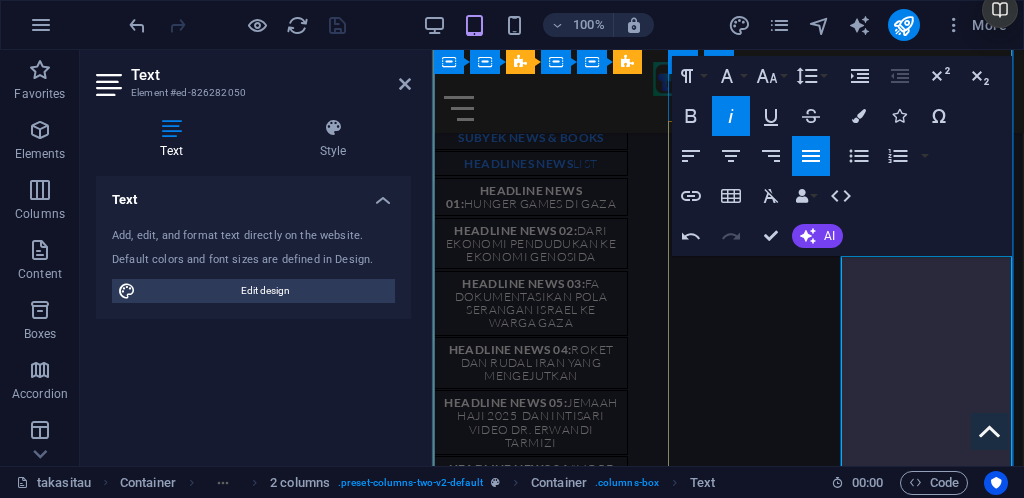 drag, startPoint x: 938, startPoint y: 260, endPoint x: 866, endPoint y: 260, distance: 72 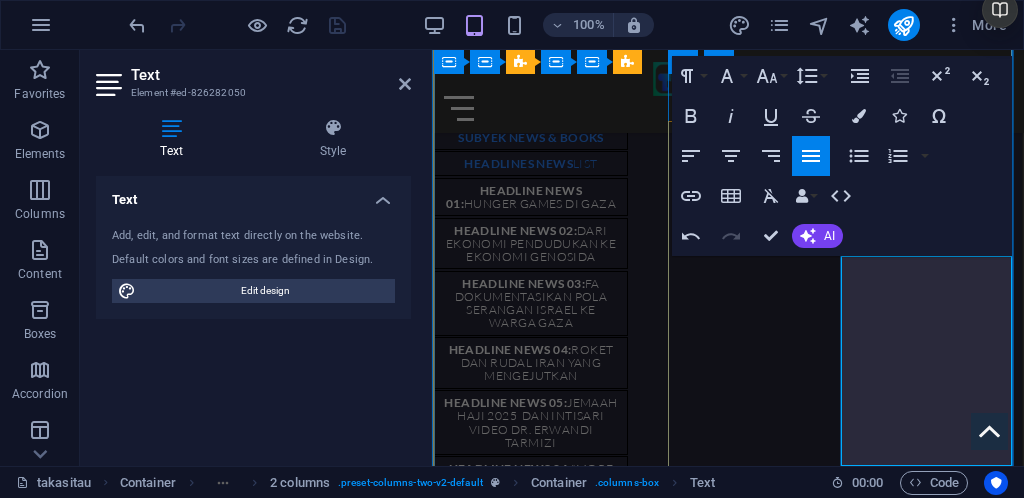 drag, startPoint x: 886, startPoint y: 310, endPoint x: 841, endPoint y: 312, distance: 45.044422 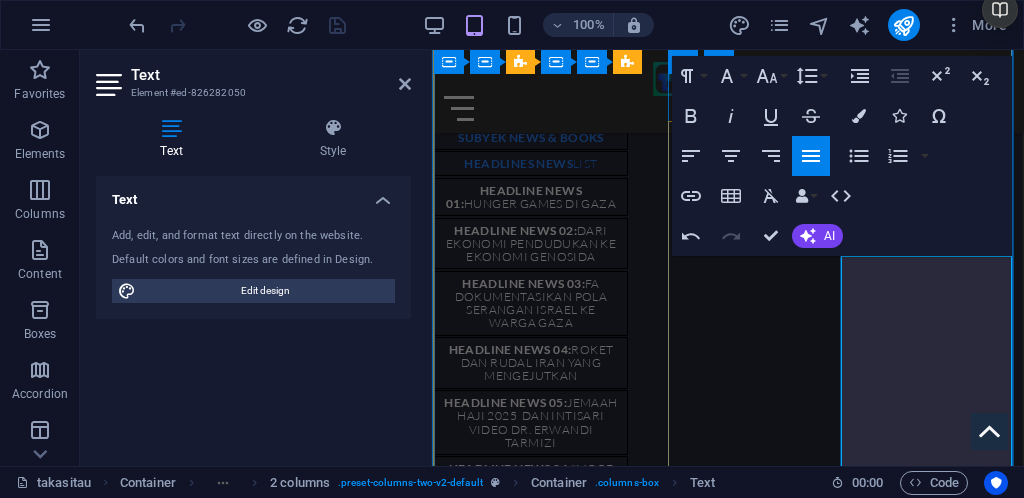 click on "CNN, pada [DATE]: ' Tindakan keras terhadap Hamas yang sudah dilarang menimbulkan kekhawatiran kebebasan berbicara di Jerman ', sebagai judul dari artikel CNN yang pro-zionist di Jerman, memberi label protest pro Palestina sebagai protest pro Hamas. Negara-negara Eropa meningkatkan upaya melawan 'militan' (pendukung pro Palestina dilabeli sebagai militan), dengan Jerman memimpin dalam tindakan melawannya dan para pendukungnya. Di Berlin, pawai pro-Palestina dibatasi, dan sekolah-sekolah dilarang membawa bendera Palestina dan syal keffiyeh. Di seluruh negeri, penggunaan frasa pro-Palestina "From the river to the sea " kini ilegal, dalam menuntut hak-hak Palestina atau menyerukan diakhirinya Israel, ini sesuai dengan prinsip apartheid." at bounding box center (580, 9080) 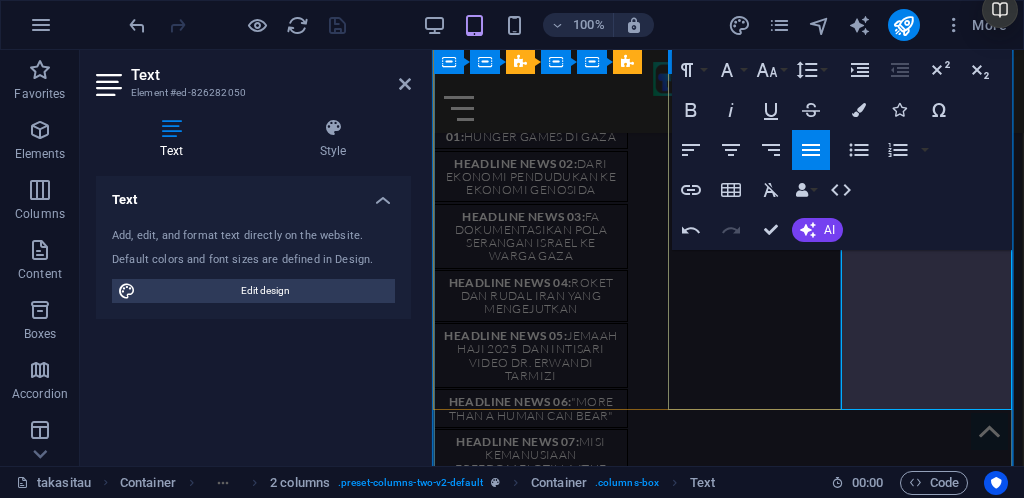 drag, startPoint x: 933, startPoint y: 364, endPoint x: 875, endPoint y: 372, distance: 58.549126 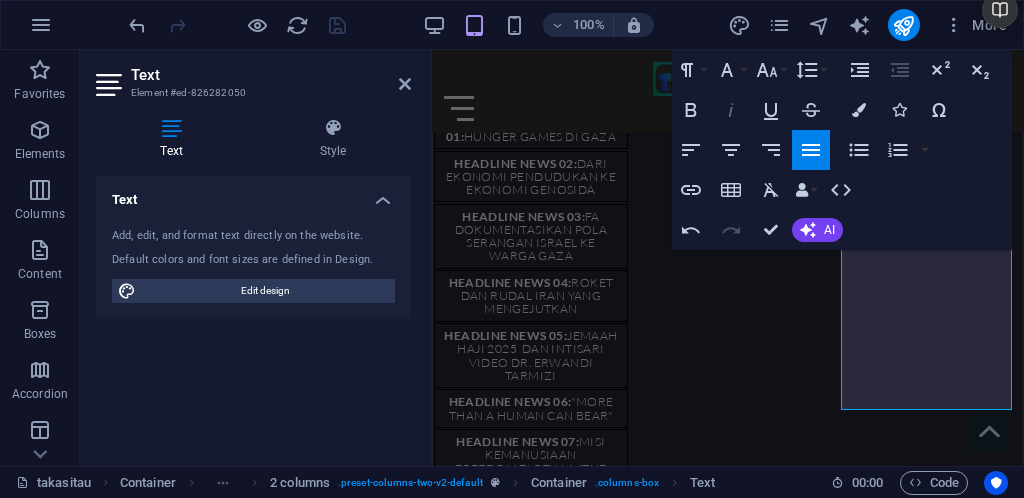 click 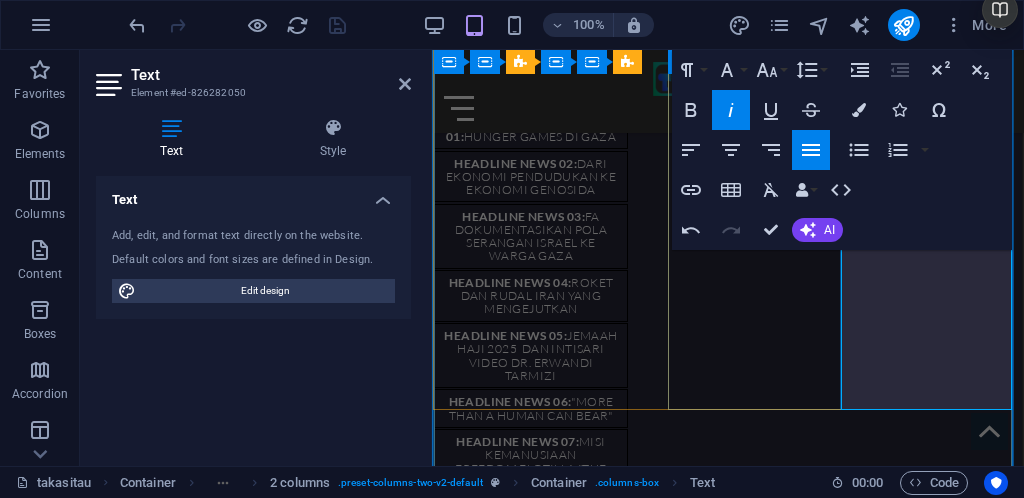 click on "CNN, pada [DATE]: ' Tindakan keras terhadap Hamas yang sudah dilarang menimbulkan kekhawatiran kebebasan berbicara di Jerman ', sebagai judul dari artikel CNN yang pro-zionist di Jerman, memberi label protest pro Palestina sebagai protest pro Hamas. Negara-negara Eropa meningkatkan upaya melawan 'militan' (pendukung pro Palestina dilabeli sebagai militan), dengan Jerman memimpin dalam tindakan melawannya dan para pendukungnya. Di Berlin, pawai pro-Palestina dibatasi, dan sekolah-sekolah dilarang membawa bendera Palestina dan syal keffiyeh. Di seluruh negeri, penggunaan frasa pro-Palestina " From the river to the sea t" kini ilegal, dalam menuntut hak-hak Palestina atau menyerukan diakhirinya Israel, ini sesuai dengan prinsip apartheid." at bounding box center [580, 9013] 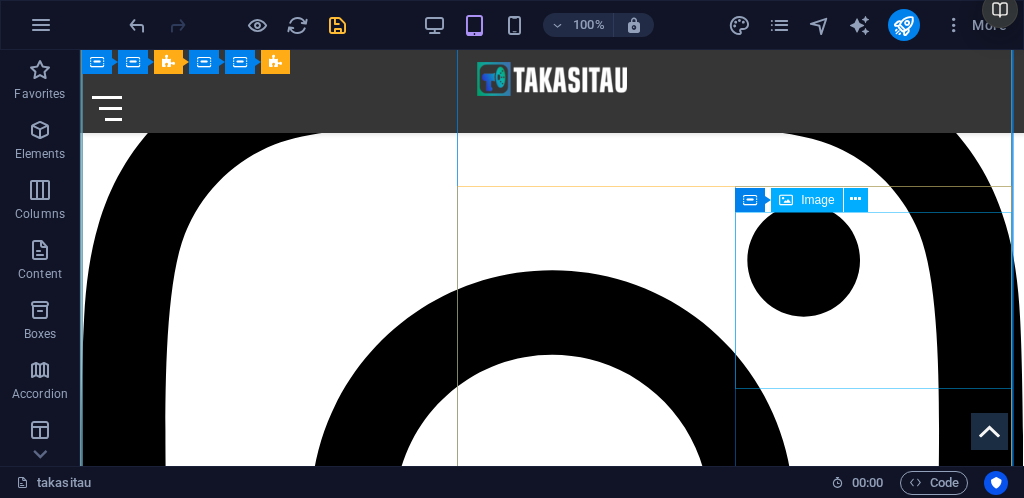 scroll, scrollTop: 3261, scrollLeft: 0, axis: vertical 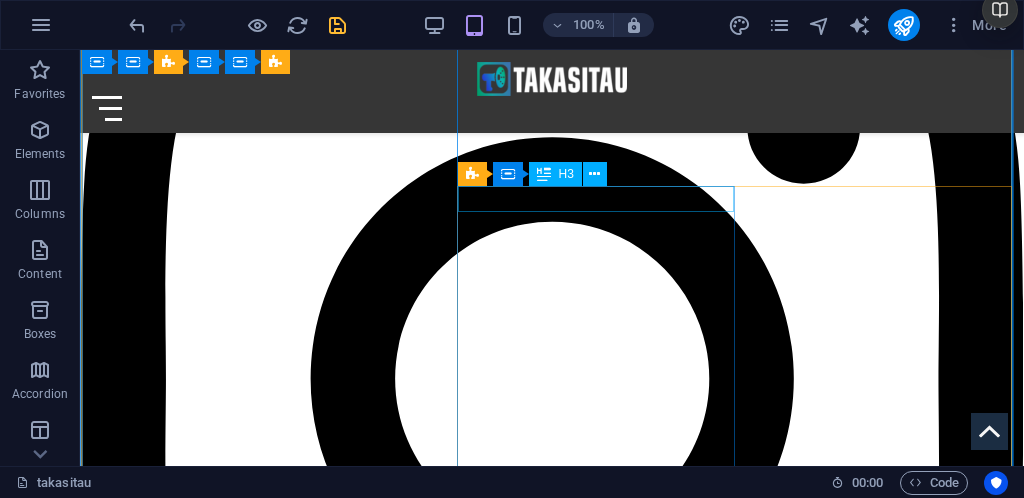 click on "Spanyol" at bounding box center (316, 11342) 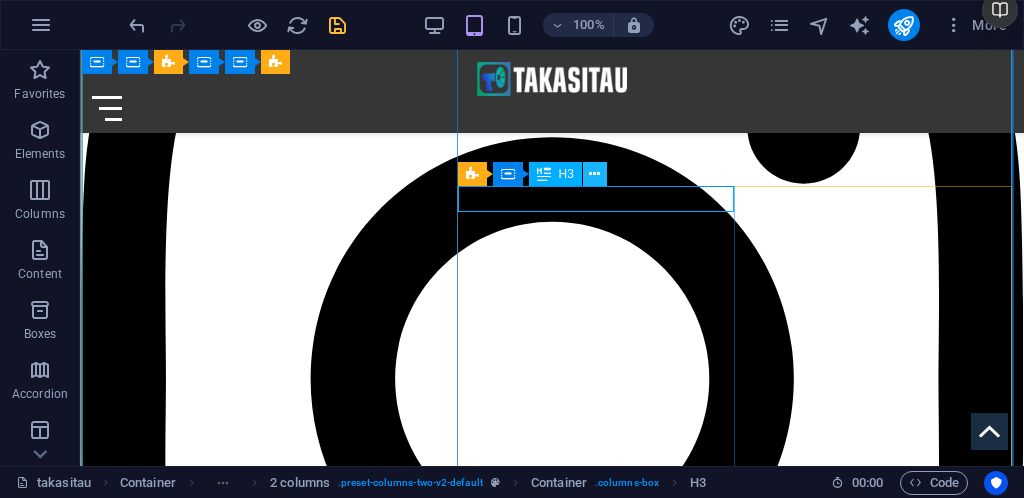 click at bounding box center [595, 174] 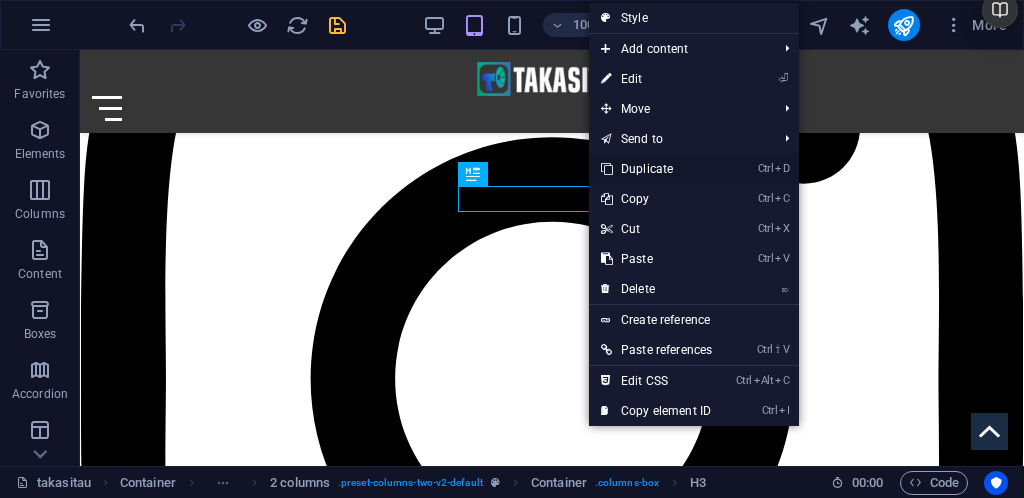 click on "Ctrl D  Duplicate" at bounding box center (656, 169) 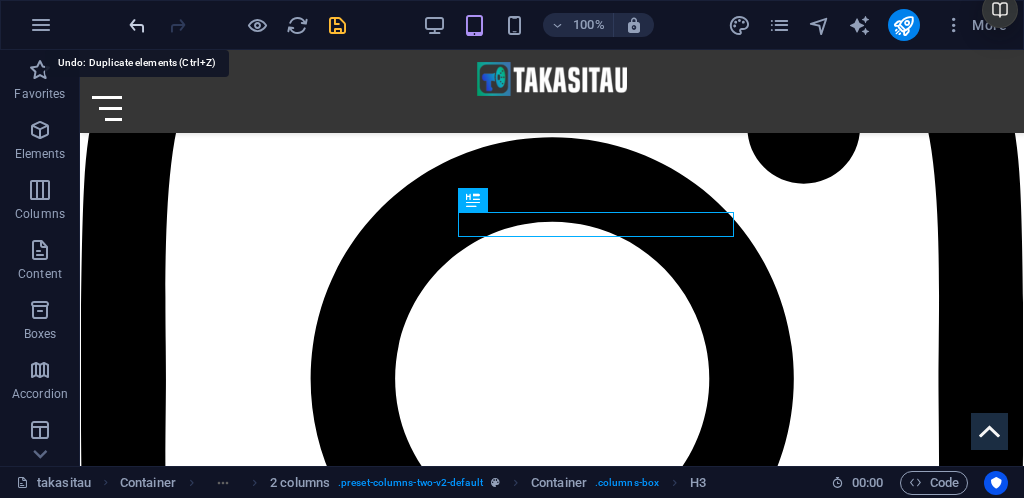 click at bounding box center [137, 25] 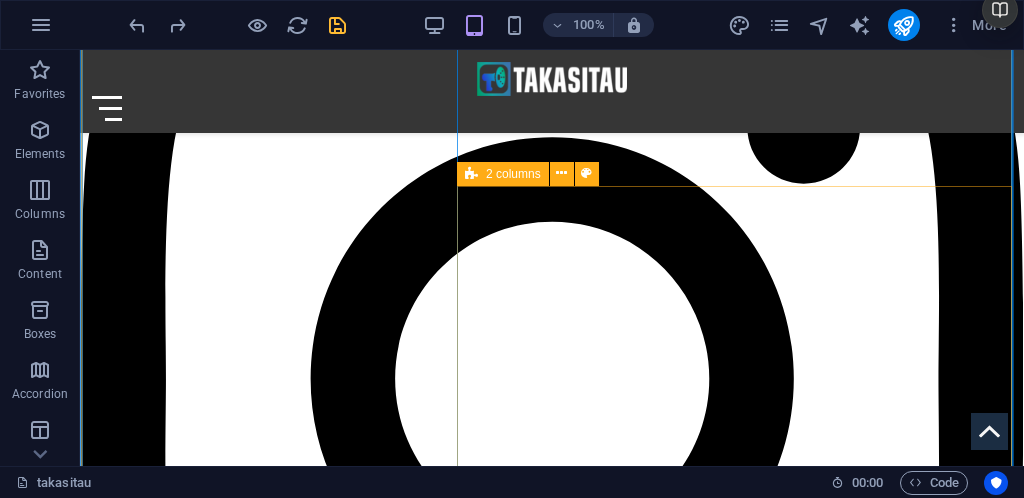 click on "2 columns" at bounding box center (503, 174) 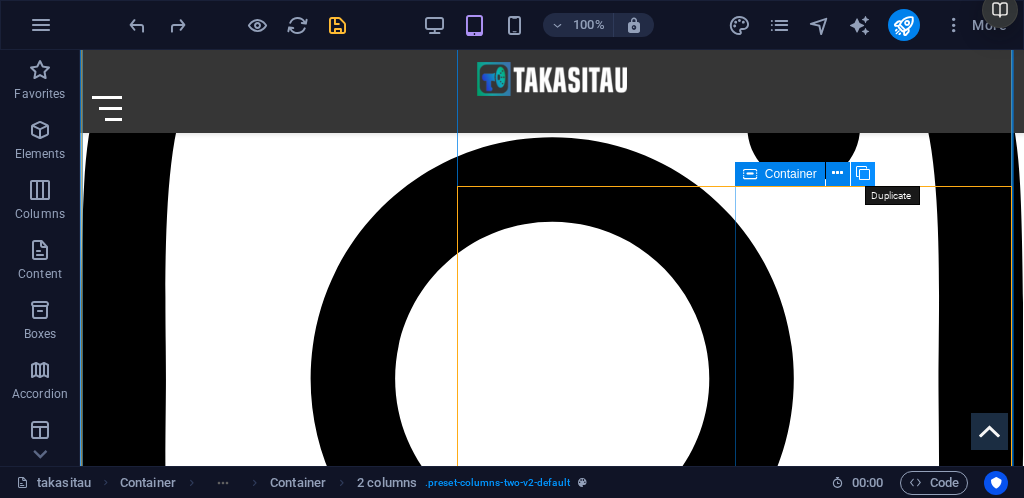 click at bounding box center [863, 173] 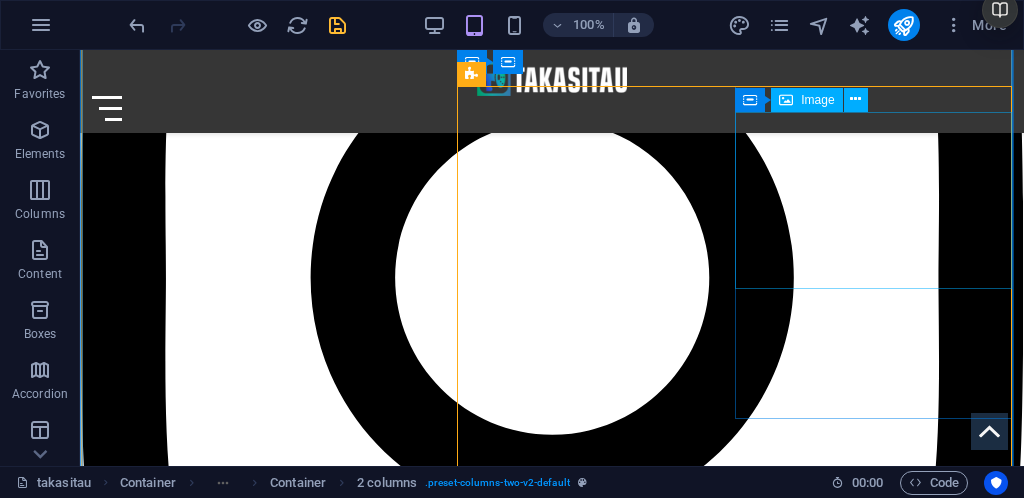 scroll, scrollTop: 3295, scrollLeft: 0, axis: vertical 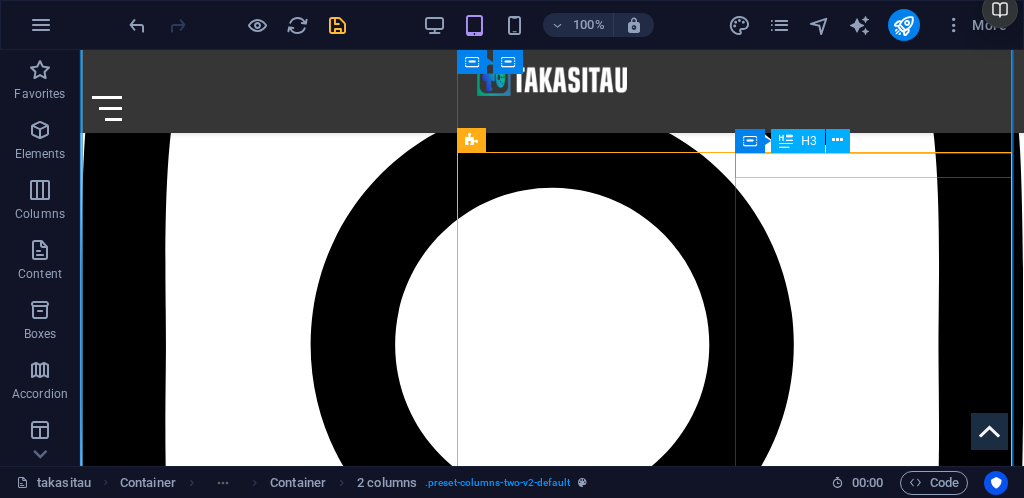 click on "Jerman" at bounding box center [316, 12000] 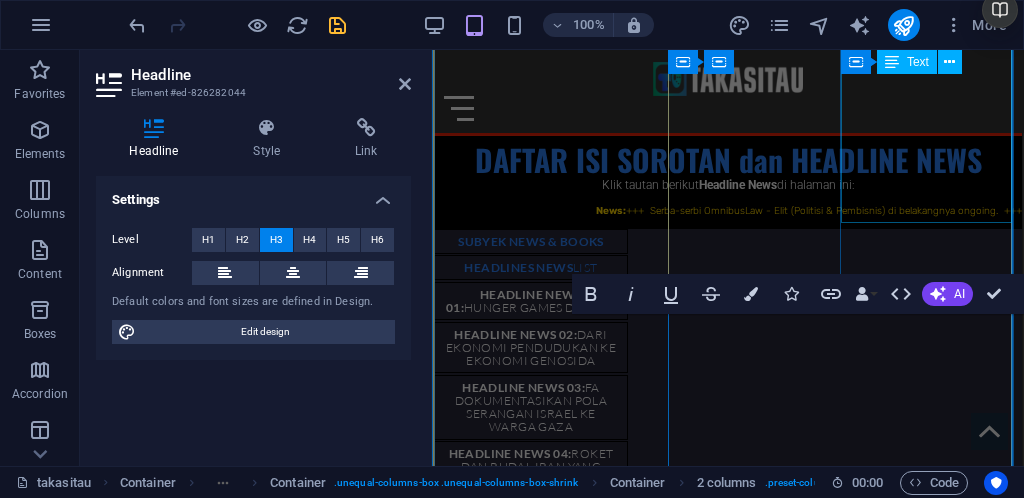 scroll, scrollTop: 3206, scrollLeft: 0, axis: vertical 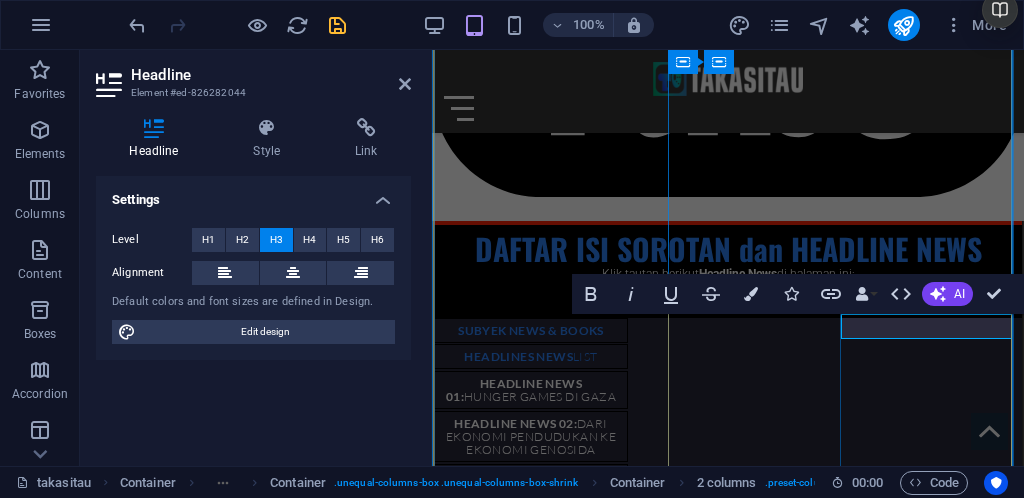 type 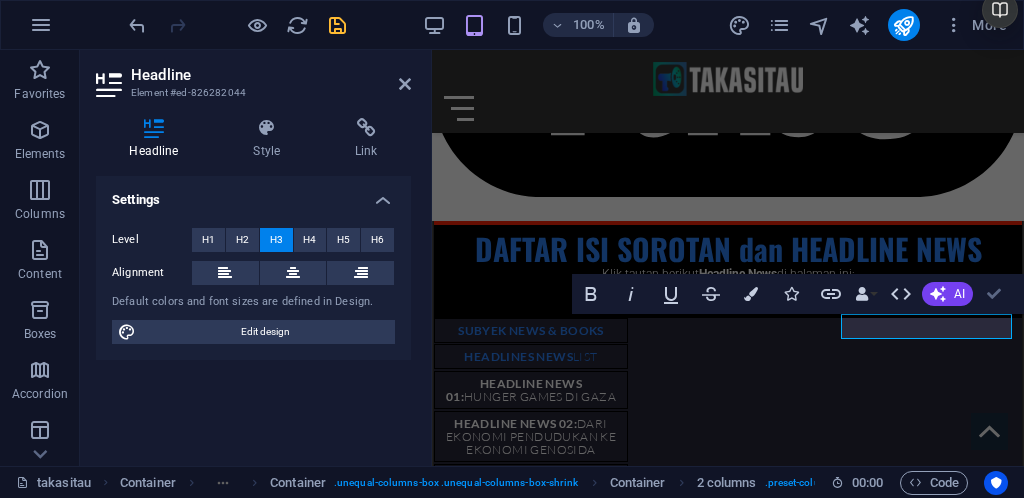 drag, startPoint x: 993, startPoint y: 295, endPoint x: 901, endPoint y: 247, distance: 103.768974 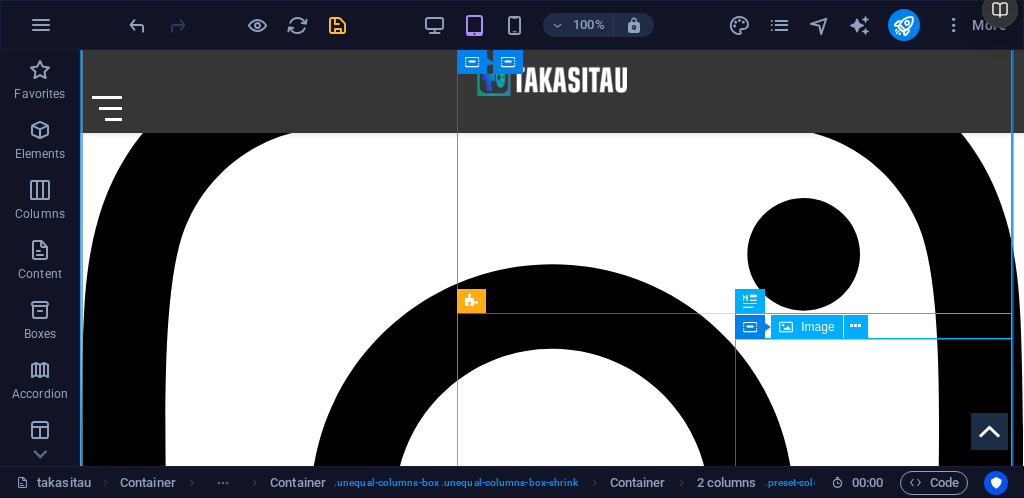 scroll, scrollTop: 3268, scrollLeft: 0, axis: vertical 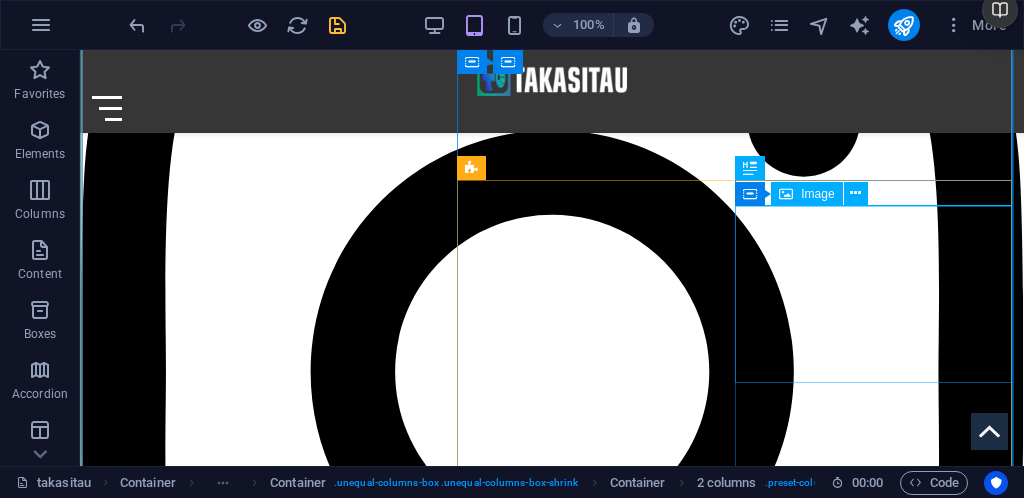 click at bounding box center [316, 12341] 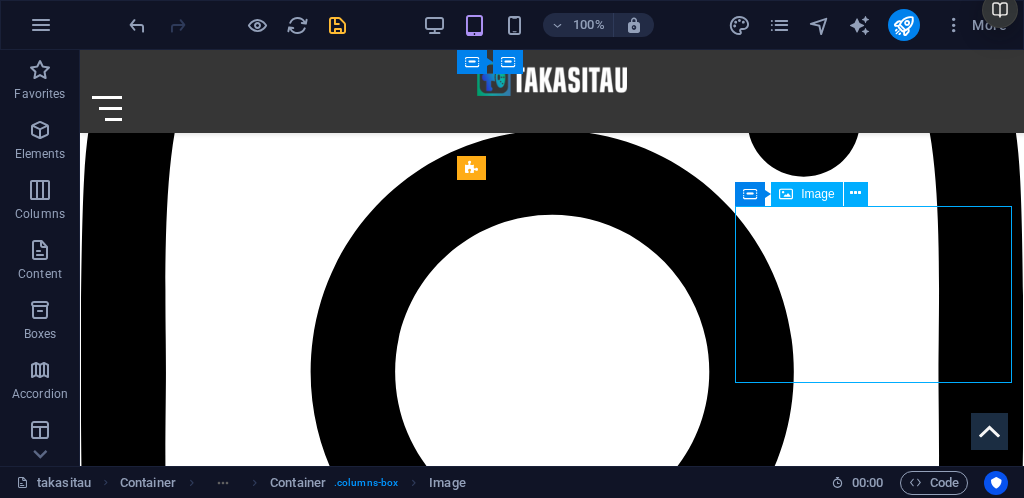 click at bounding box center (316, 12341) 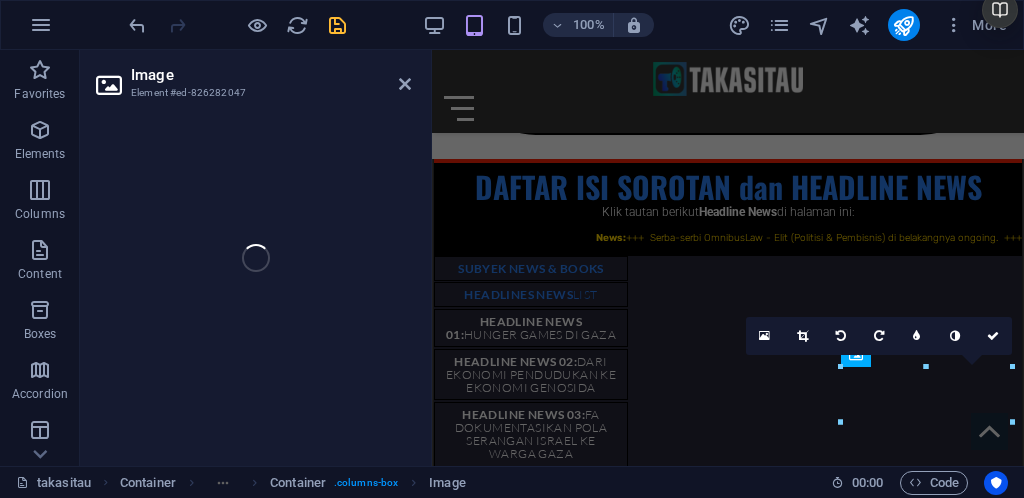 scroll, scrollTop: 3179, scrollLeft: 0, axis: vertical 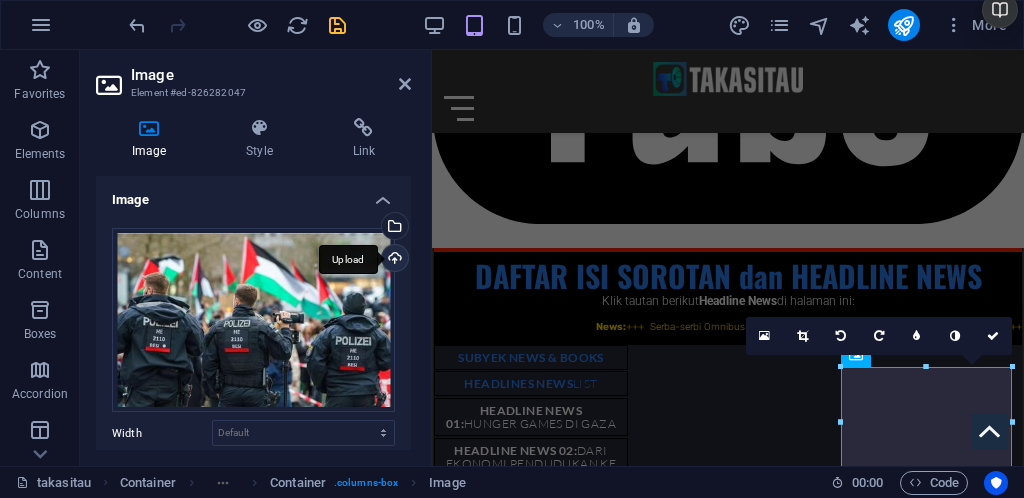 click on "Upload" at bounding box center [393, 260] 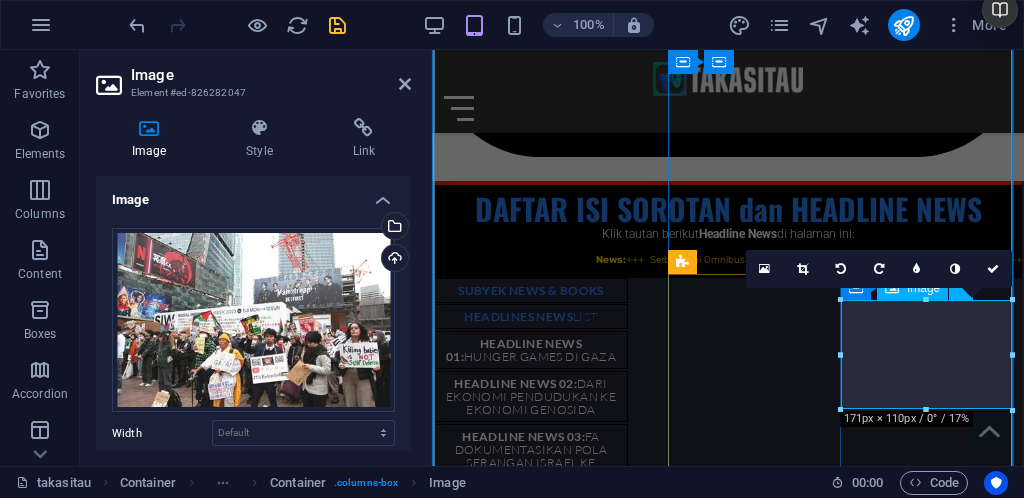 scroll, scrollTop: 3313, scrollLeft: 0, axis: vertical 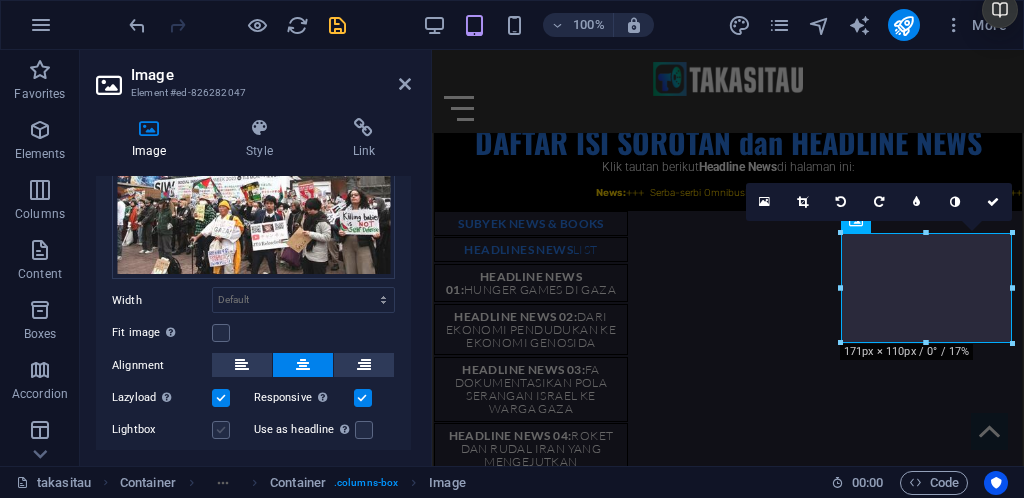 click at bounding box center (221, 430) 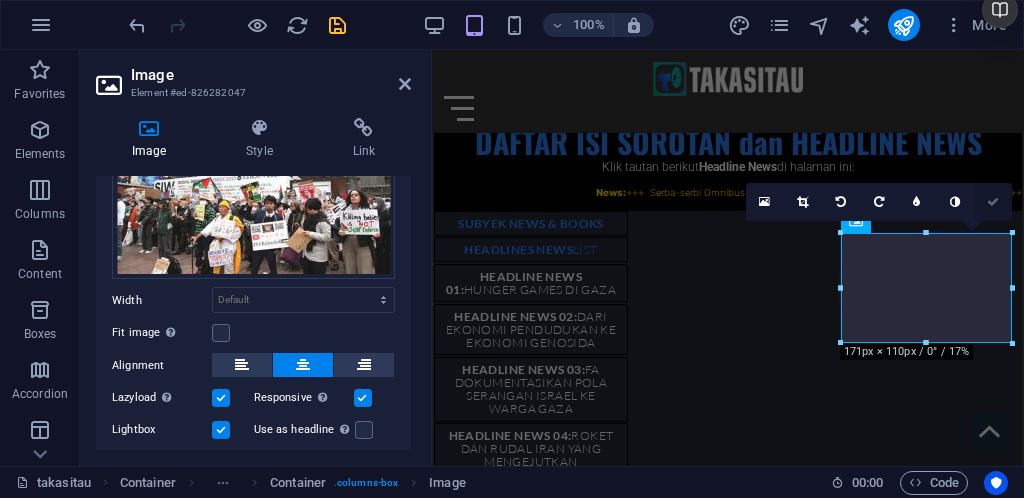 click at bounding box center (993, 202) 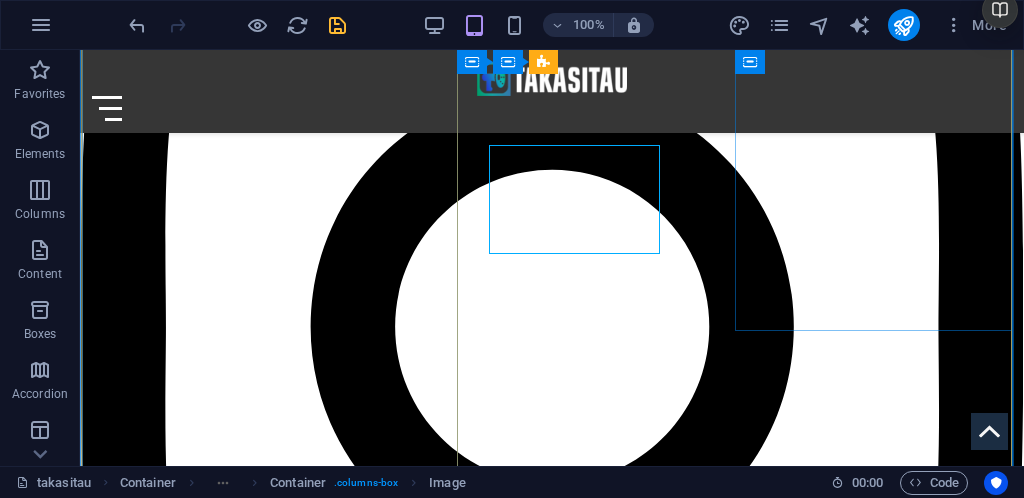 scroll, scrollTop: 3401, scrollLeft: 0, axis: vertical 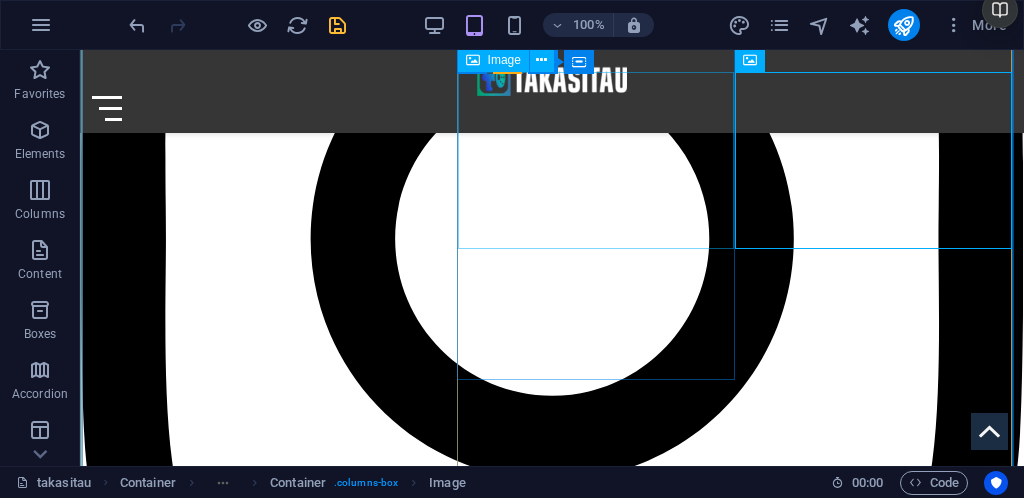click at bounding box center [316, 11516] 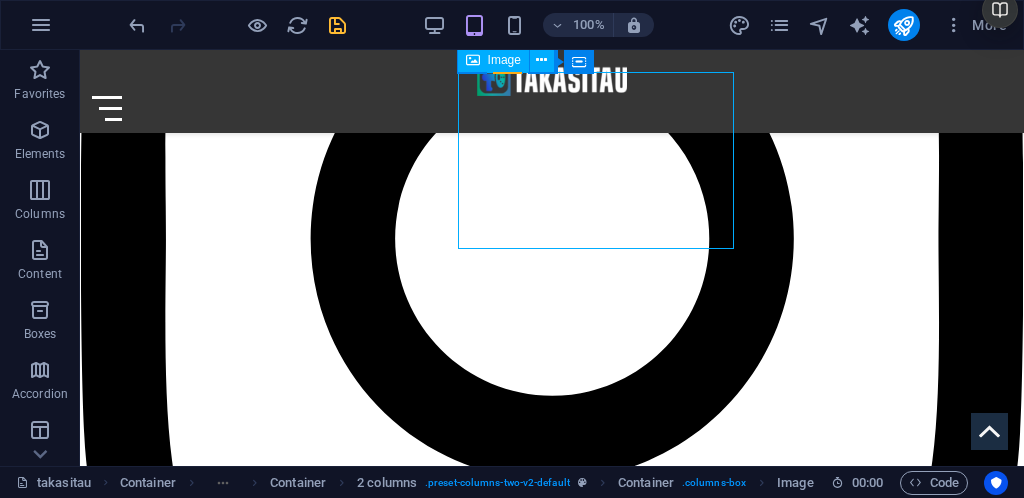 click at bounding box center (316, 11516) 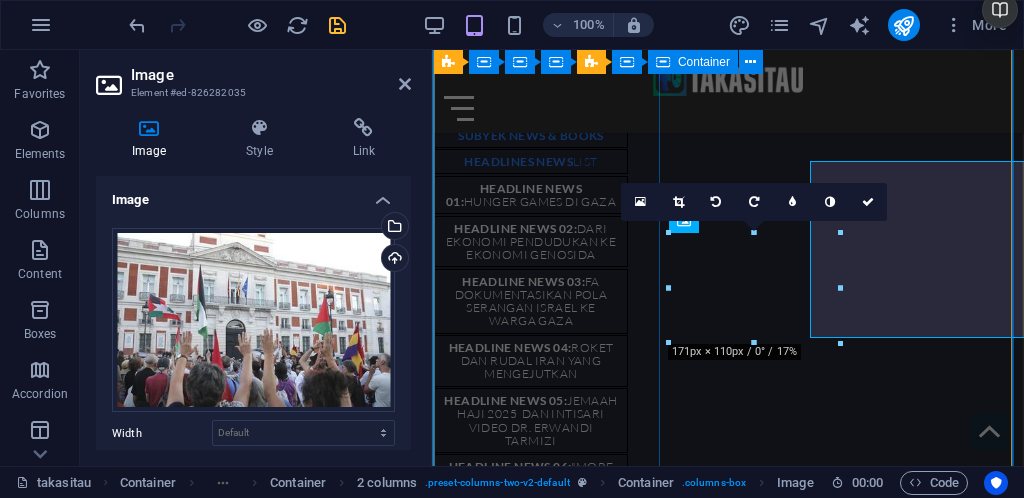 scroll, scrollTop: 3313, scrollLeft: 0, axis: vertical 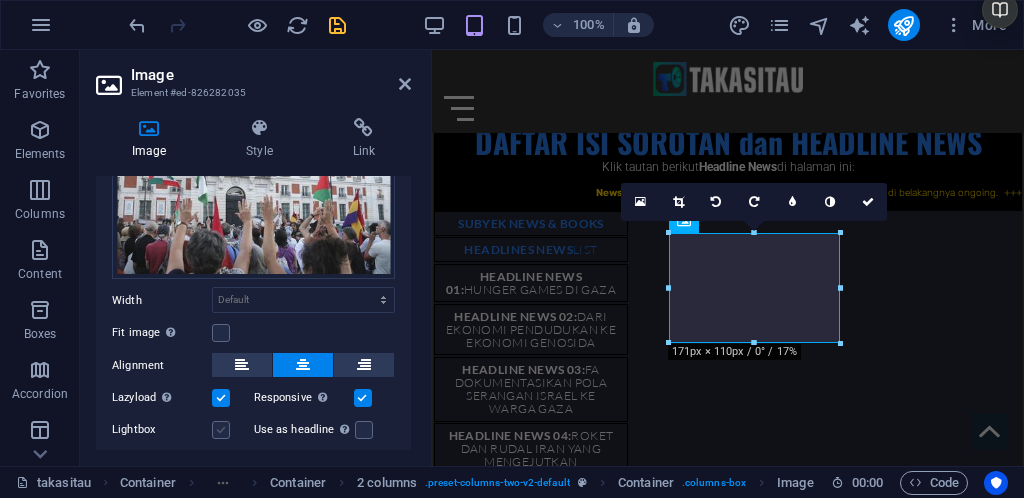 click at bounding box center (221, 430) 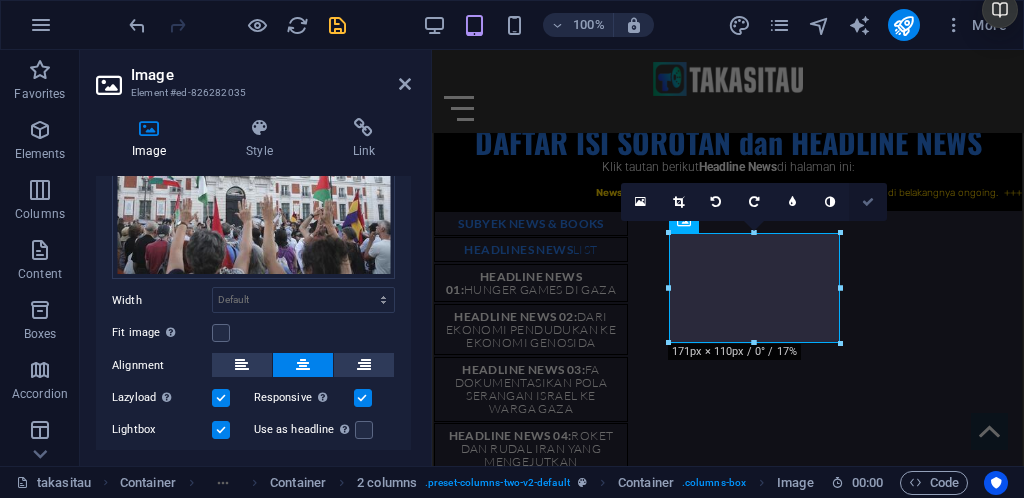 click at bounding box center [868, 202] 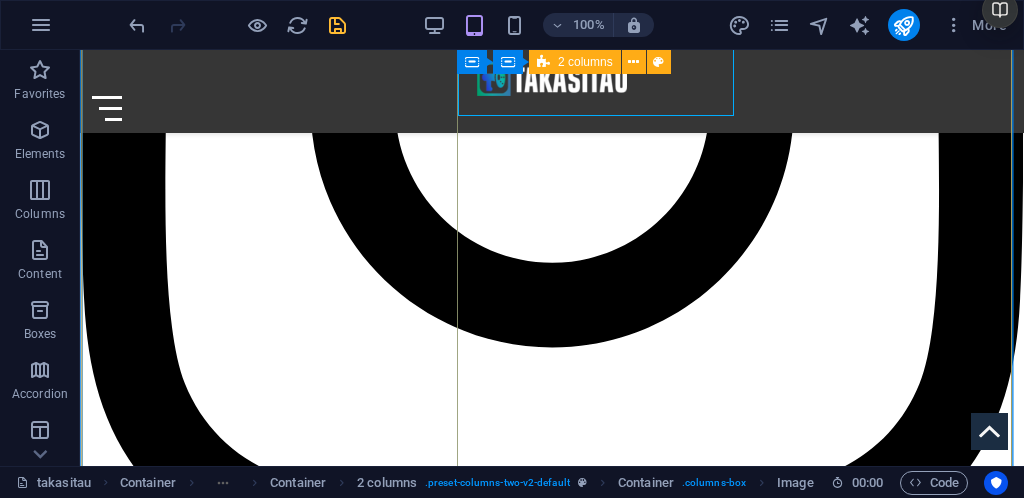 scroll, scrollTop: 3601, scrollLeft: 0, axis: vertical 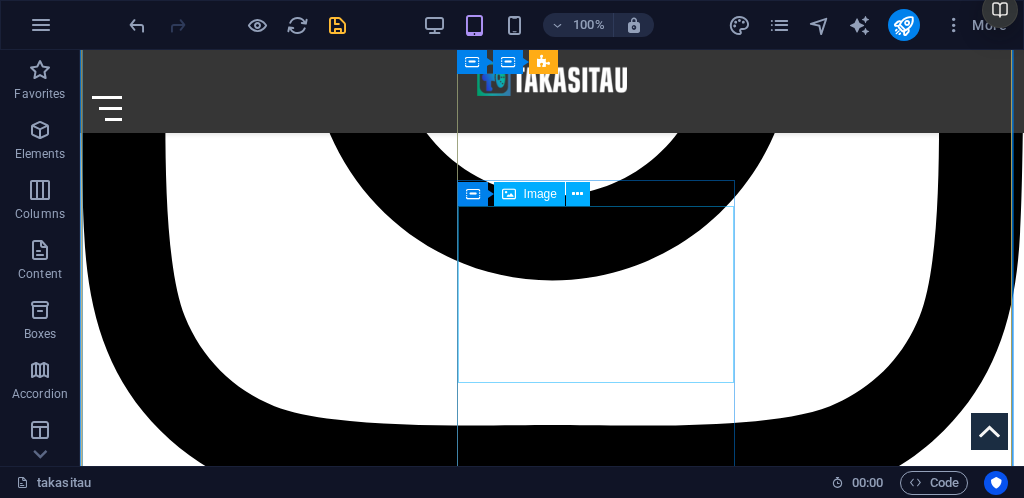 click at bounding box center [316, 12720] 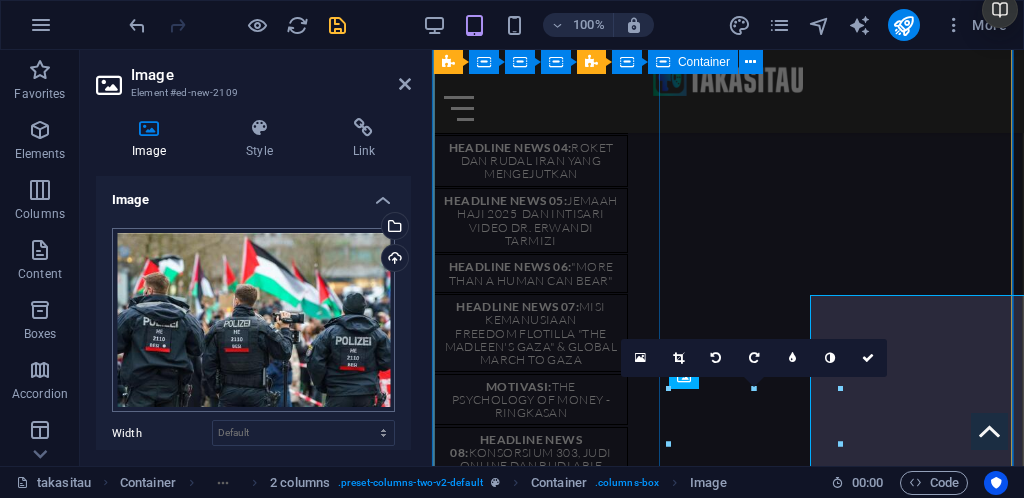 scroll, scrollTop: 3513, scrollLeft: 0, axis: vertical 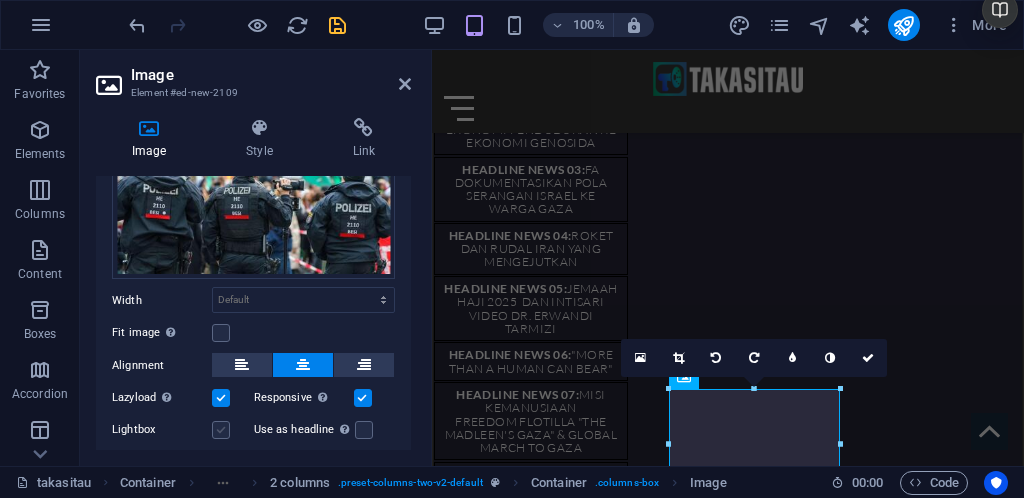 click at bounding box center [221, 430] 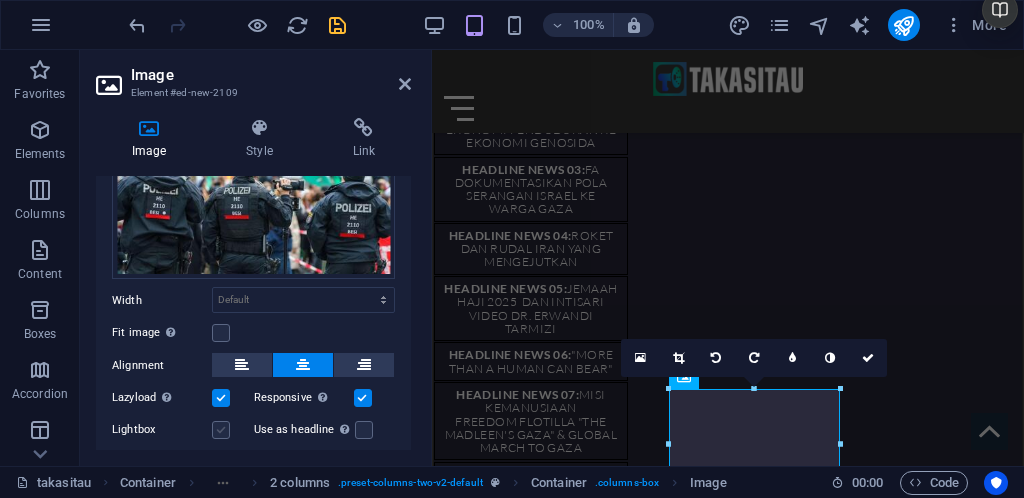 click on "Lightbox" at bounding box center (0, 0) 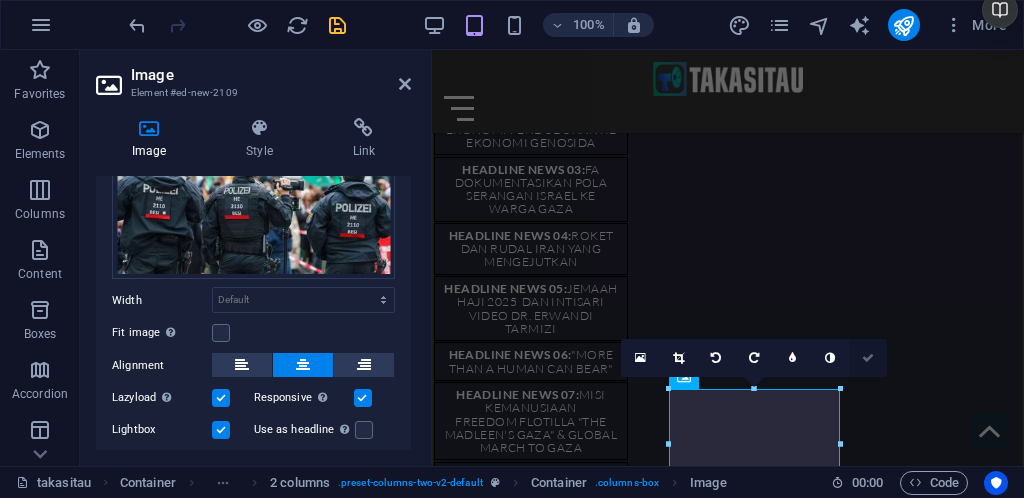 drag, startPoint x: 864, startPoint y: 360, endPoint x: 768, endPoint y: 276, distance: 127.56175 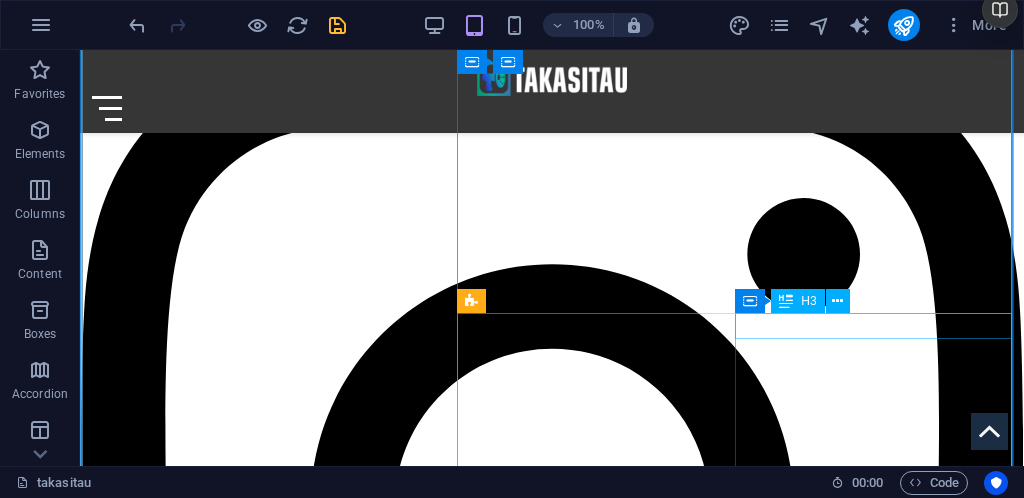 scroll, scrollTop: 3001, scrollLeft: 0, axis: vertical 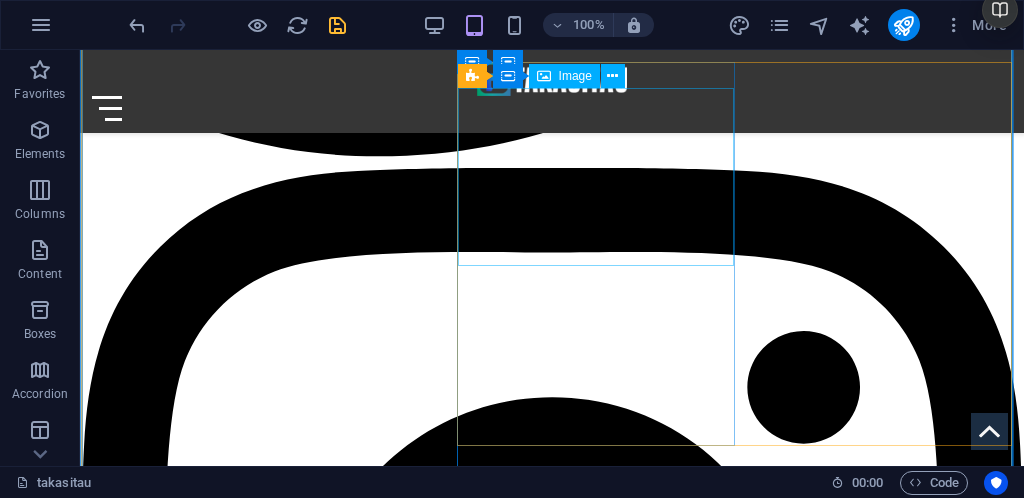 click at bounding box center (316, 10482) 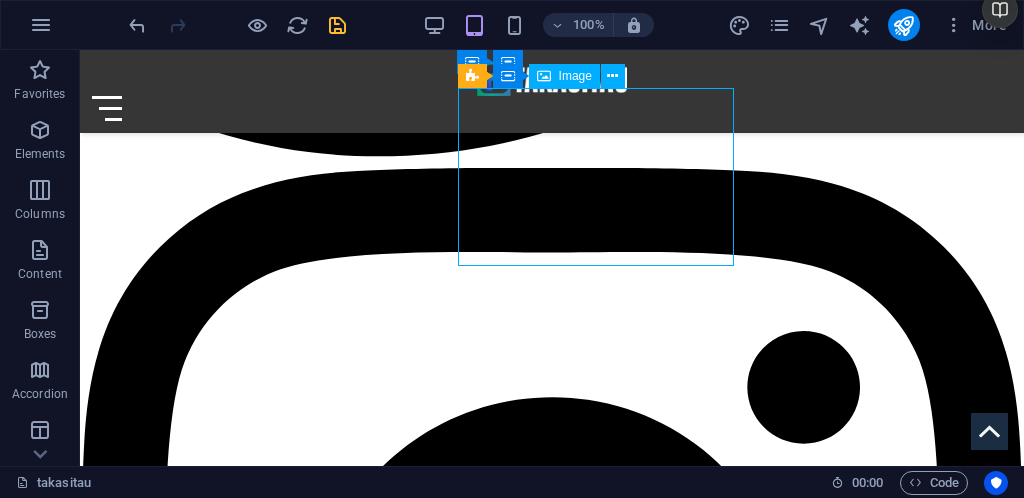click at bounding box center [316, 10482] 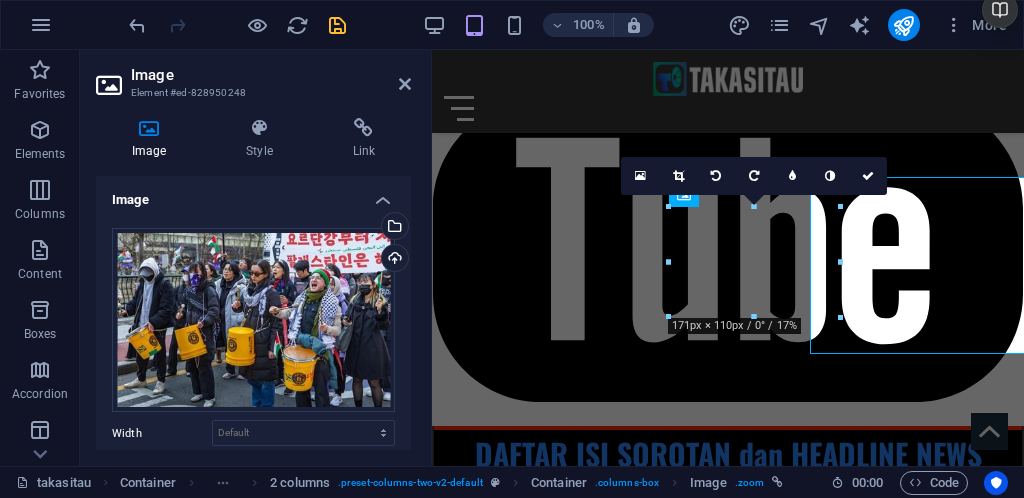 scroll, scrollTop: 2913, scrollLeft: 0, axis: vertical 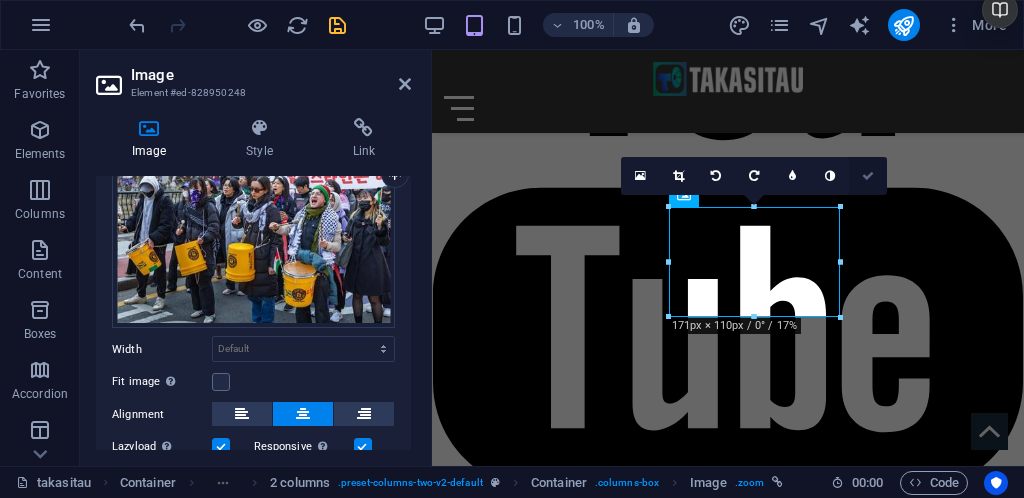 click at bounding box center (868, 176) 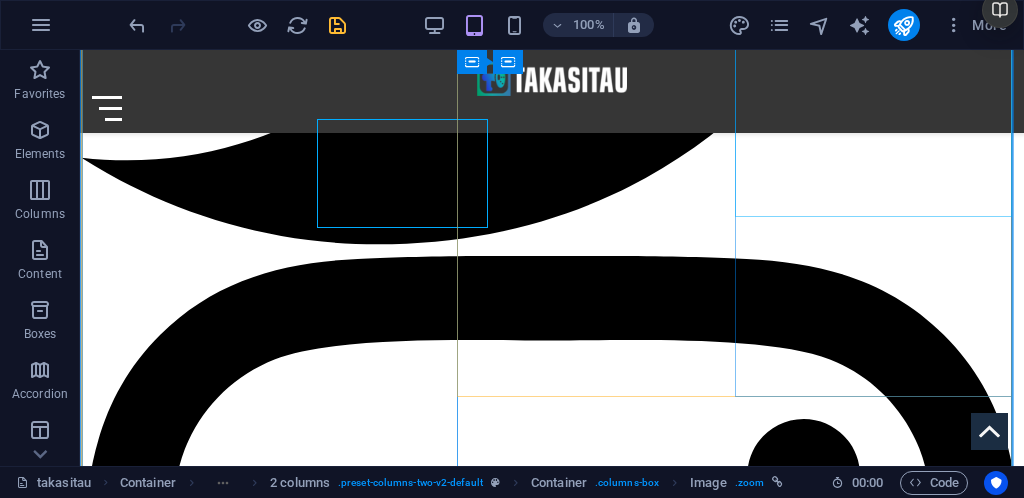 scroll, scrollTop: 3001, scrollLeft: 0, axis: vertical 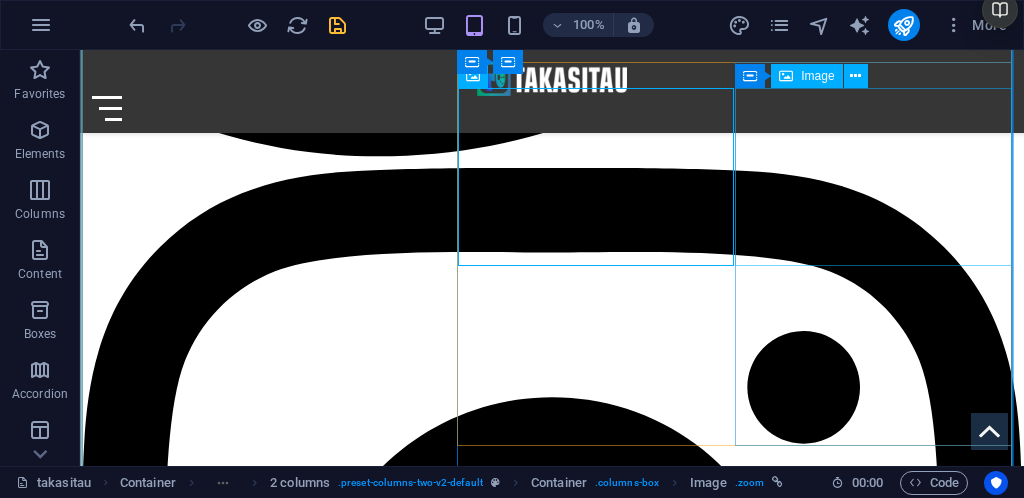 click at bounding box center (316, 11214) 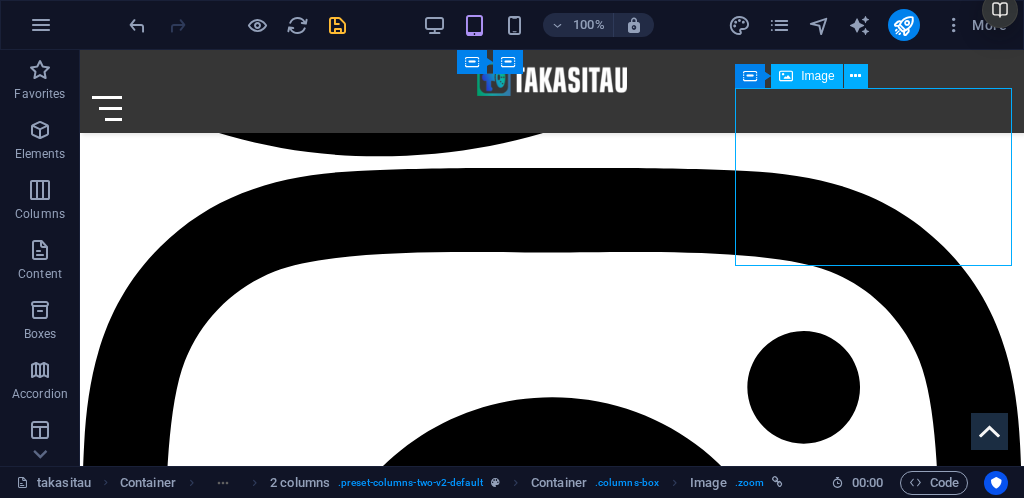 click at bounding box center (316, 11214) 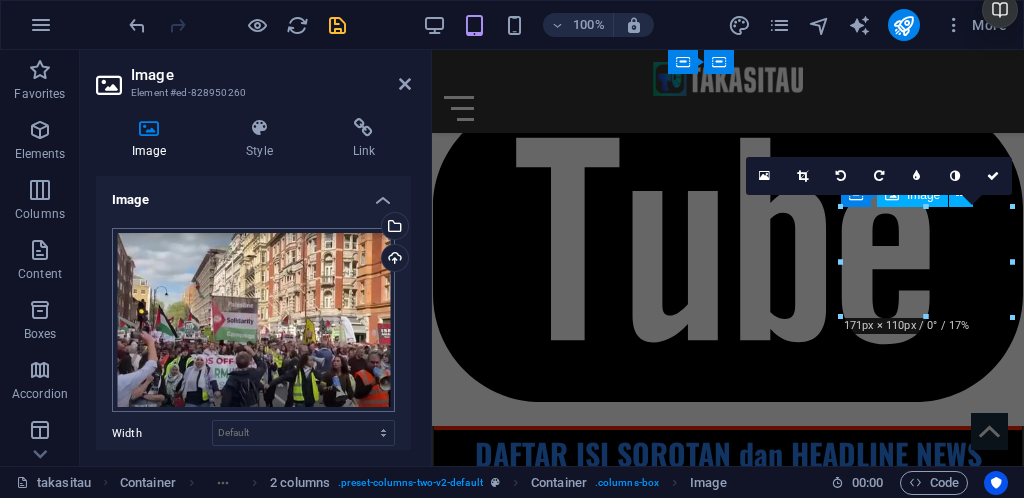 scroll, scrollTop: 2913, scrollLeft: 0, axis: vertical 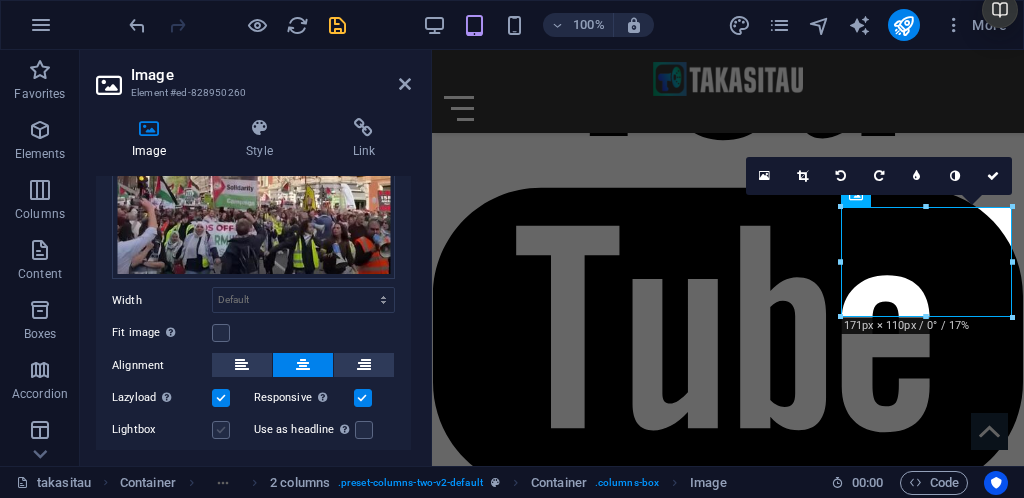 click at bounding box center (221, 430) 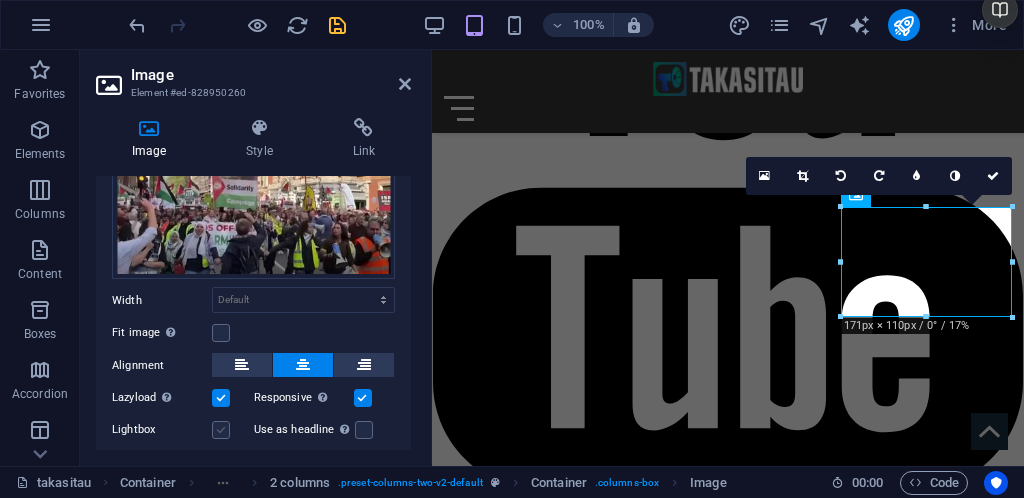 click on "Lightbox" at bounding box center [0, 0] 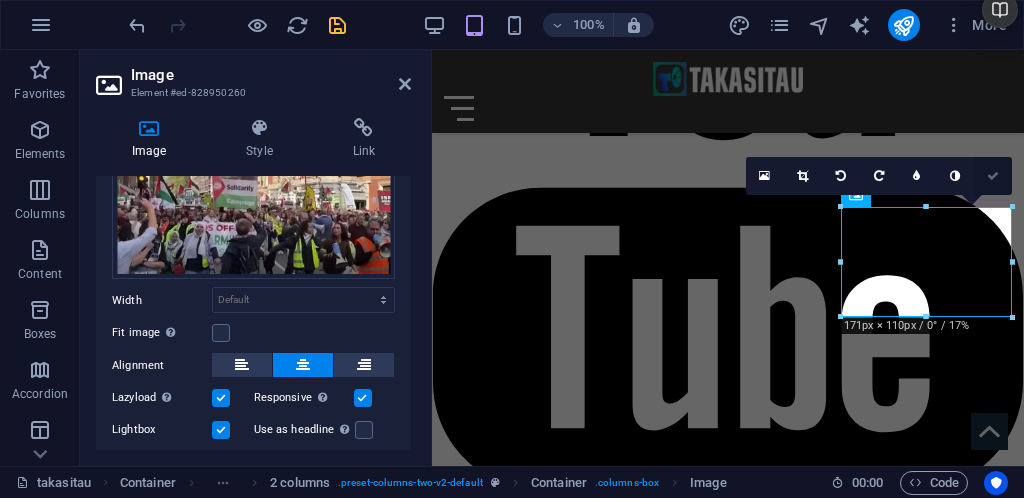 click at bounding box center [993, 176] 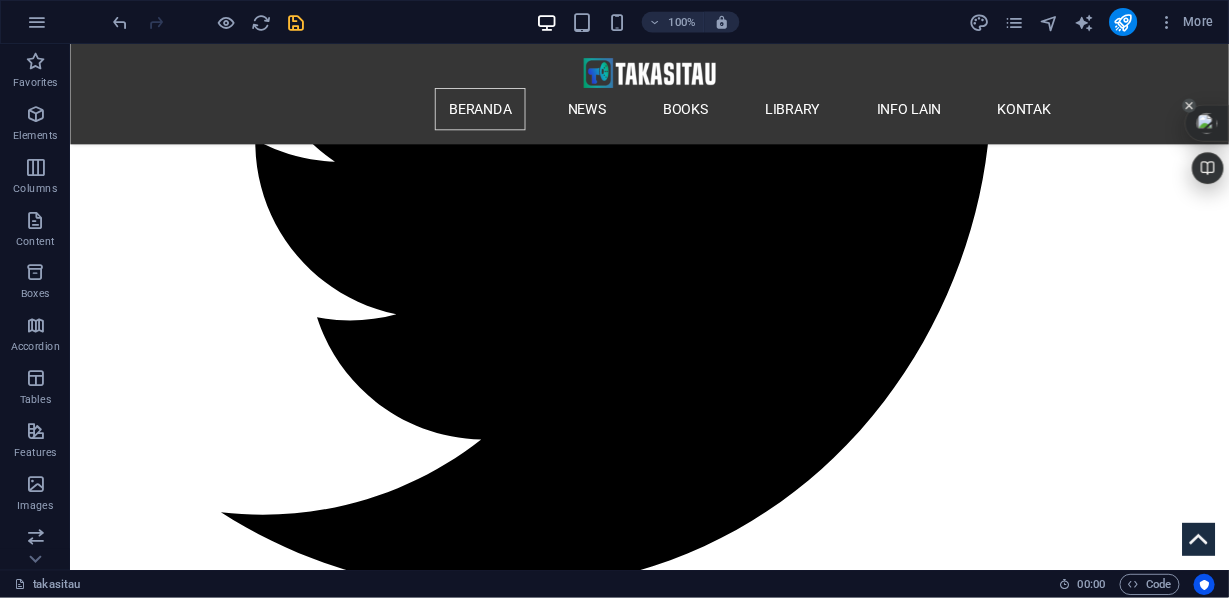 scroll, scrollTop: 2771, scrollLeft: 0, axis: vertical 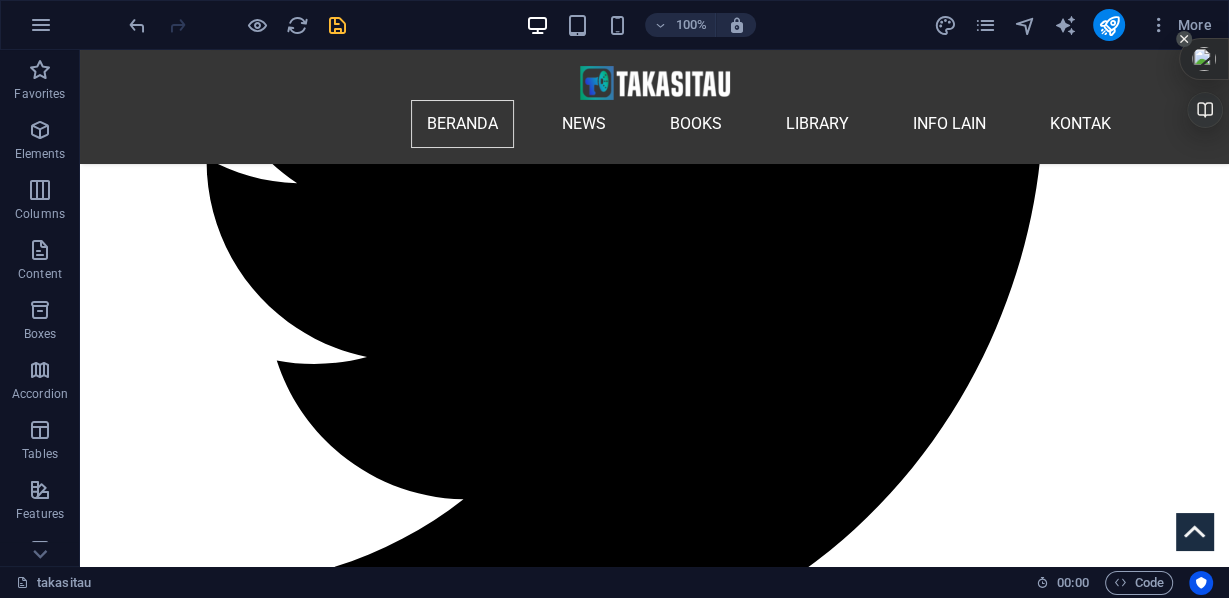 click 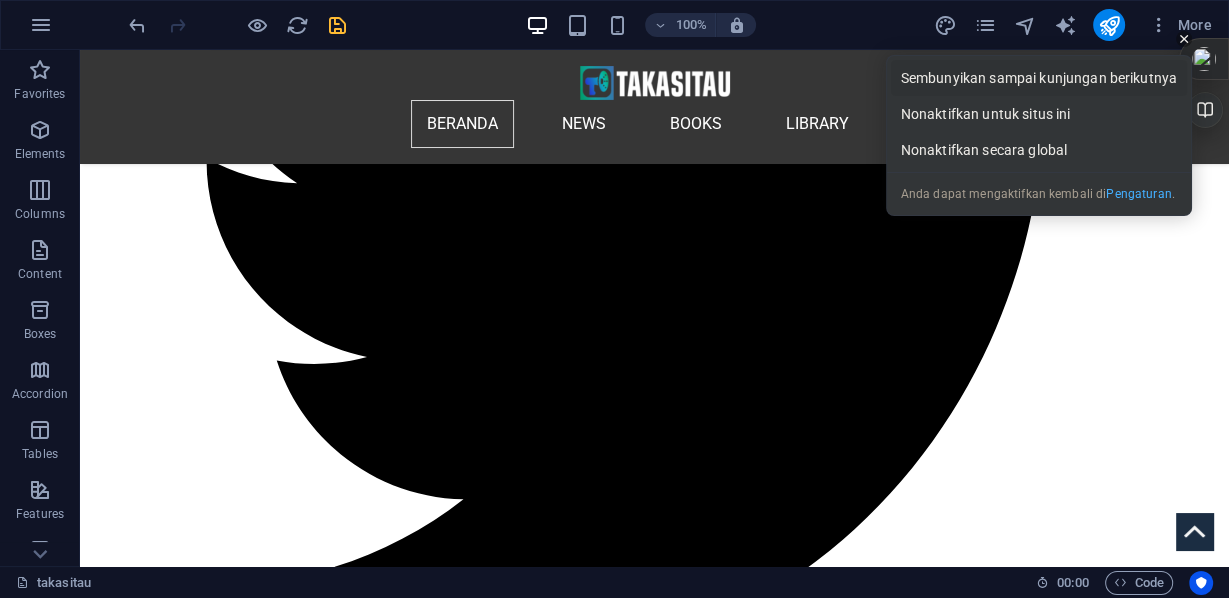 click on "Sembunyikan sampai kunjungan berikutnya" at bounding box center [1039, 78] 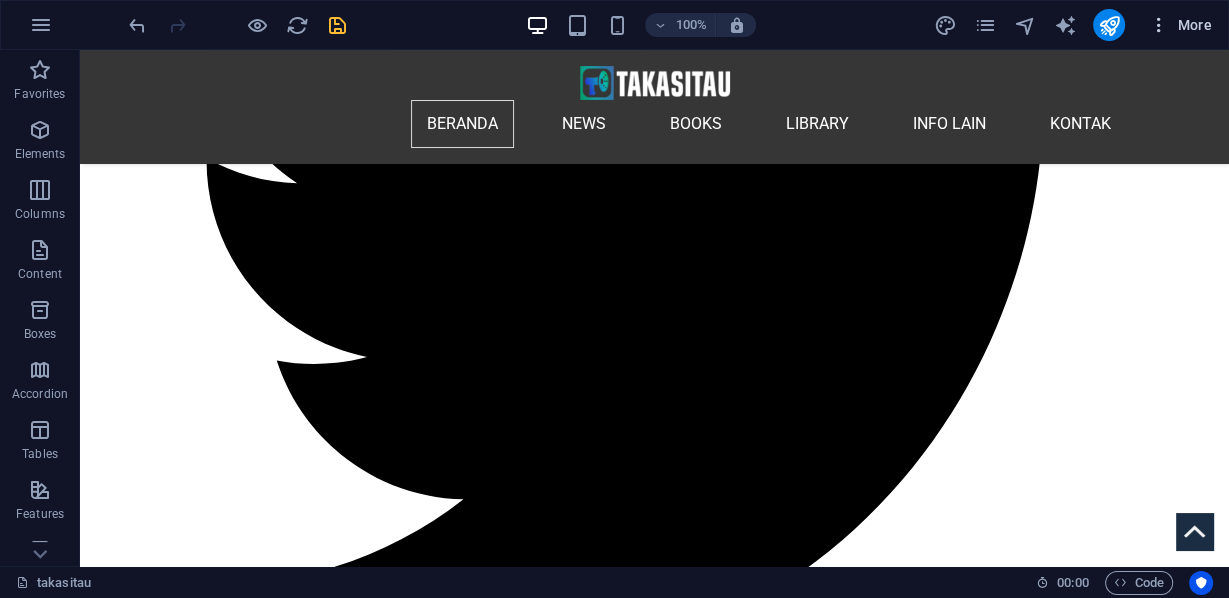 click at bounding box center (1159, 25) 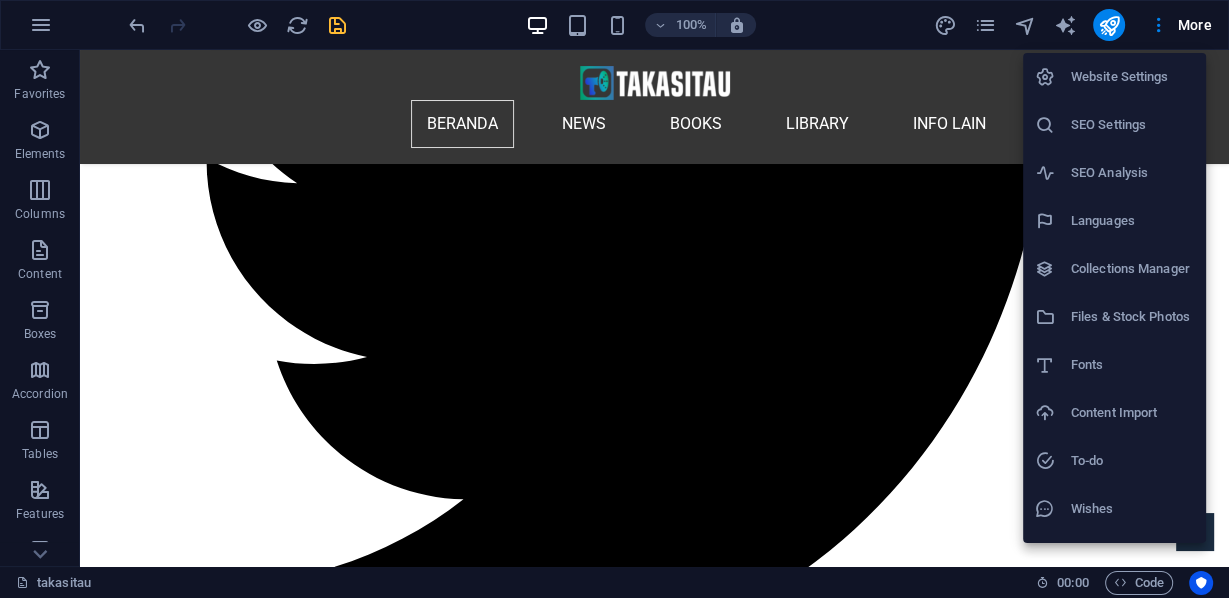 click on "Files & Stock Photos" at bounding box center (1132, 317) 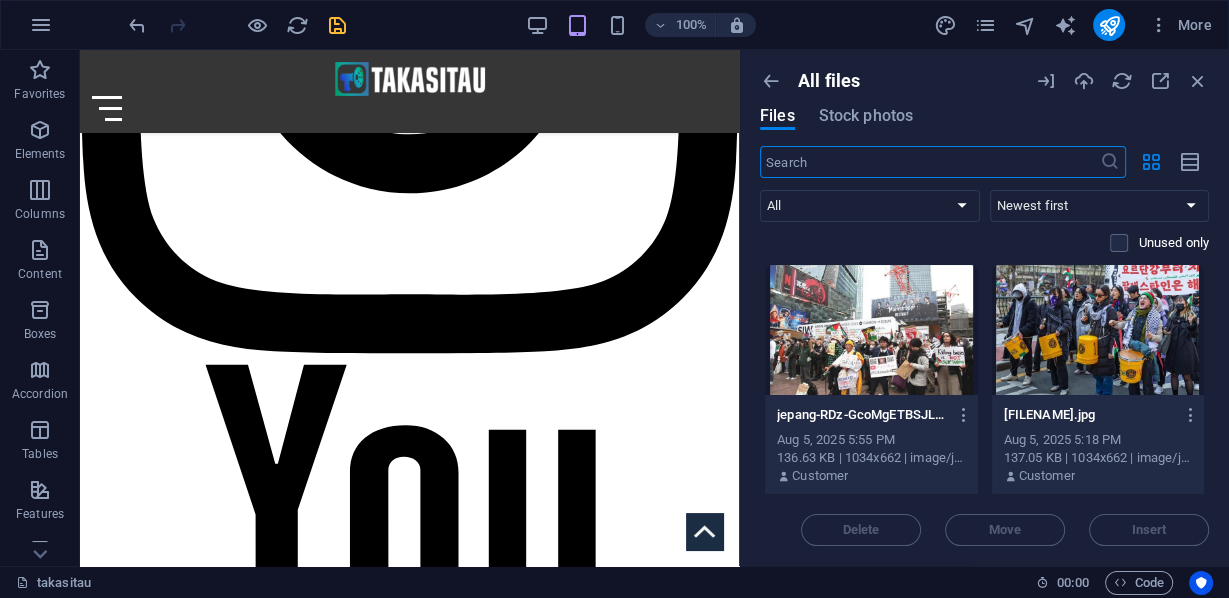 scroll, scrollTop: 2586, scrollLeft: 0, axis: vertical 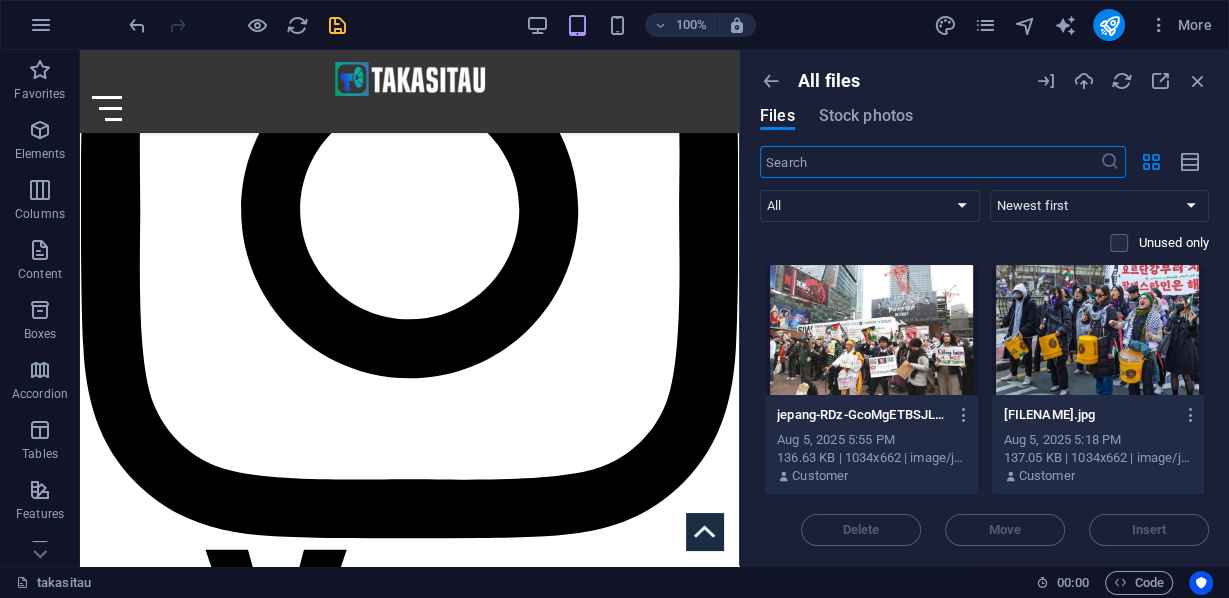 click at bounding box center (871, 330) 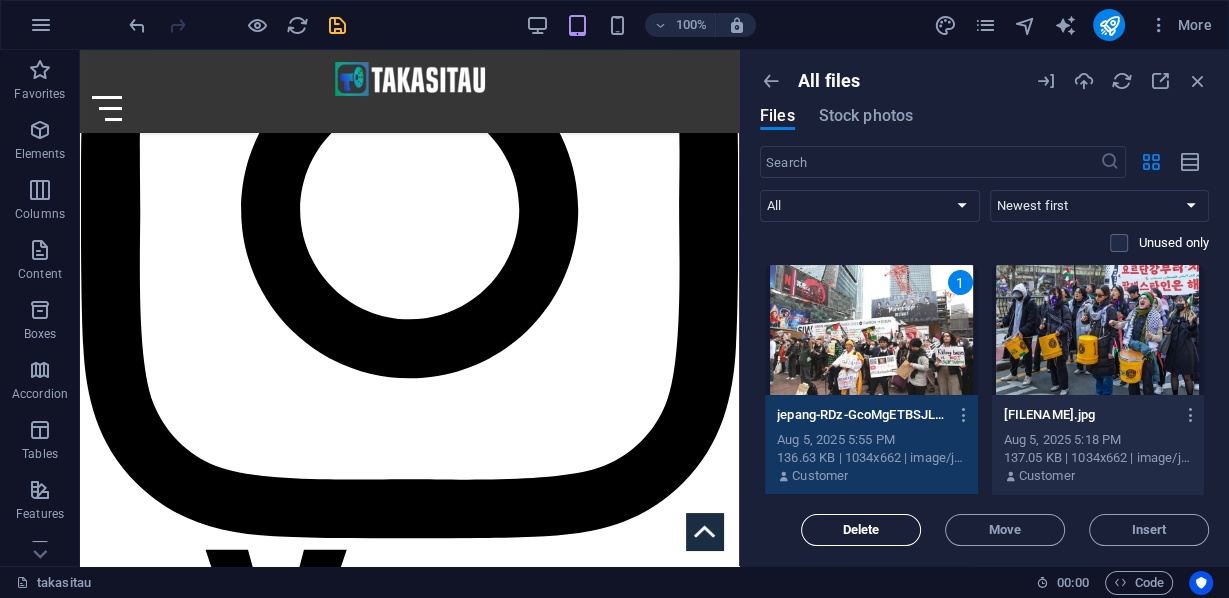 click on "Delete" at bounding box center [861, 530] 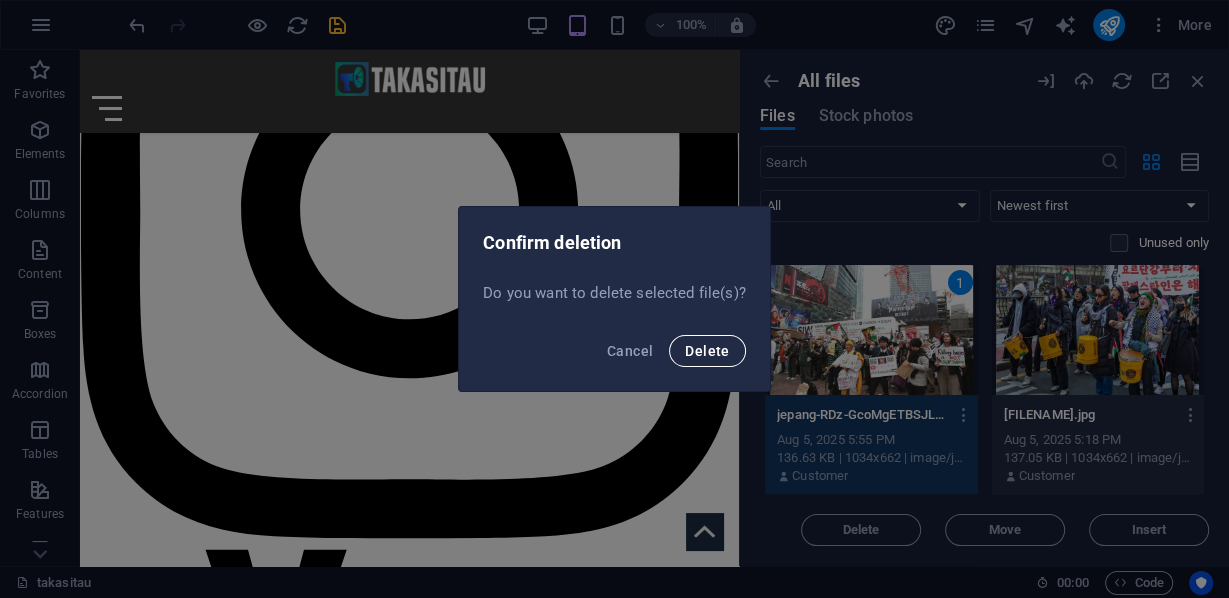 click on "Delete" at bounding box center [707, 351] 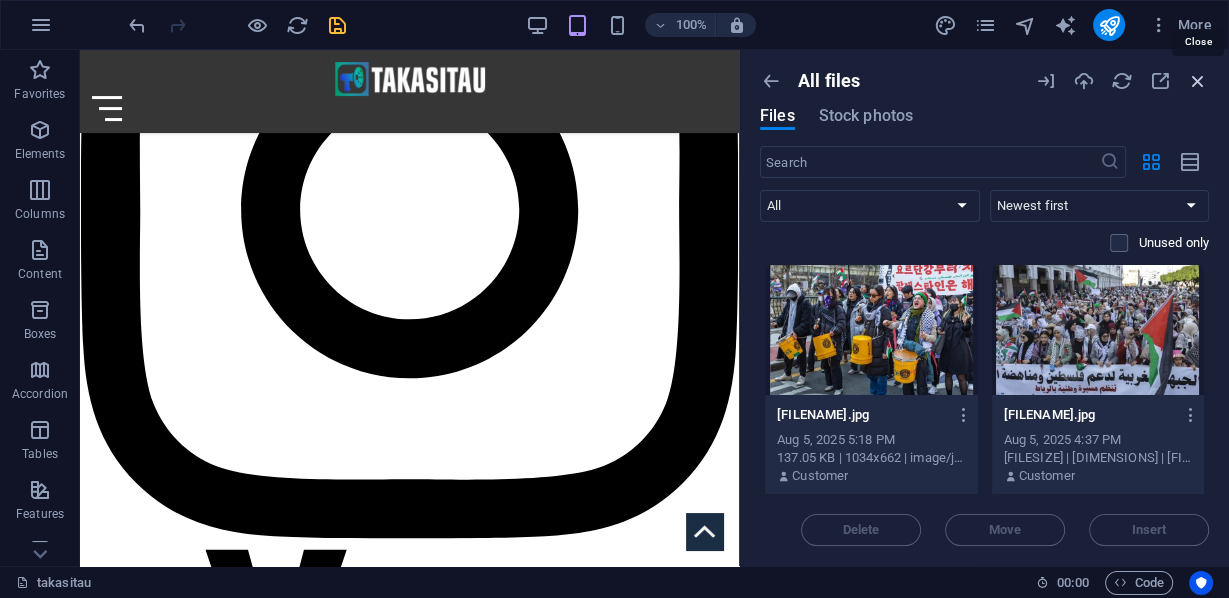 click at bounding box center [1198, 81] 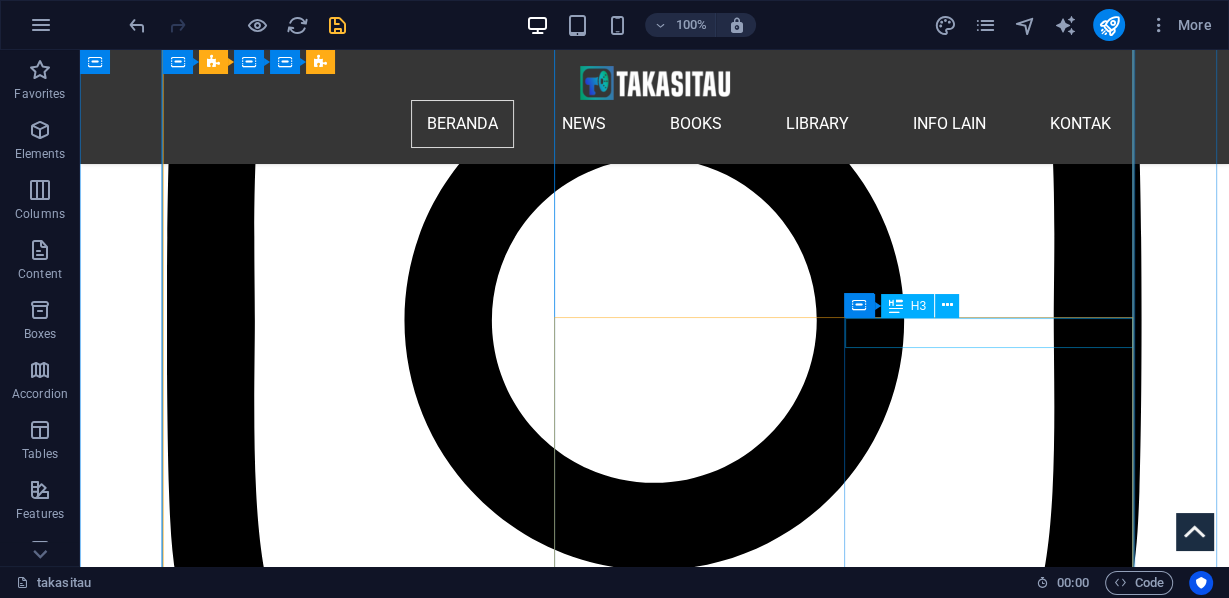 scroll, scrollTop: 3703, scrollLeft: 0, axis: vertical 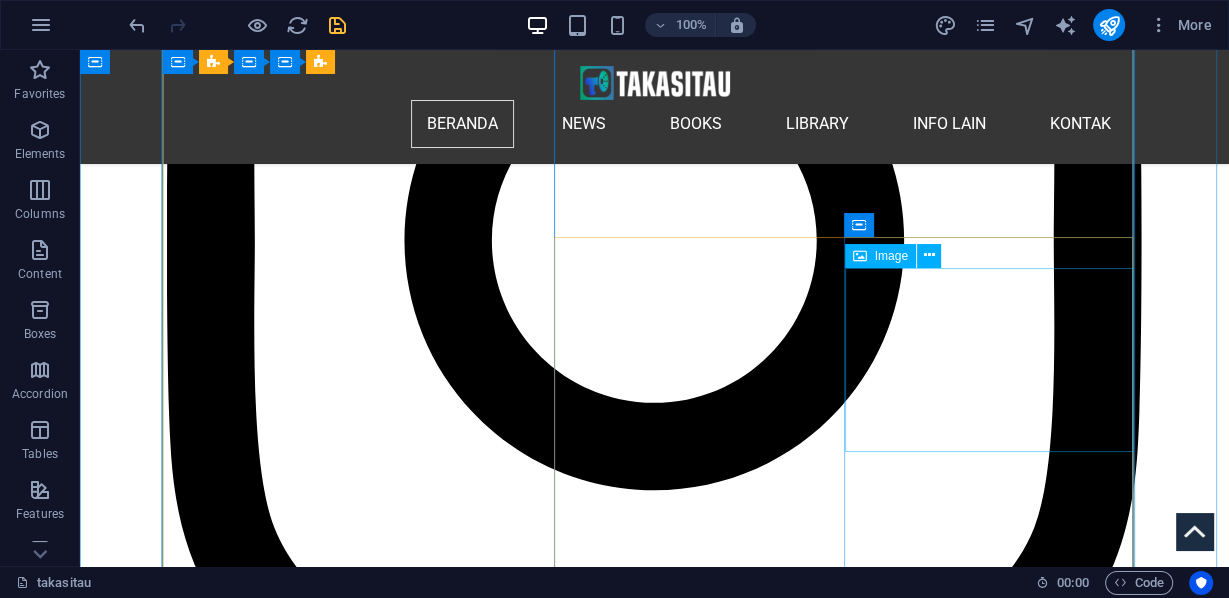 click at bounding box center (411, 14302) 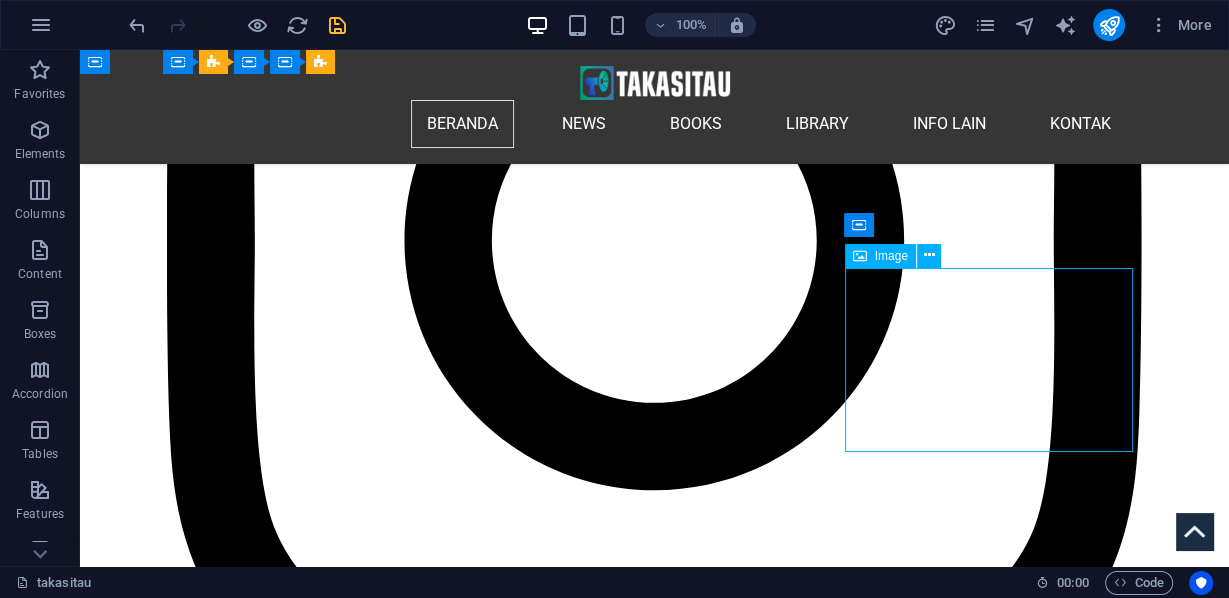 click at bounding box center [411, 14302] 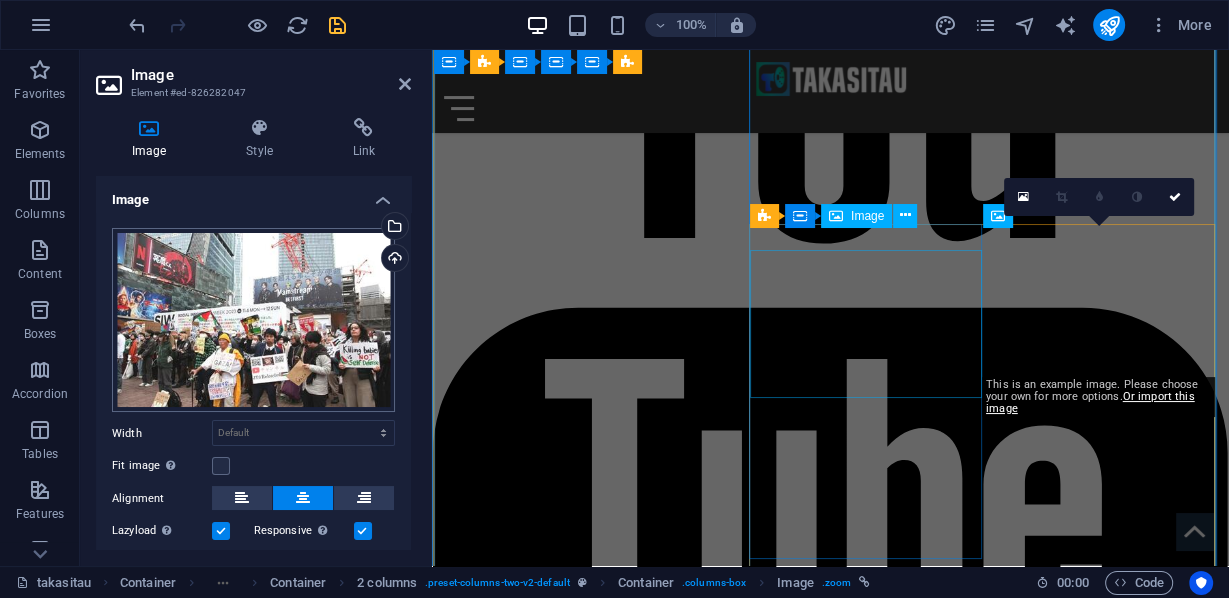 scroll, scrollTop: 3276, scrollLeft: 0, axis: vertical 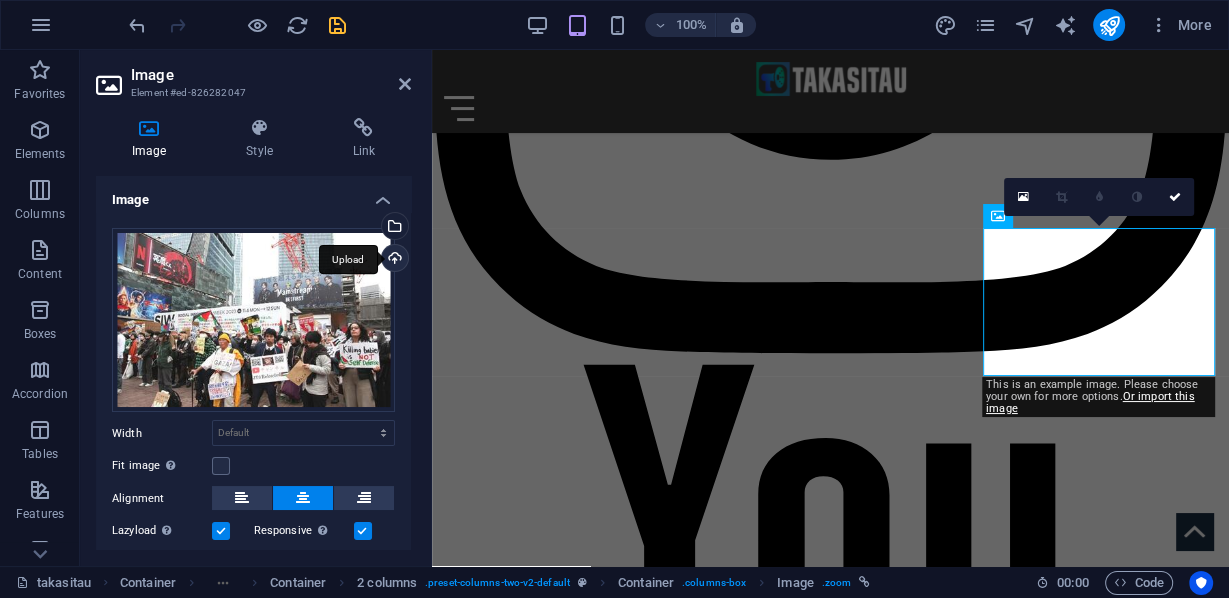click on "Upload" at bounding box center [393, 260] 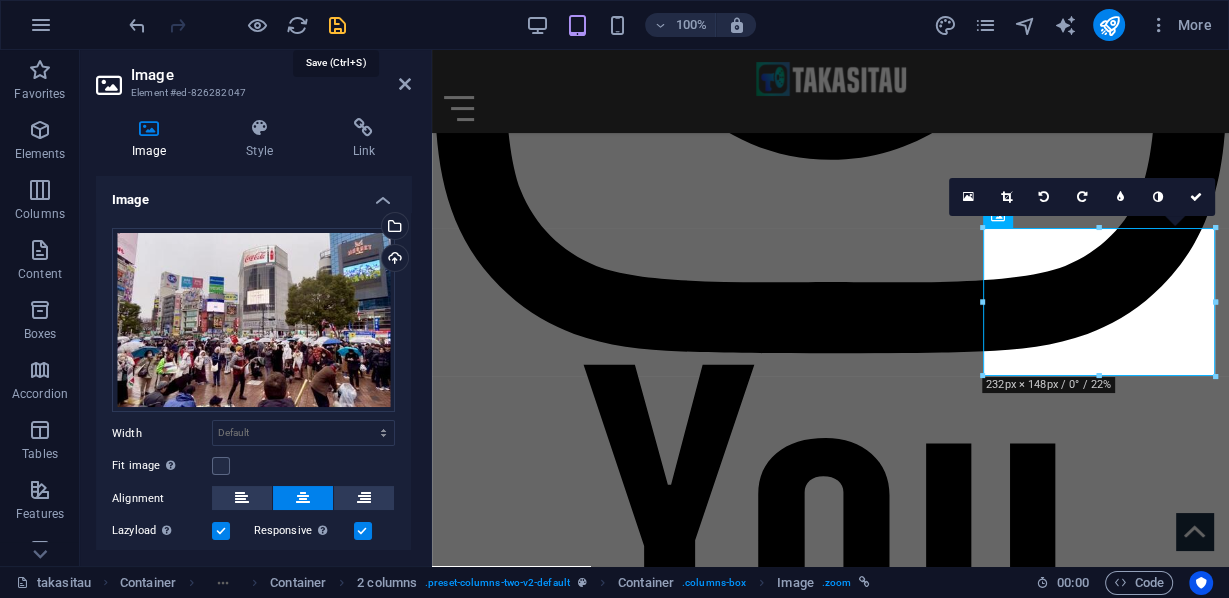 click at bounding box center [337, 25] 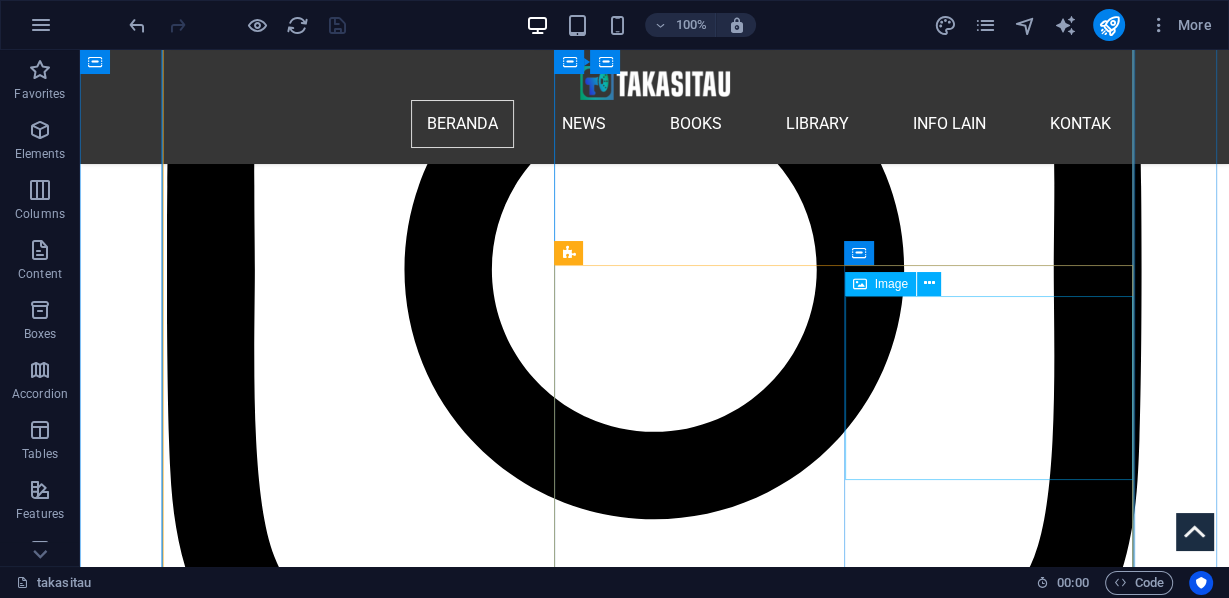 scroll, scrollTop: 3994, scrollLeft: 0, axis: vertical 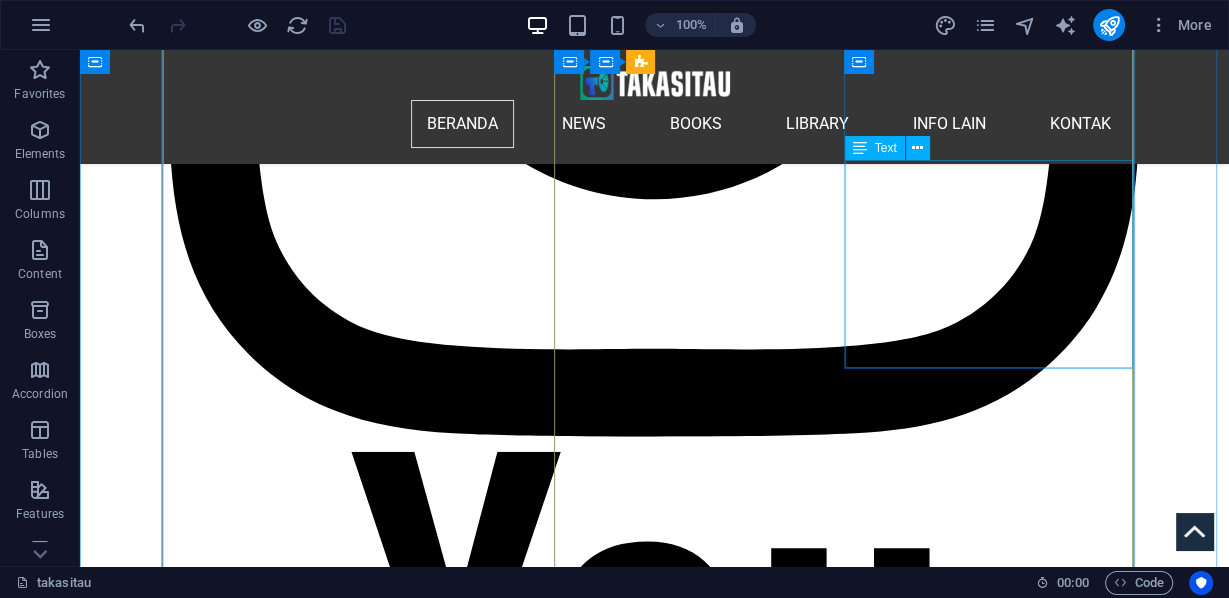 click on "CNN, pada [DATE]: ' Tindakan keras terhadap Hamas yang sudah dilarang menimbulkan kekhawatiran kebebasan berbicara di Jerman ', sebagai judul dari artikel CNN yang pro-zionist di Jerman, memberi label protest pro Palestina sebagai protest pro Hamas. Negara-negara Eropa meningkatkan upaya melawan 'militan' (pendukung pro Palestina dilabeli sebagai militan), dengan Jerman memimpin dalam tindakan melawannya dan para pendukungnya. Di Berlin, pawai pro-Palestina dibatasi, dan sekolah-sekolah dilarang membawa bendera Palestina dan syal keffiyeh. Di seluruh negeri, penggunaan frasa pro-Palestina " From the river to the sea " kini ilegal, dalam menuntut hak-hak Palestina atau menyerukan diakhirinya Israel, ini sesuai dengan prinsip apartheid." at bounding box center (411, 14443) 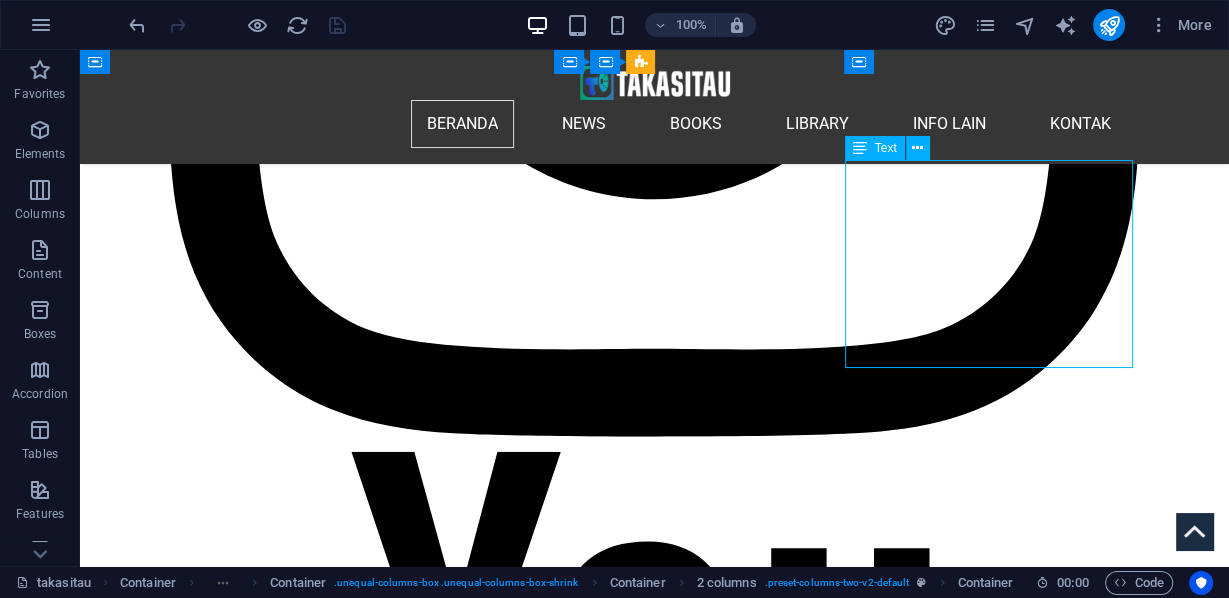 click on "CNN, pada [DATE]: ' Tindakan keras terhadap Hamas yang sudah dilarang menimbulkan kekhawatiran kebebasan berbicara di Jerman ', sebagai judul dari artikel CNN yang pro-zionist di Jerman, memberi label protest pro Palestina sebagai protest pro Hamas. Negara-negara Eropa meningkatkan upaya melawan 'militan' (pendukung pro Palestina dilabeli sebagai militan), dengan Jerman memimpin dalam tindakan melawannya dan para pendukungnya. Di Berlin, pawai pro-Palestina dibatasi, dan sekolah-sekolah dilarang membawa bendera Palestina dan syal keffiyeh. Di seluruh negeri, penggunaan frasa pro-Palestina " From the river to the sea " kini ilegal, dalam menuntut hak-hak Palestina atau menyerukan diakhirinya Israel, ini sesuai dengan prinsip apartheid." at bounding box center (411, 14443) 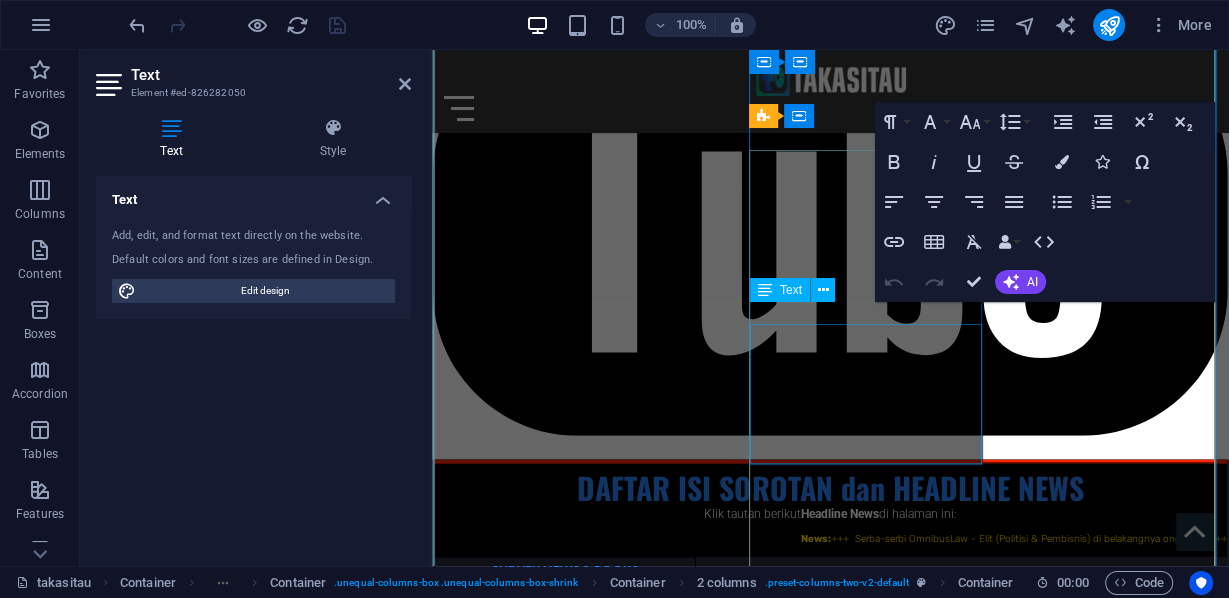 scroll, scrollTop: 3351, scrollLeft: 0, axis: vertical 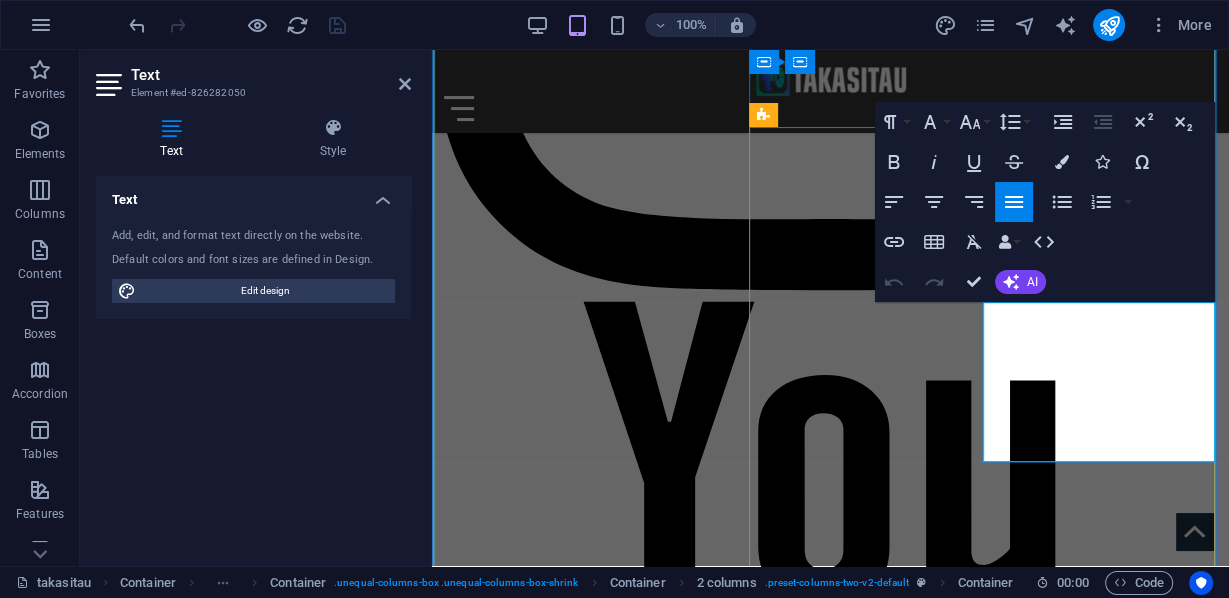 click on "CNN, pada [DATE]: ' Tindakan keras terhadap Hamas yang sudah dilarang menimbulkan kekhawatiran kebebasan berbicara di Jerman ', sebagai judul dari artikel CNN yang pro-zionist di Jerman, memberi label protest pro Palestina sebagai protest pro Hamas. Negara-negara Eropa meningkatkan upaya melawan 'militan' (pendukung pro Palestina dilabeli sebagai militan), dengan Jerman memimpin dalam tindakan melawannya dan para pendukungnya. Di Berlin, pawai pro-Palestina dibatasi, dan sekolah-sekolah dilarang membawa bendera Palestina dan syal keffiyeh. Di seluruh negeri, penggunaan frasa pro-Palestina " From the river to the sea " kini ilegal, dalam menuntut hak-hak Palestina atau menyerukan diakhirinya Israel, ini sesuai dengan prinsip apartheid." at bounding box center [631, 11093] 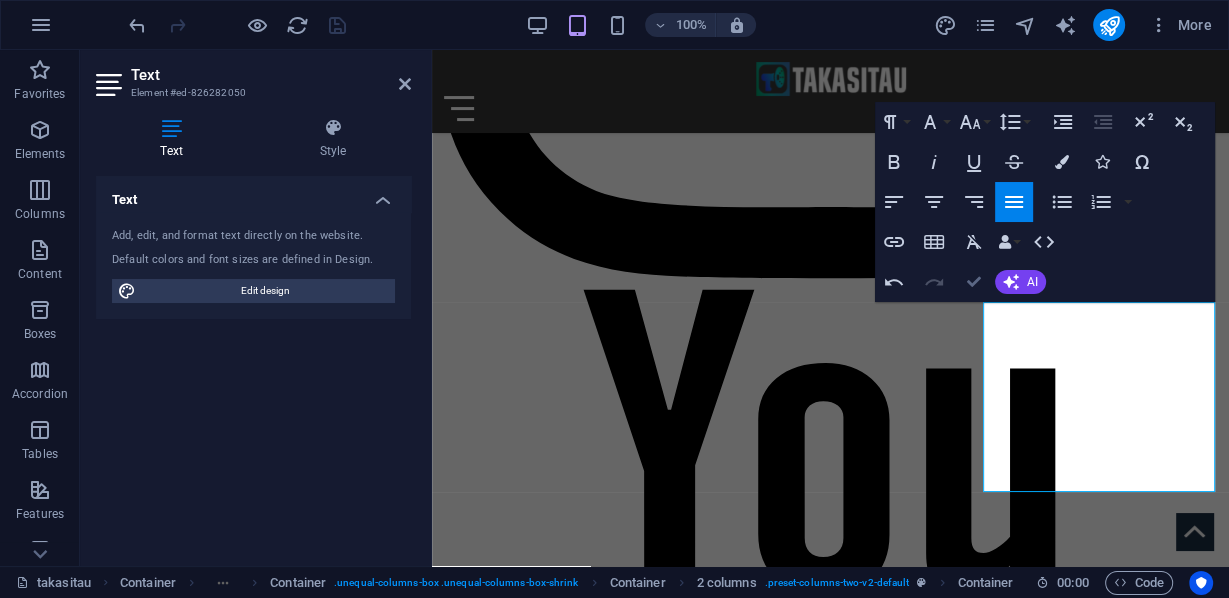 drag, startPoint x: 976, startPoint y: 281, endPoint x: 850, endPoint y: 213, distance: 143.1782 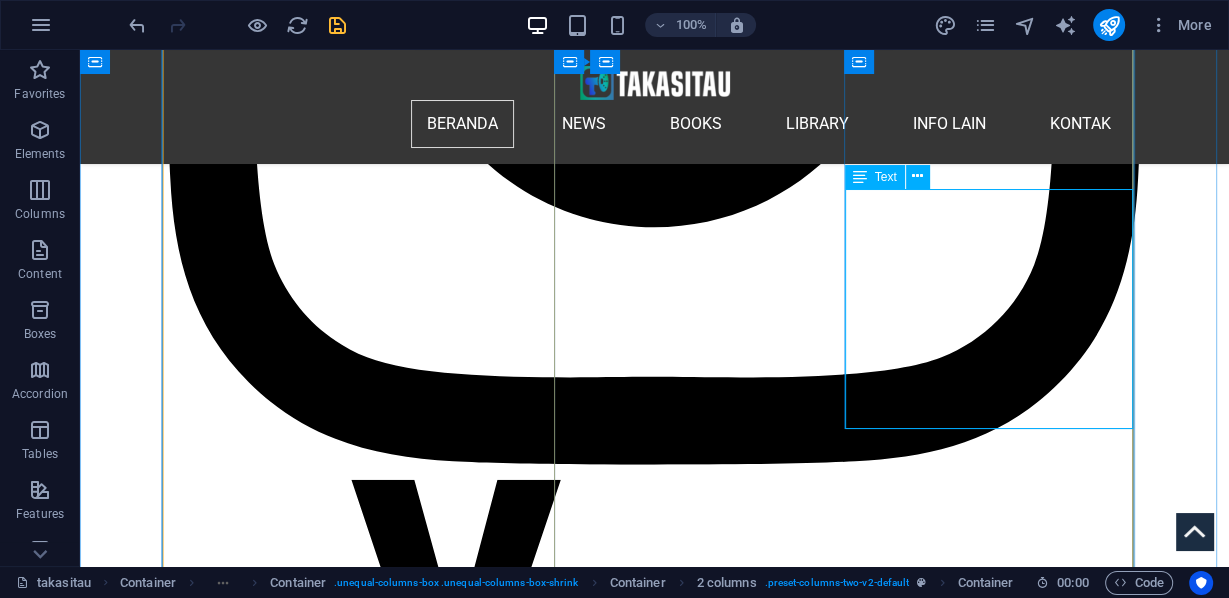 scroll, scrollTop: 4126, scrollLeft: 0, axis: vertical 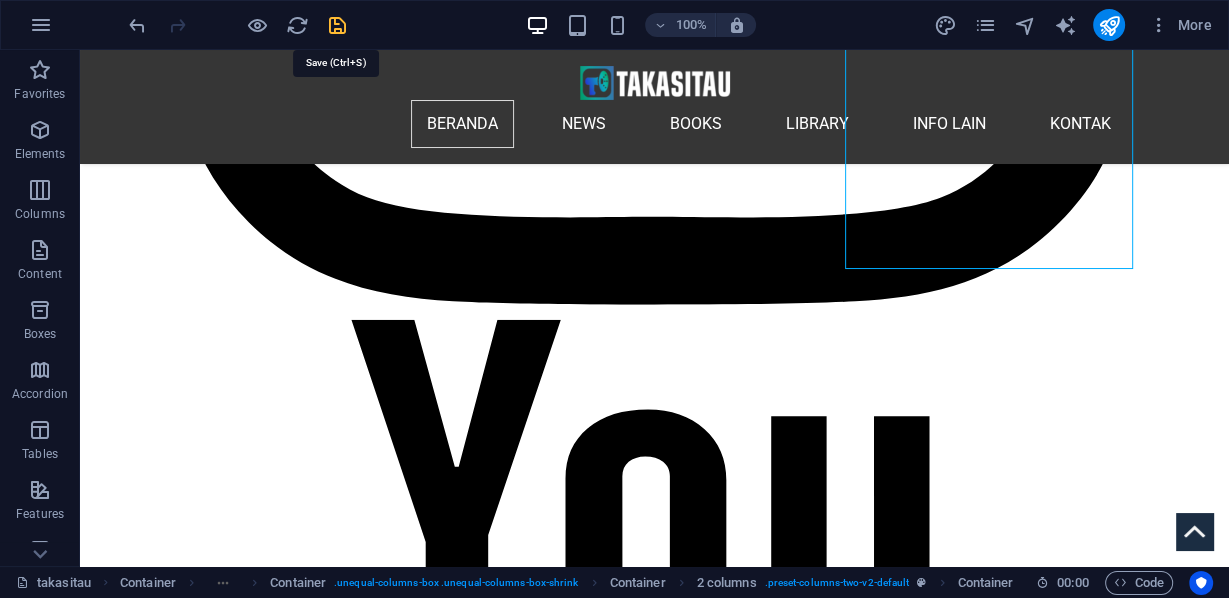click at bounding box center (337, 25) 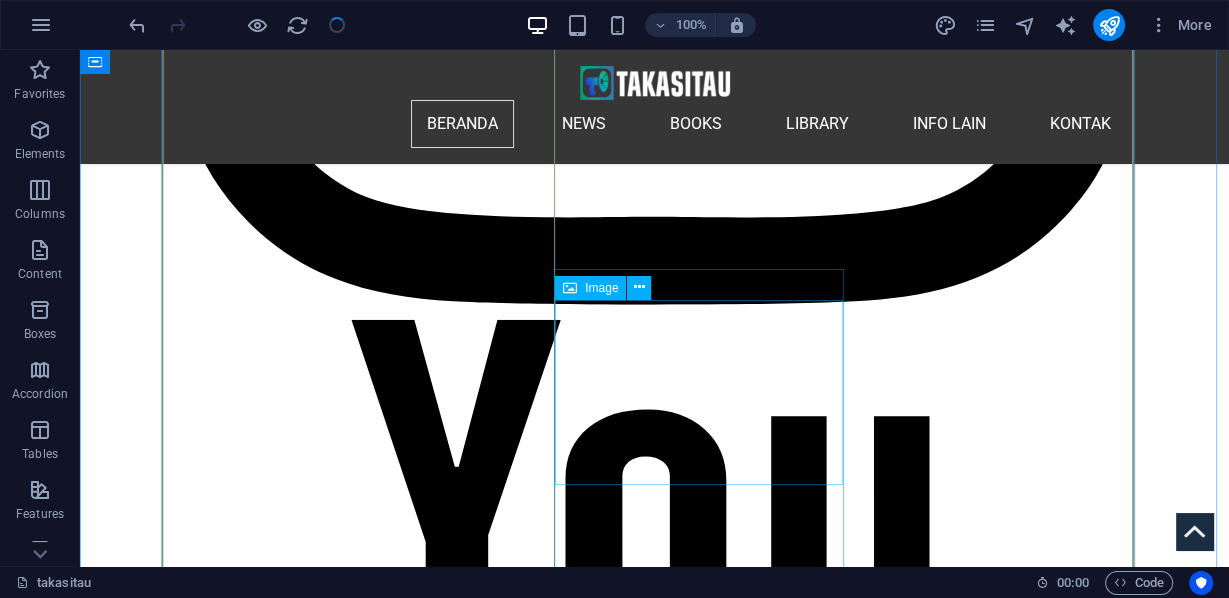 scroll, scrollTop: 4286, scrollLeft: 0, axis: vertical 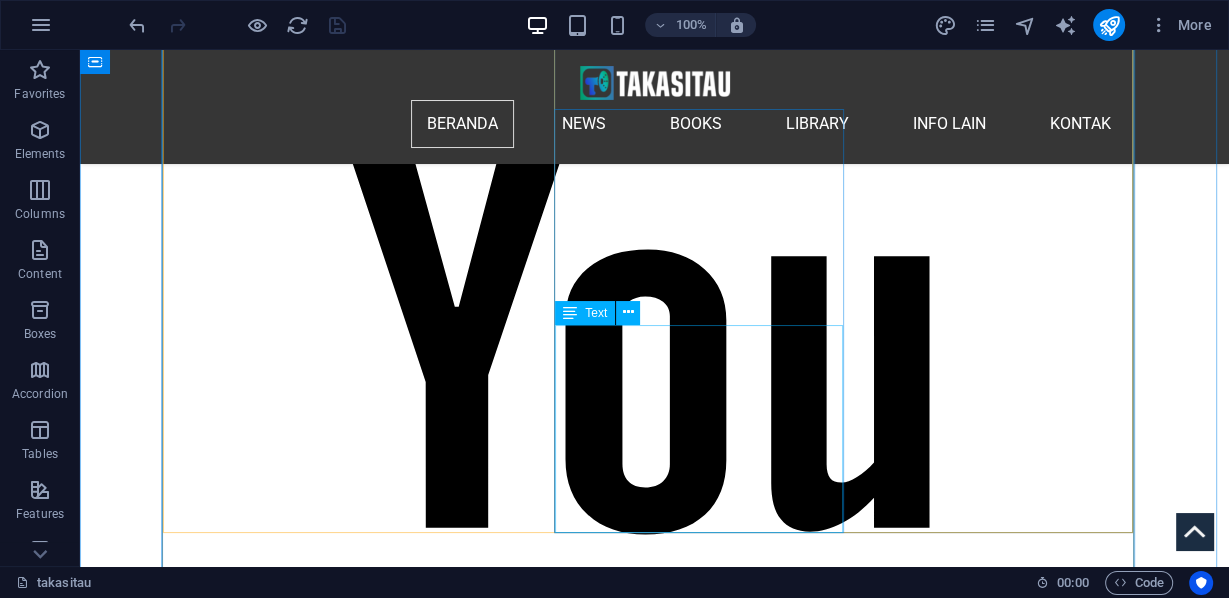 click on "CNN, pada [DATE]: ' Tindakan keras terhadap Hamas yang sudah dilarang menimbulkan kekhawatiran kebebasan berbicara di Jerman ', sebagai judul dari artikel CNN yang pro-zionist di Jerman, memberi label protest pro Palestina sebagai protest pro Hamas. Negara-negara Eropa meningkatkan upaya melawan 'militan' (pendukung pro Palestina dilabeli sebagai militan), dengan Jerman memimpin dalam tindakan melawannya dan para pendukungnya. Di Berlin, pawai pro-Palestina dibatasi, dan sekolah-sekolah dilarang membawa bendera Palestina dan syal keffiyeh. Di seluruh negeri, penggunaan frasa pro-Palestina " From the river to the sea " kini ilegal, dalam menuntut hak-hak Palestina atau menyerukan diakhirinya Israel, ini sesuai dengan prinsip apartheid." at bounding box center (411, 15063) 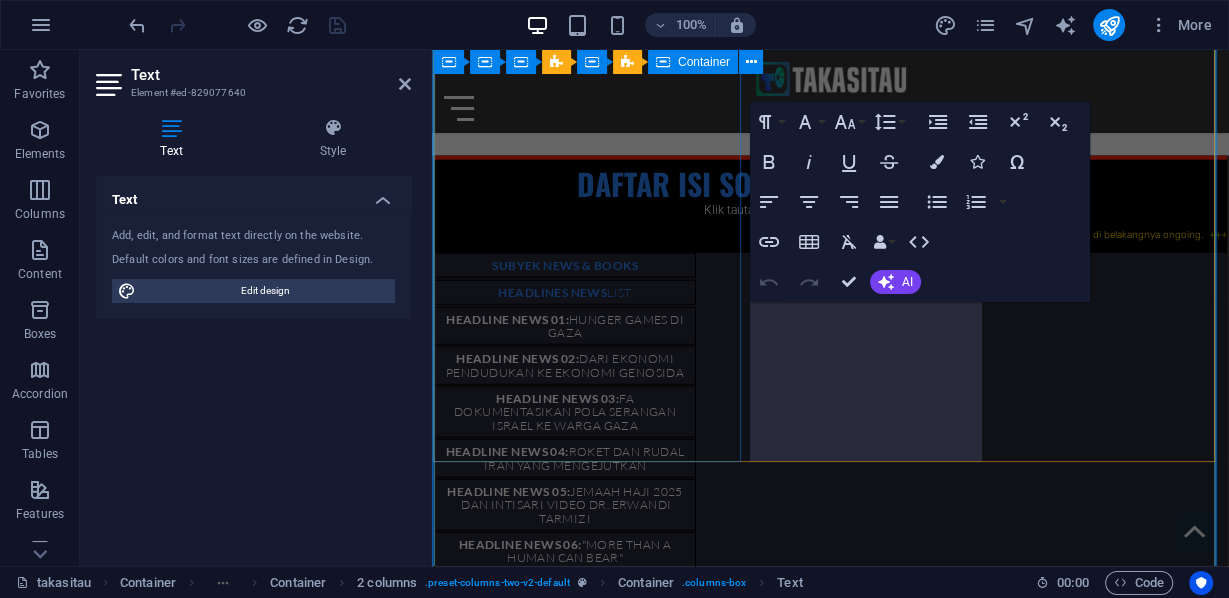 scroll, scrollTop: 3716, scrollLeft: 0, axis: vertical 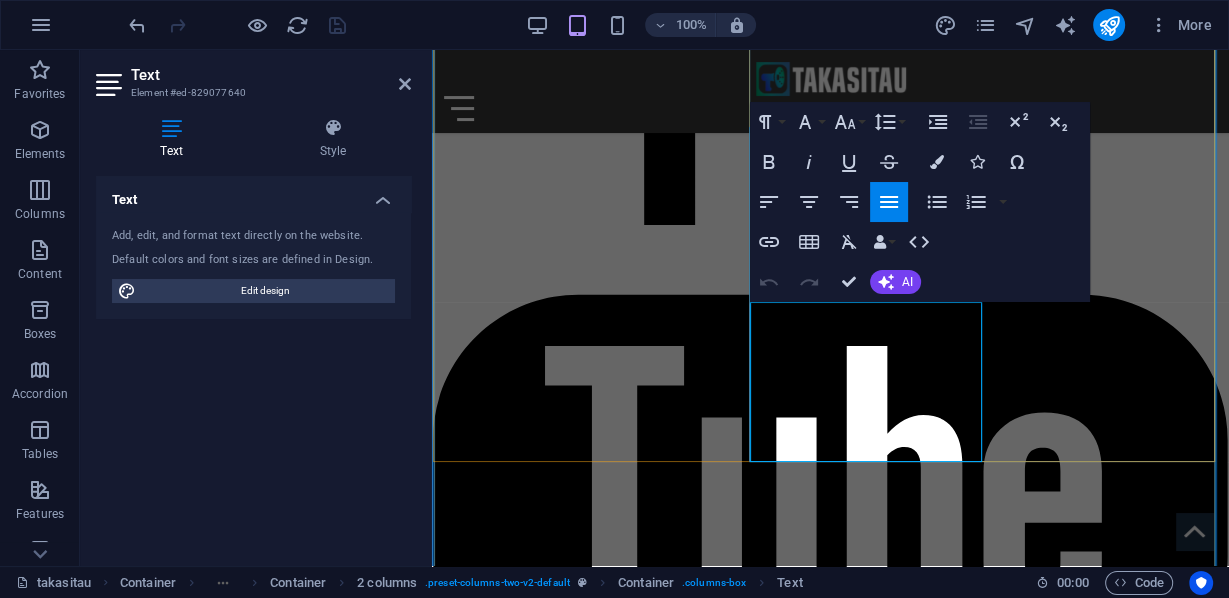 click on "CNN, pada [DATE]: ' Tindakan keras terhadap Hamas yang sudah dilarang menimbulkan kekhawatiran kebebasan berbicara di Jerman ', sebagai judul dari artikel CNN yang pro-zionist di Jerman, memberi label protest pro Palestina sebagai protest pro Hamas. Negara-negara Eropa meningkatkan upaya melawan 'militan' (pendukung pro Palestina dilabeli sebagai militan), dengan Jerman memimpin dalam tindakan melawannya dan para pendukungnya. Di Berlin, pawai pro-Palestina dibatasi, dan sekolah-sekolah dilarang membawa bendera Palestina dan syal keffiyeh. Di seluruh negeri, penggunaan frasa pro-Palestina " From the river to the sea " kini ilegal, dalam menuntut hak-hak Palestina atau menyerukan diakhirinya Israel, ini sesuai dengan prinsip apartheid." at bounding box center (631, 11374) 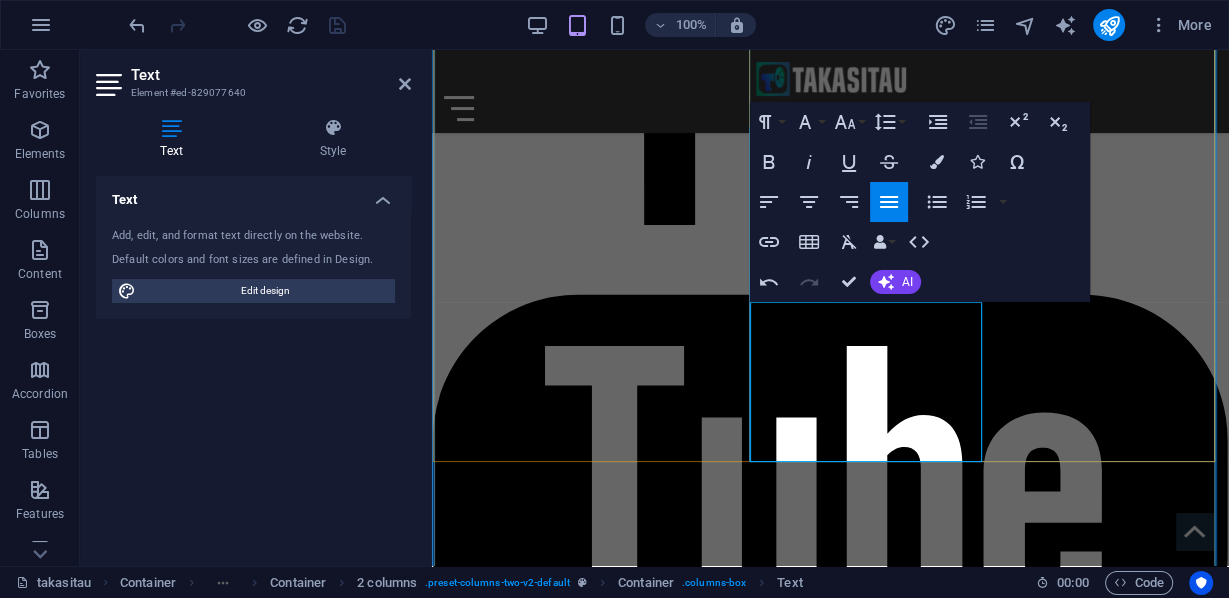 type 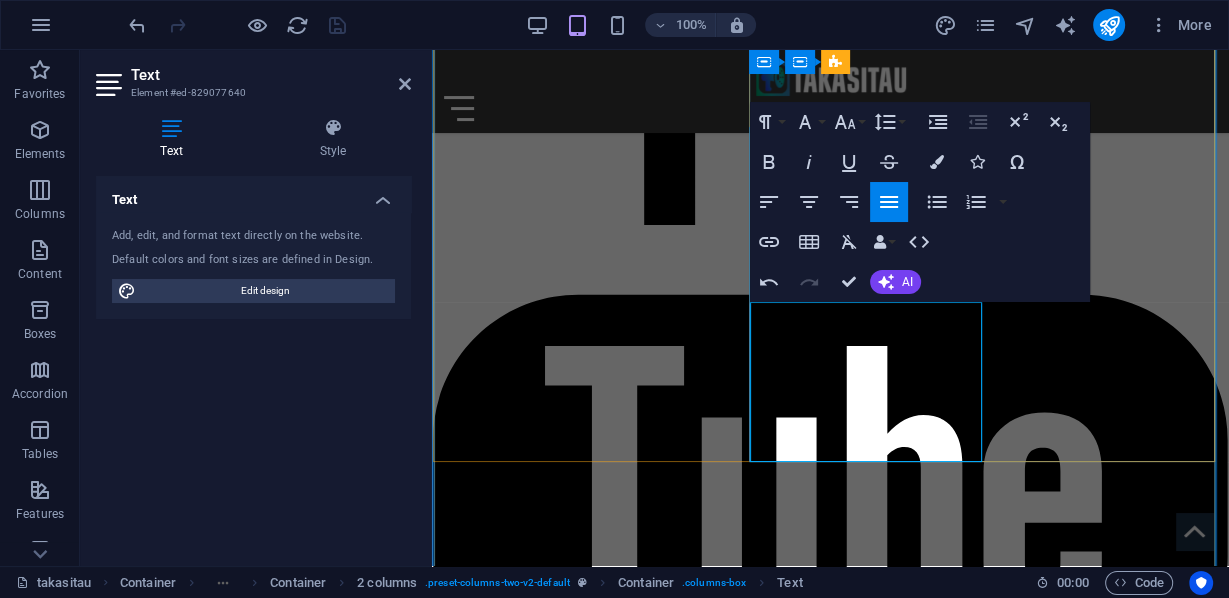 drag, startPoint x: 834, startPoint y: 386, endPoint x: 790, endPoint y: 384, distance: 44.04543 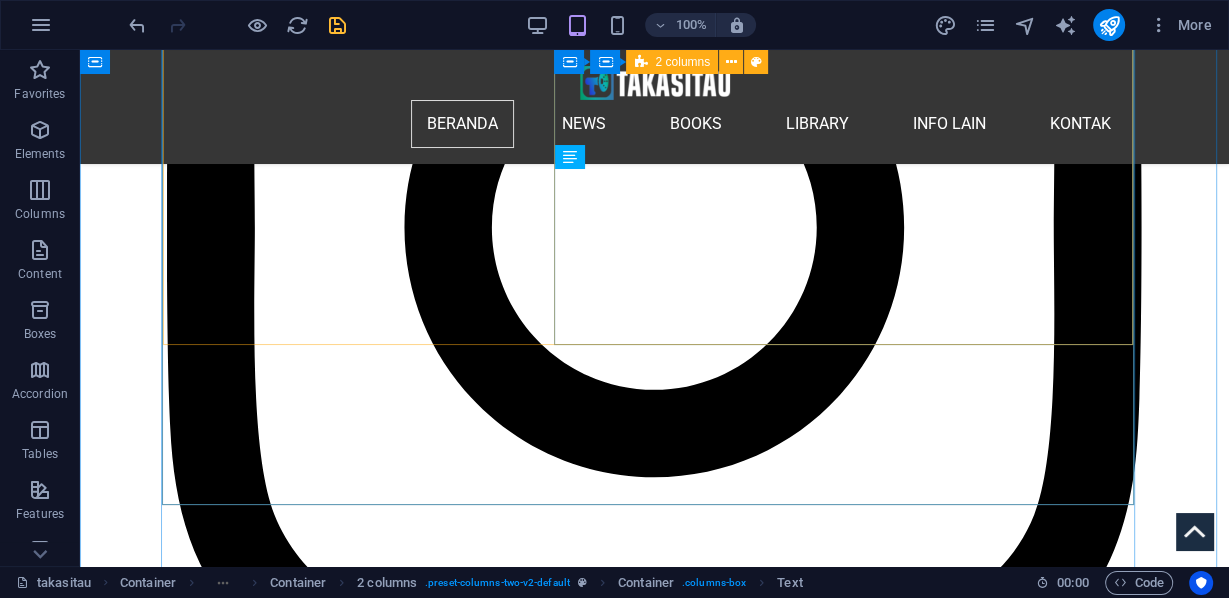 scroll, scrollTop: 4407, scrollLeft: 0, axis: vertical 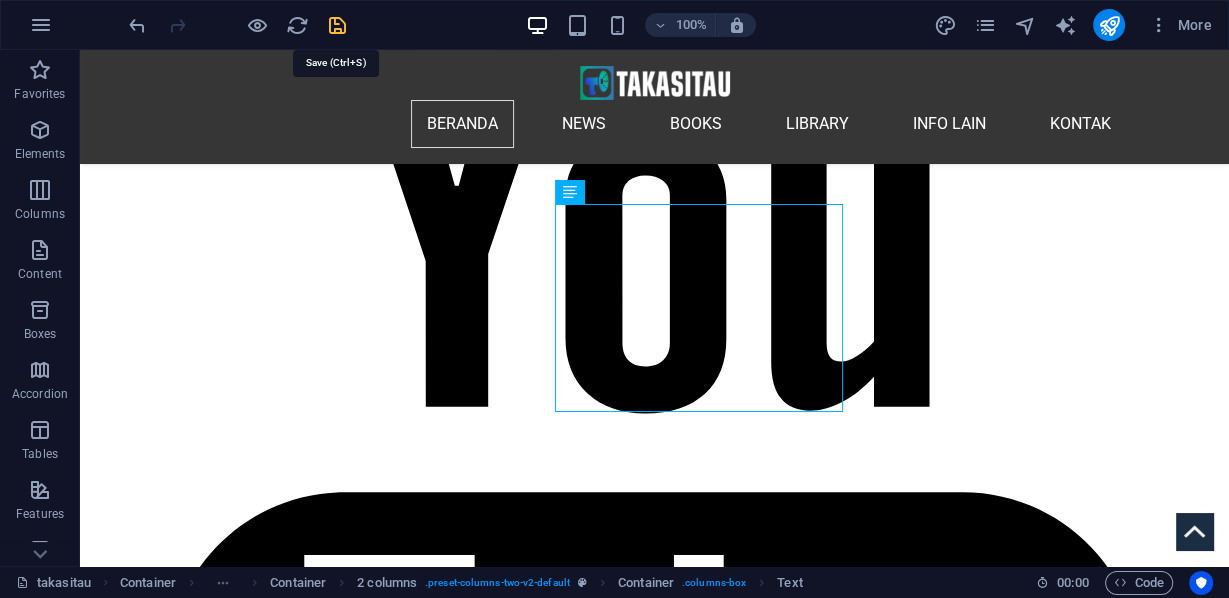 click at bounding box center (337, 25) 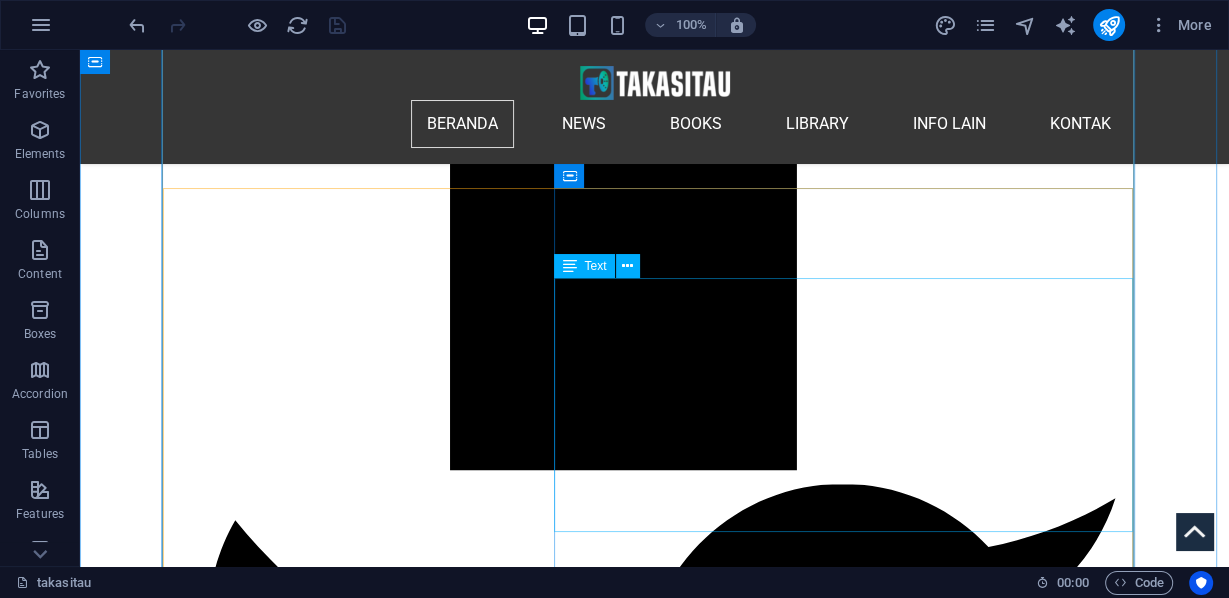 scroll, scrollTop: 2407, scrollLeft: 0, axis: vertical 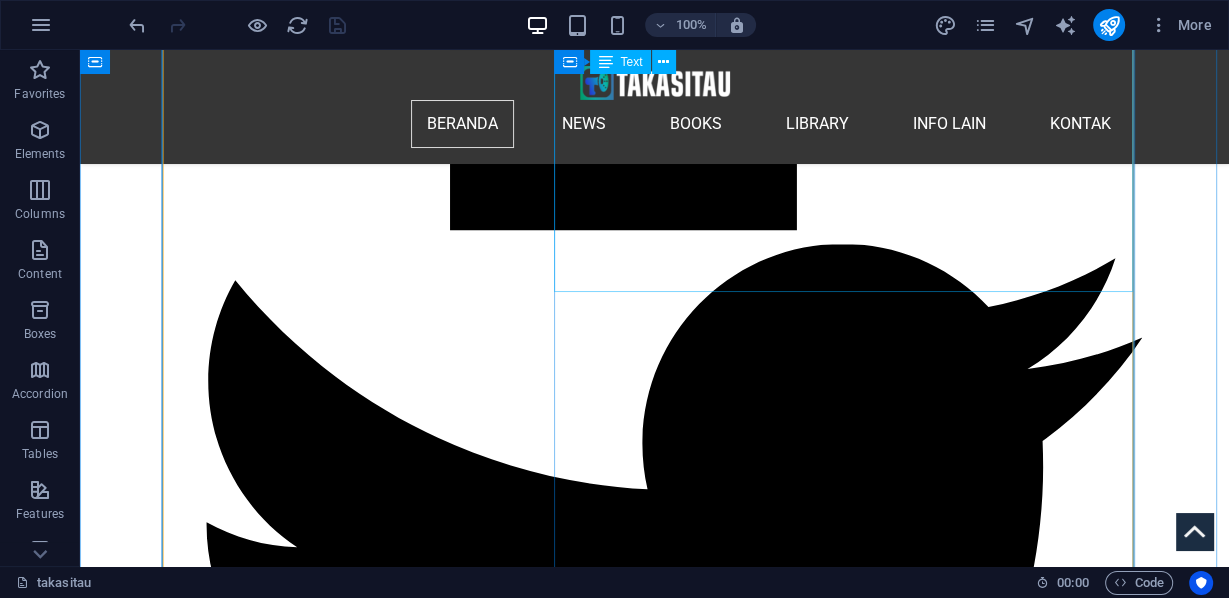 click on "P ada hari Minggu, 3 Agustus 2025, lebih dari 300.000 orang membanjiri Jembatan Pelabuhan Sydney dalam salah satu demonstrasi terbesar yang pernah terjadi di Australia, yang disebut " March for Humanity ". Gelombang besar manusia, dan pesan yang jelas: Israel kehilangan legitimasi global karena kejahatannya di Gaza semakin membuatnya terisolasi. Tampak Julian Assange bergabung dengan protes besar-besaran pro-Palestina di Sydney tersebut. Puluhan ribu orang berbaris melawan hujan melintasi Jembatan Pelabuhan Sydney di Australia, meneriakkan perdamaian dan memohon bantuan pangan untuk menyelamatkan rakyat Gaza yang kelaparan, di mana kelaparan brutal yang disebabkan oleh Israel semakin parah. Pawai yang meriah ini, yang dipimpin oleh tokoh-tokoh terkenal seperti Julian Assange, membawa seruan global yang lantang agar Israel bertanggung jawab atas kejahatan perang dan kejahatan terhadap kemanusiaan. (Jkt, 03/08/25)" at bounding box center (654, 9030) 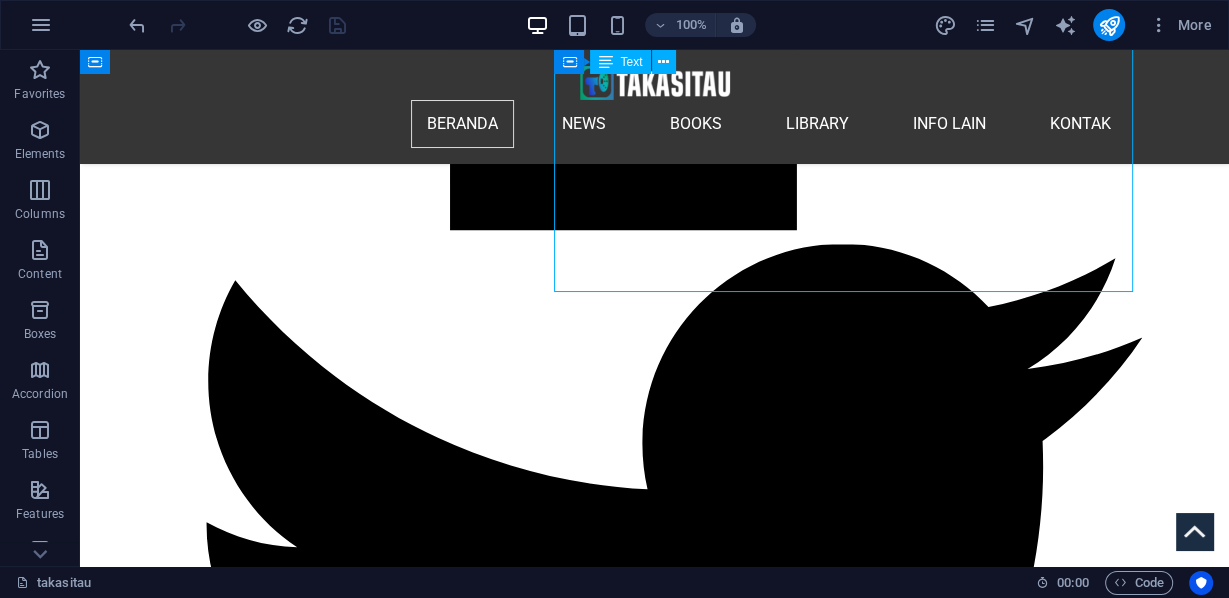 click on "P ada hari Minggu, 3 Agustus 2025, lebih dari 300.000 orang membanjiri Jembatan Pelabuhan Sydney dalam salah satu demonstrasi terbesar yang pernah terjadi di Australia, yang disebut " March for Humanity ". Gelombang besar manusia, dan pesan yang jelas: Israel kehilangan legitimasi global karena kejahatannya di Gaza semakin membuatnya terisolasi. Tampak Julian Assange bergabung dengan protes besar-besaran pro-Palestina di Sydney tersebut. Puluhan ribu orang berbaris melawan hujan melintasi Jembatan Pelabuhan Sydney di Australia, meneriakkan perdamaian dan memohon bantuan pangan untuk menyelamatkan rakyat Gaza yang kelaparan, di mana kelaparan brutal yang disebabkan oleh Israel semakin parah. Pawai yang meriah ini, yang dipimpin oleh tokoh-tokoh terkenal seperti Julian Assange, membawa seruan global yang lantang agar Israel bertanggung jawab atas kejahatan perang dan kejahatan terhadap kemanusiaan. (Jkt, 03/08/25)" at bounding box center [654, 9030] 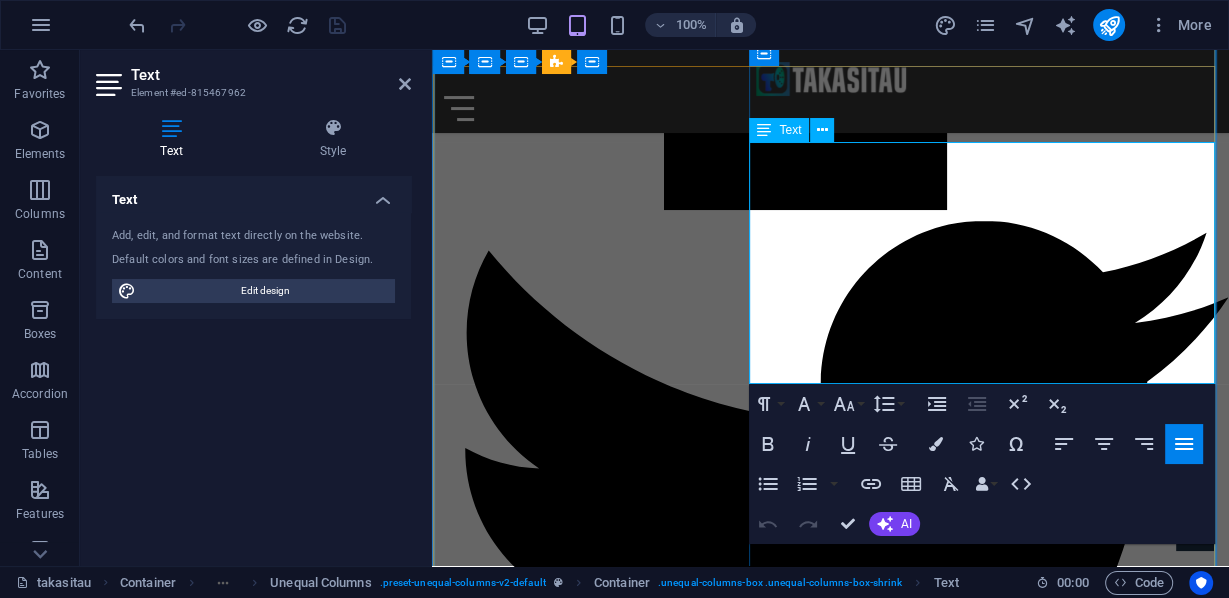 scroll, scrollTop: 2267, scrollLeft: 0, axis: vertical 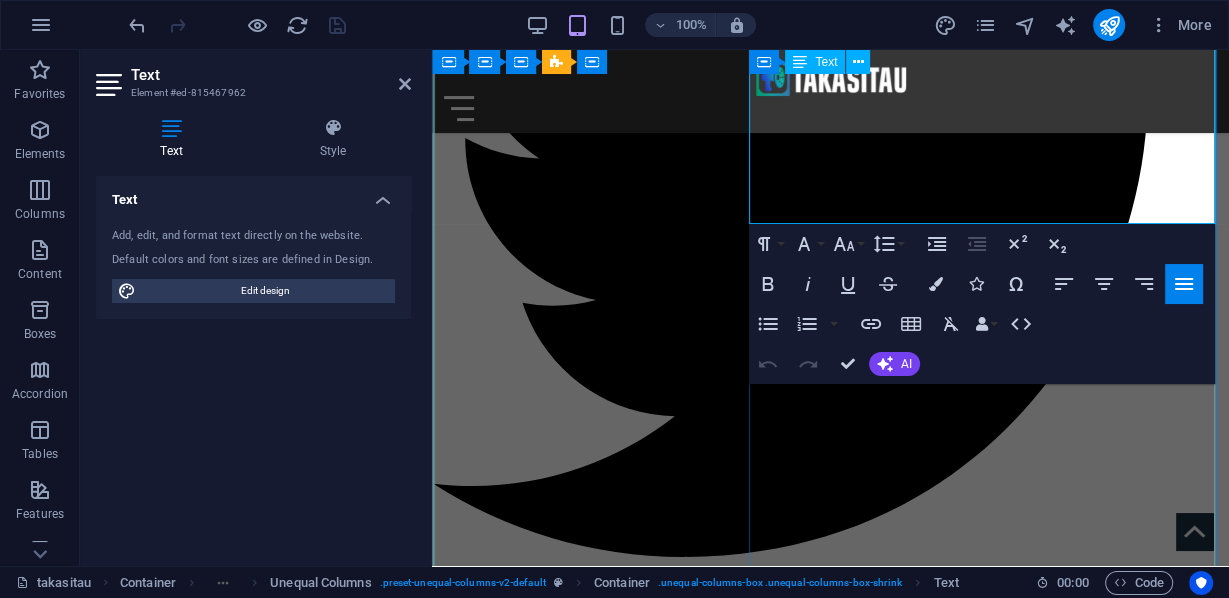 click on "(Jkt, [DATE])" at bounding box center [459, 7280] 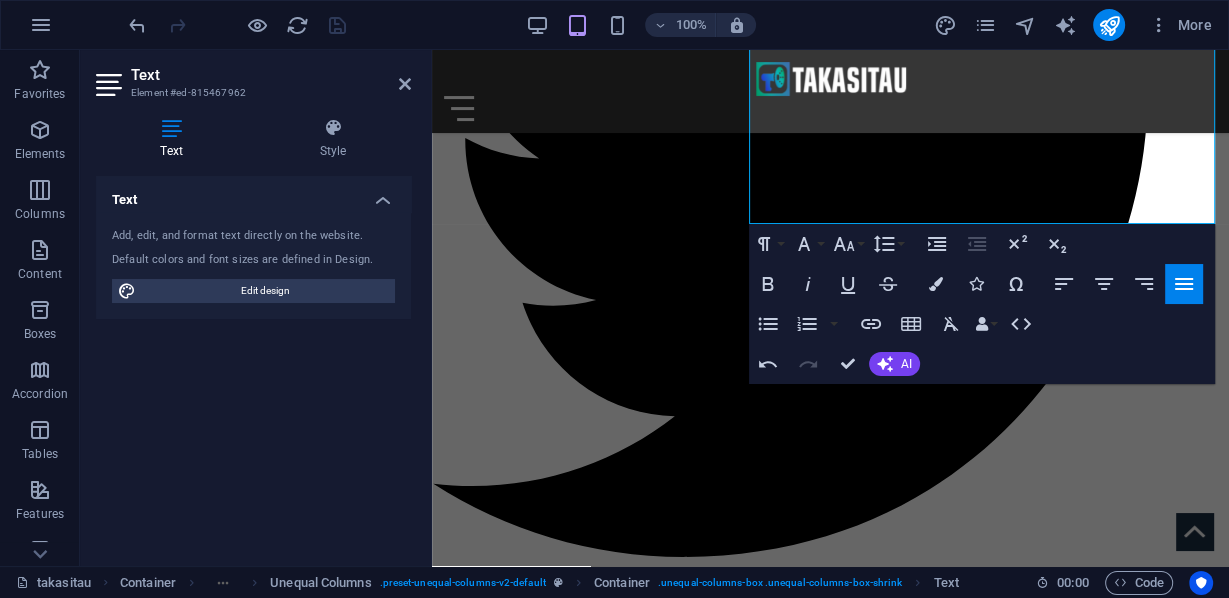 scroll, scrollTop: 2324, scrollLeft: 0, axis: vertical 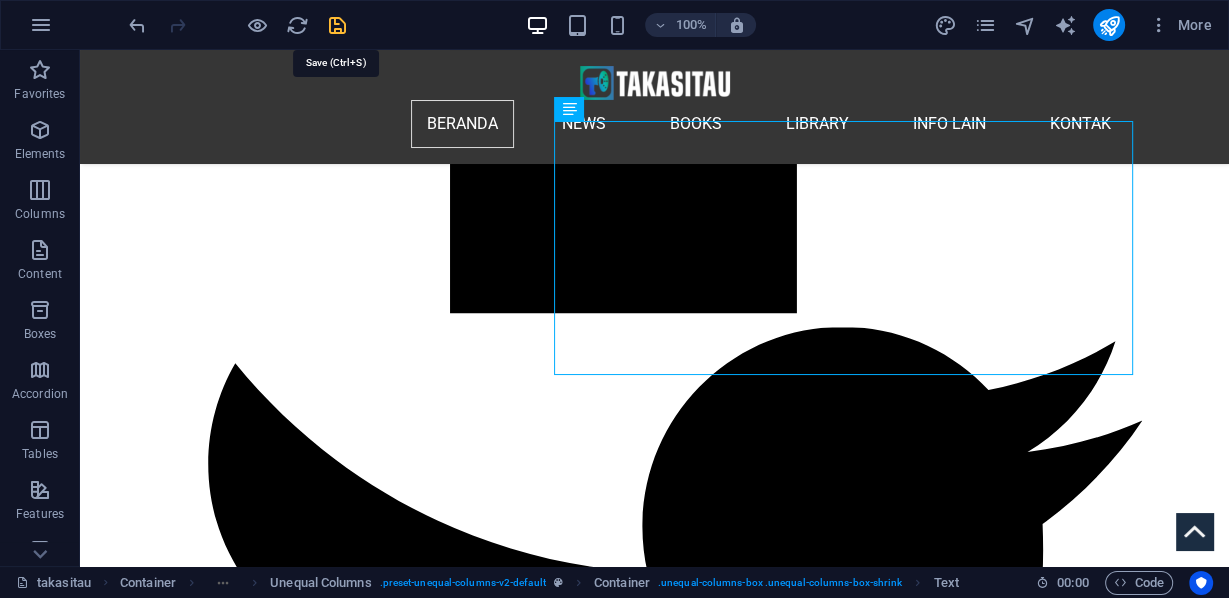 click at bounding box center (337, 25) 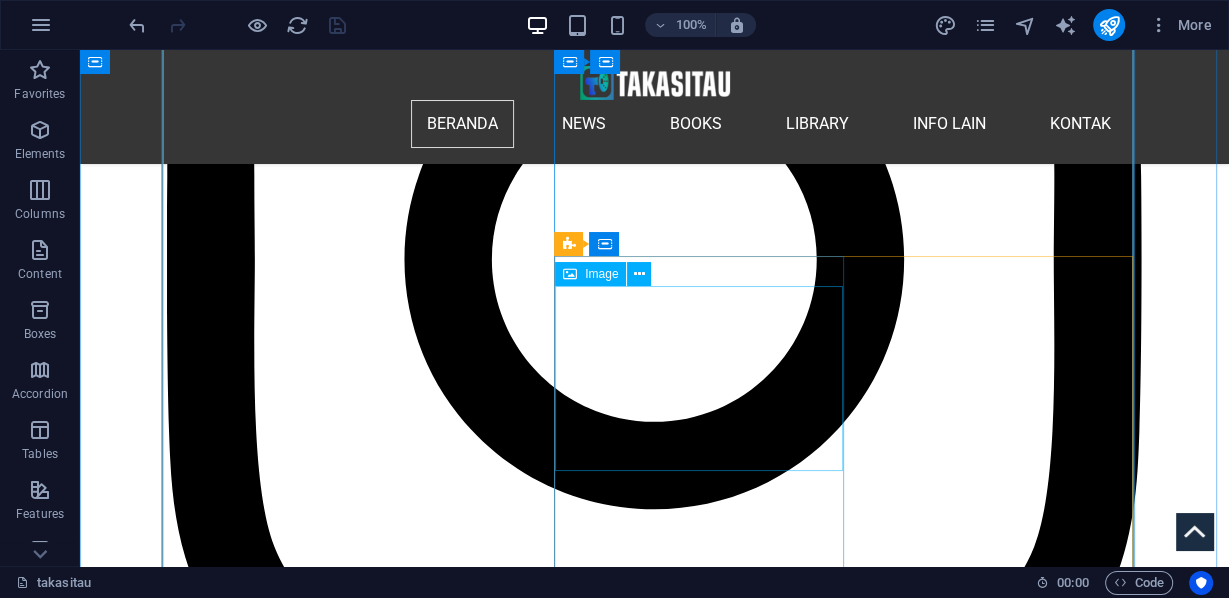 scroll, scrollTop: 3844, scrollLeft: 0, axis: vertical 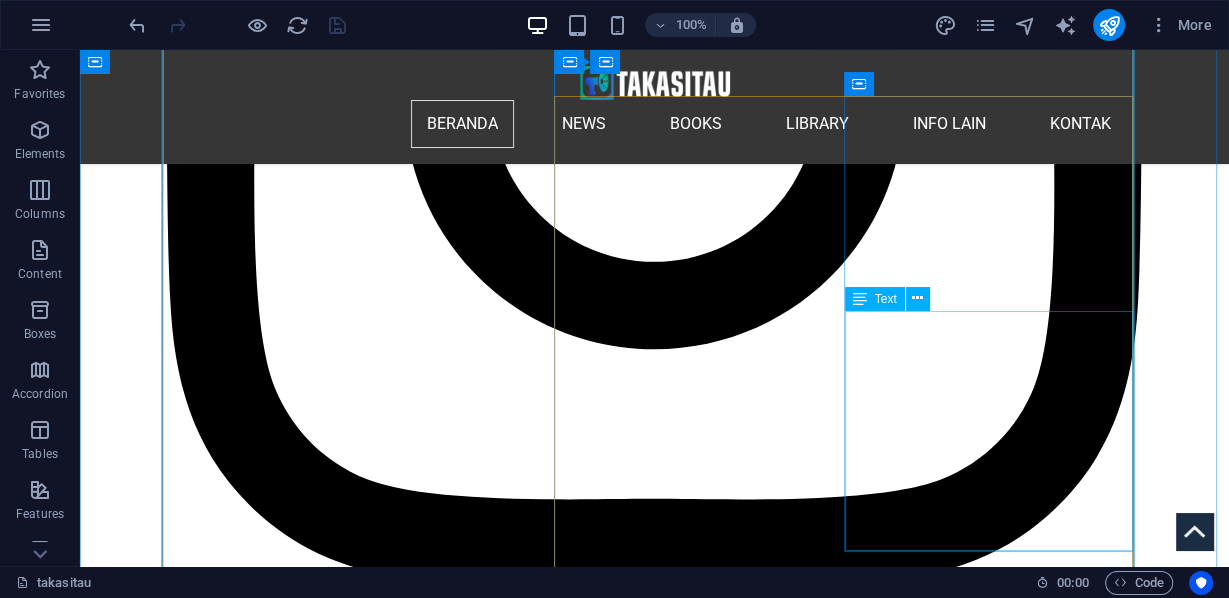 click on "CNN, pada [DATE]: ' Tindakan keras terhadap Hamas yang sudah dilarang menimbulkan kekhawatiran kebebasan berbicara di Jerman ', sebagai judul dari artikel CNN yang pro-zionist di Jerman, memberi label protest pro Palestina sebagai protest pro Hamas. Negara-negara Eropa meningkatkan upaya melawan 'militan' (pendukung pro Palestina dilabeli sebagai militan), dengan Jerman memimpin dalam tindakan melawannya dan para pendukungnya. Di Berlin, pawai pro-Palestina dibatasi, dan sekolah-sekolah dilarang membawa bendera Palestina dan syal keffiyeh. Di seluruh negeri, penggunaan frasa pro-Palestina " From the river to the sea " kini ilegal, dalam menuntut hak-hak Palestina atau menyerukan diakhirinya Israel, ini sesuai dengan prinsip apartheid. Jepang gencar mealukan demontrasi, baik melibatkan kalangan internasional di Jepang maupun lokal, dan Camp di kampus-kampus, sejak [DATE]." at bounding box center [411, 14601] 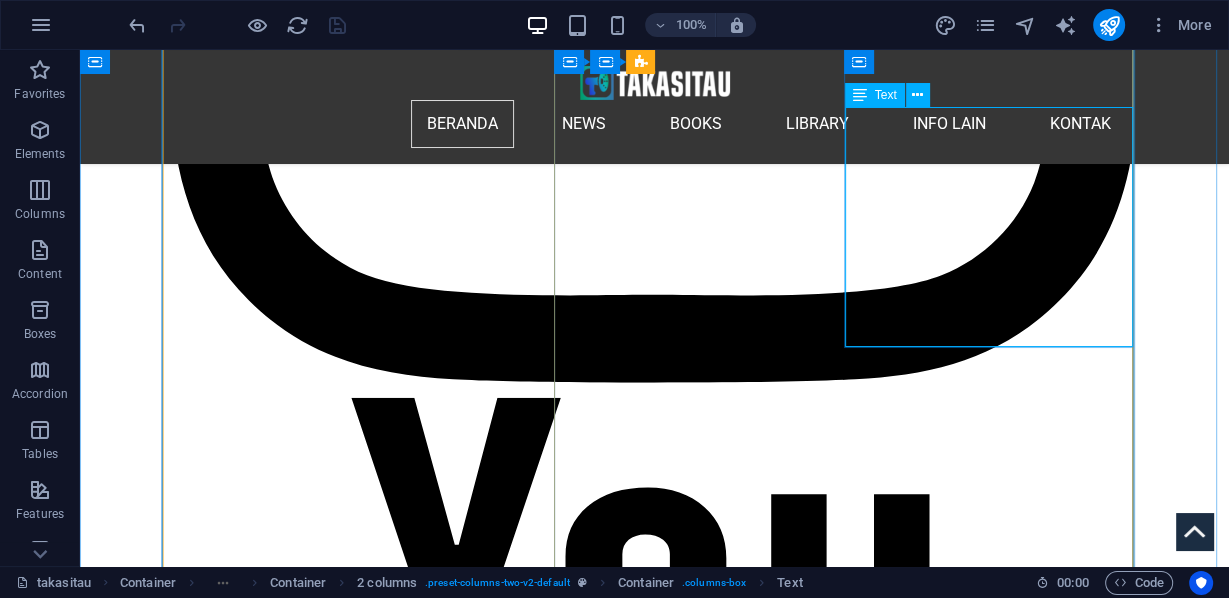 scroll, scrollTop: 3888, scrollLeft: 0, axis: vertical 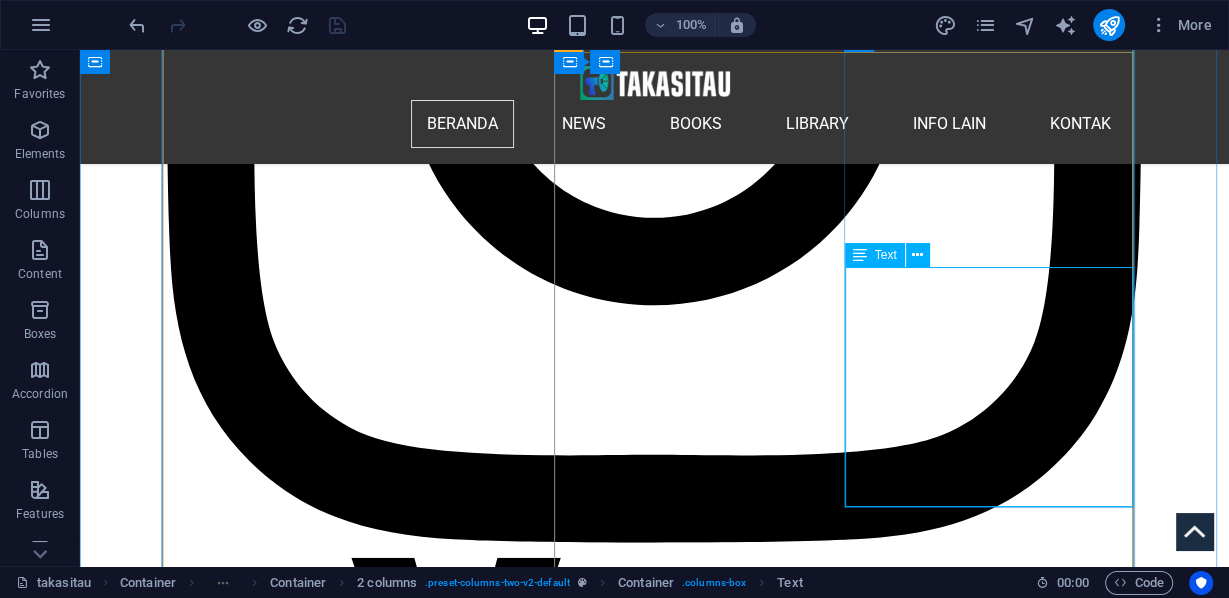 click on "CNN, pada [DATE]: ' Tindakan keras terhadap Hamas yang sudah dilarang menimbulkan kekhawatiran kebebasan berbicara di Jerman ', sebagai judul dari artikel CNN yang pro-zionist di Jerman, memberi label protest pro Palestina sebagai protest pro Hamas. Negara-negara Eropa meningkatkan upaya melawan 'militan' (pendukung pro Palestina dilabeli sebagai militan), dengan Jerman memimpin dalam tindakan melawannya dan para pendukungnya. Di Berlin, pawai pro-Palestina dibatasi, dan sekolah-sekolah dilarang membawa bendera Palestina dan syal keffiyeh. Di seluruh negeri, penggunaan frasa pro-Palestina " From the river to the sea " kini ilegal, dalam menuntut hak-hak Palestina atau menyerukan diakhirinya Israel, ini sesuai dengan prinsip apartheid. Jepang gencar mealukan demontrasi, baik melibatkan kalangan internasional di Jepang maupun lokal, dan Camp di kampus-kampus, sejak [DATE]." at bounding box center [411, 14557] 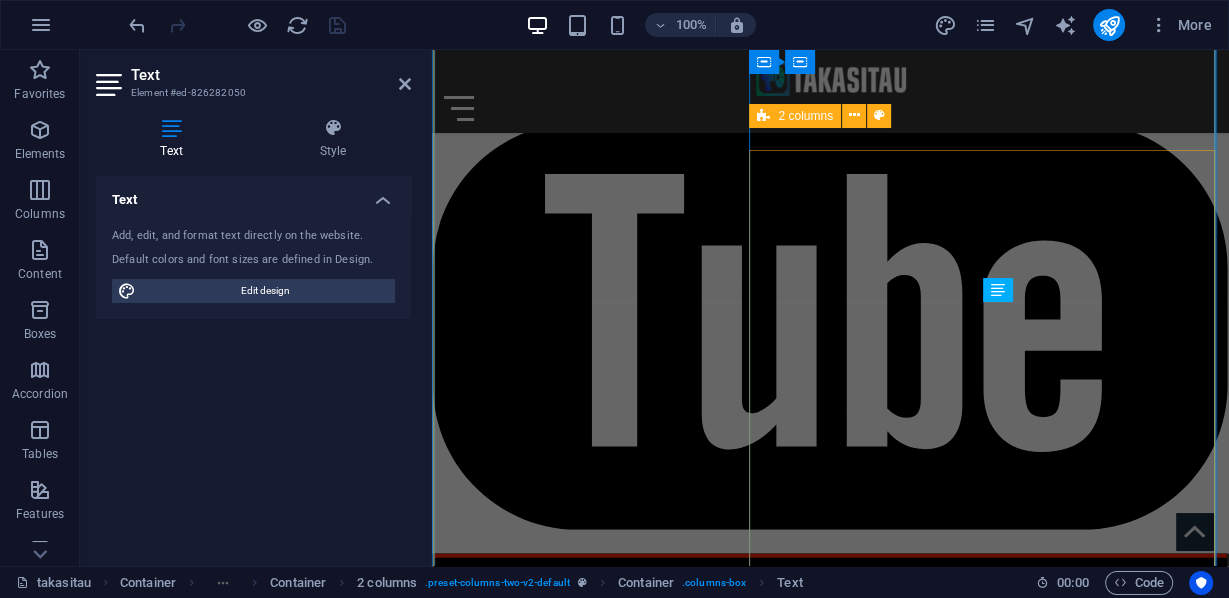 scroll, scrollTop: 3351, scrollLeft: 0, axis: vertical 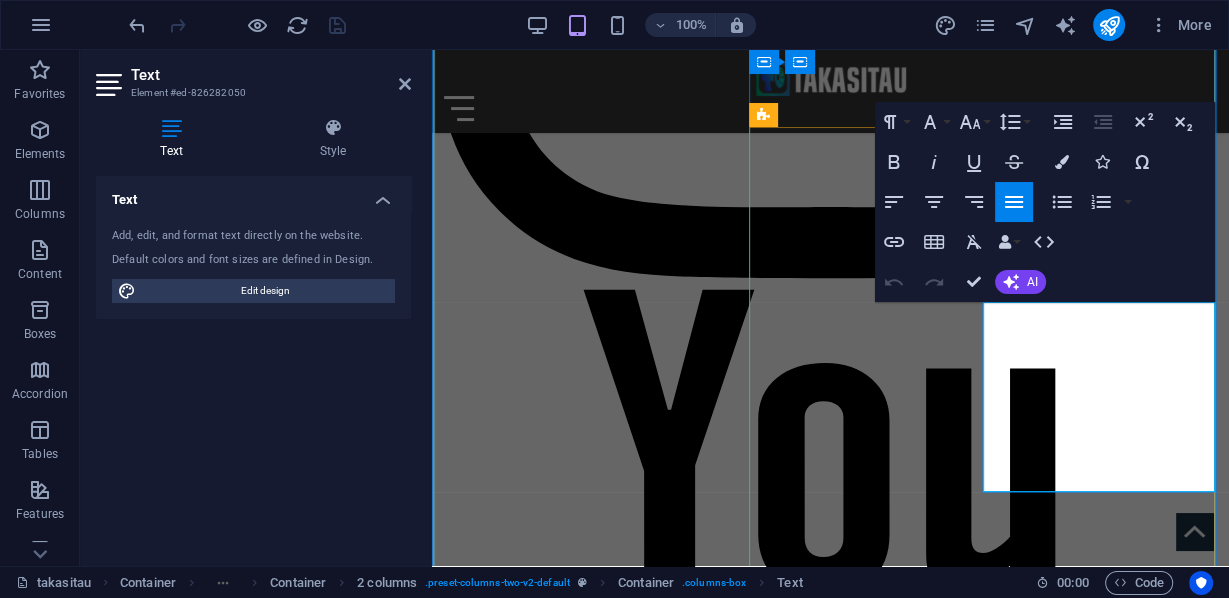 click on "CNN, pada [DATE]: ' Tindakan keras terhadap Hamas yang sudah dilarang menimbulkan kekhawatiran kebebasan berbicara di Jerman ', sebagai judul dari artikel CNN yang pro-zionist di Jerman, memberi label protest pro Palestina sebagai protest pro Hamas. Negara-negara Eropa meningkatkan upaya melawan 'militan' (pendukung pro Palestina dilabeli sebagai militan), dengan Jerman memimpin dalam tindakan melawannya dan para pendukungnya. Di Berlin, pawai pro-Palestina dibatasi, dan sekolah-sekolah dilarang membawa bendera Palestina dan syal keffiyeh. Di seluruh negeri, penggunaan frasa pro-Palestina " From the river to the sea " kini ilegal, dalam menuntut hak-hak Palestina atau menyerukan diakhirinya Israel, ini sesuai dengan prinsip apartheid. Jepang gencar mealukan demontrasi, baik melibatkan kalangan internasional di Jepang maupun lokal, dan Camp di kampus-kampus, sejak [DATE]." at bounding box center (631, 11100) 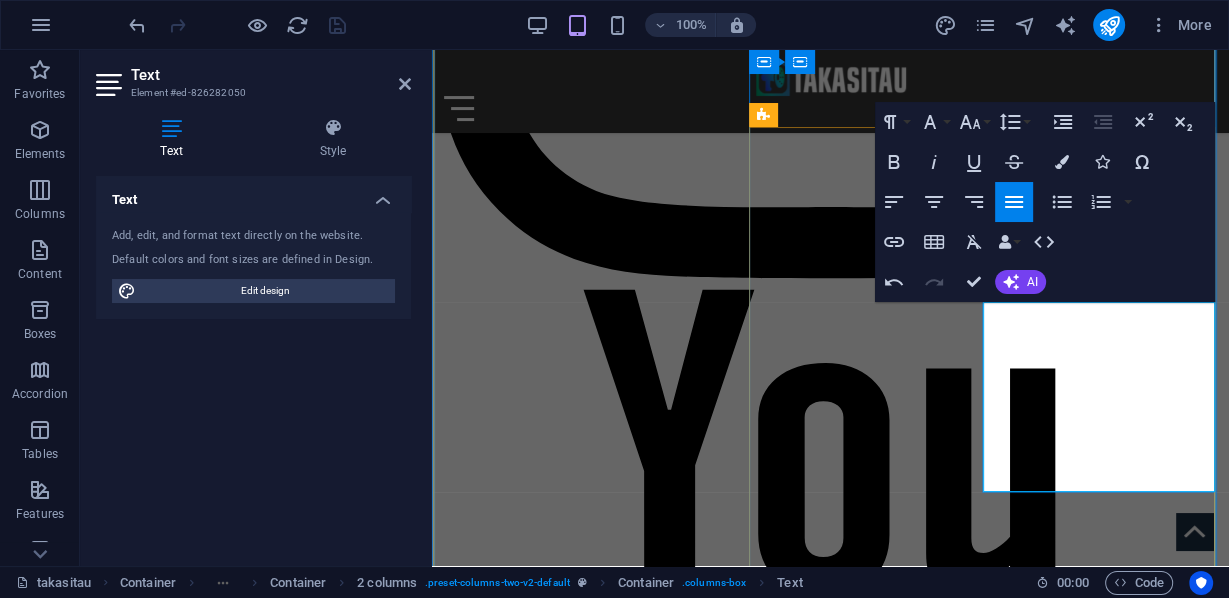 click on "[SOURCE], pada [DATE]: ' Tindakan keras terhadap Hamas yang sudah dilarang menimbulkan kekhawatiran kebebasan berbicara di Jerman ', sebagai judul dari artikel [SOURCE] yang pro-zionist di Jerman, memberi label protest pro Palestina sebagai protest pro Hamas. Negara-negara Eropa meningkatkan upaya melawan 'militan' (pendukung pro Palestina dilabeli sebagai militan), dengan Jerman memimpin dalam tindakan melawannya dan para pendukungnya. Di Berlin, pawai pro-Palestina dibatasi, dan sekolah-sekolah dilarang membawa bendera Palestina dan syal keffiyeh. Di seluruh negeri, penggunaan frasa pro-Palestina " From the river to the sea " kini ilegal, dalam menuntut hak-hak Palestina atau menyerukan diakhirinya Israel, ini sesuai dengan prinsip apartheid. Jepang gencar melukan demontrasi, baik melibatkan kalangan internasional di Jepang maupun lokal, dan Camp di kampus-kampus, sejak [DATE]." at bounding box center (631, 11100) 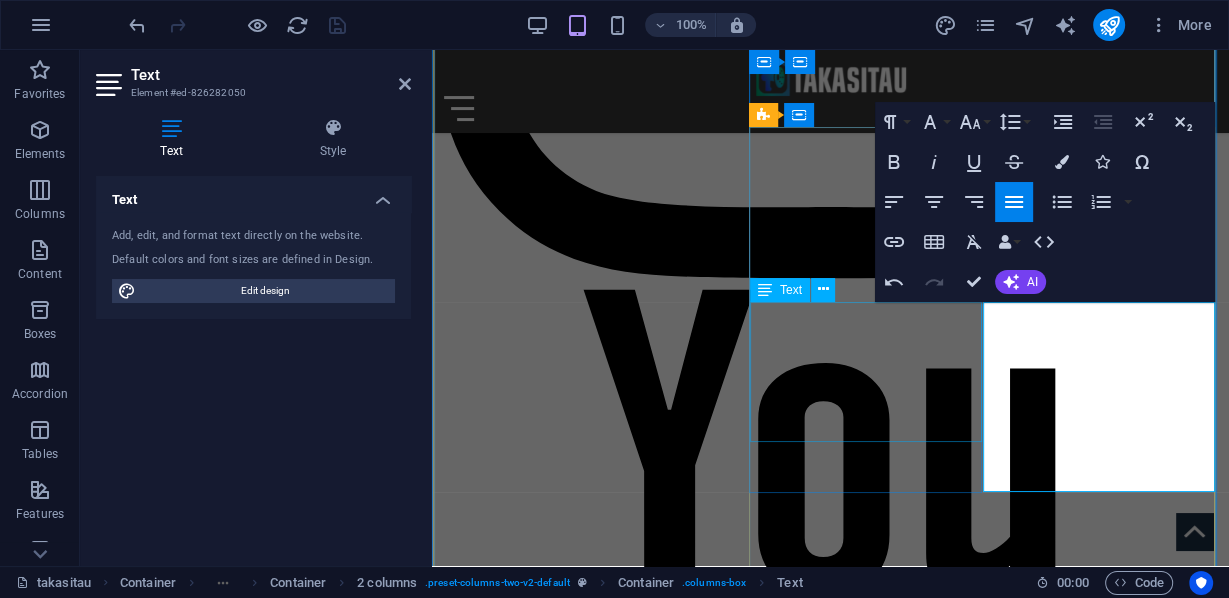 drag, startPoint x: 1140, startPoint y: 456, endPoint x: 1408, endPoint y: 351, distance: 287.83502 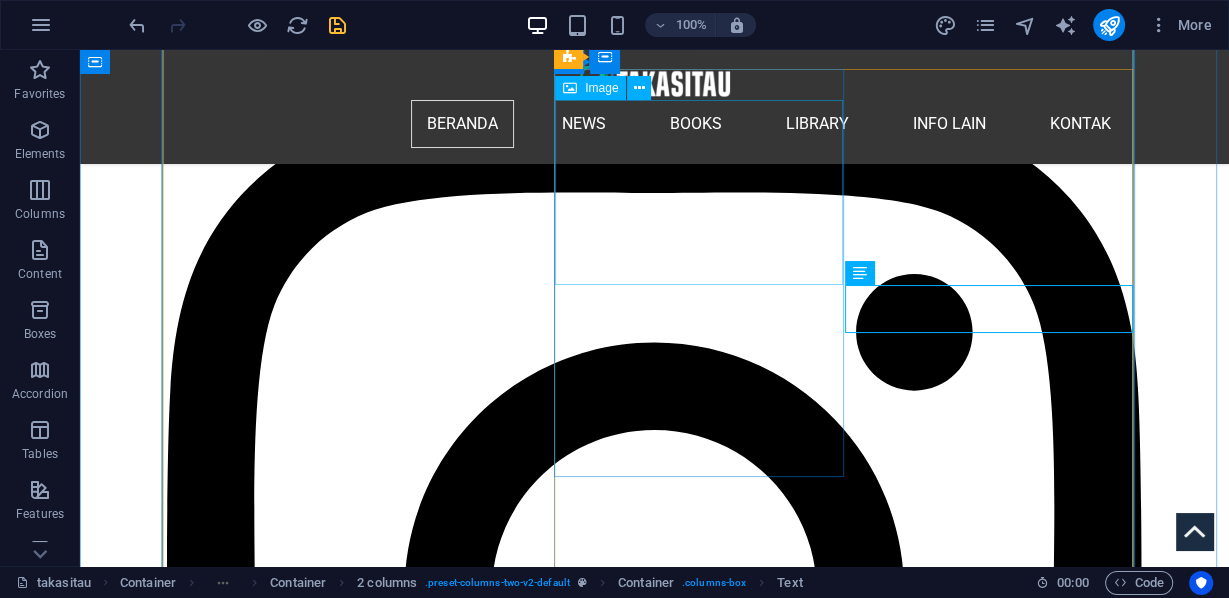 scroll, scrollTop: 3870, scrollLeft: 0, axis: vertical 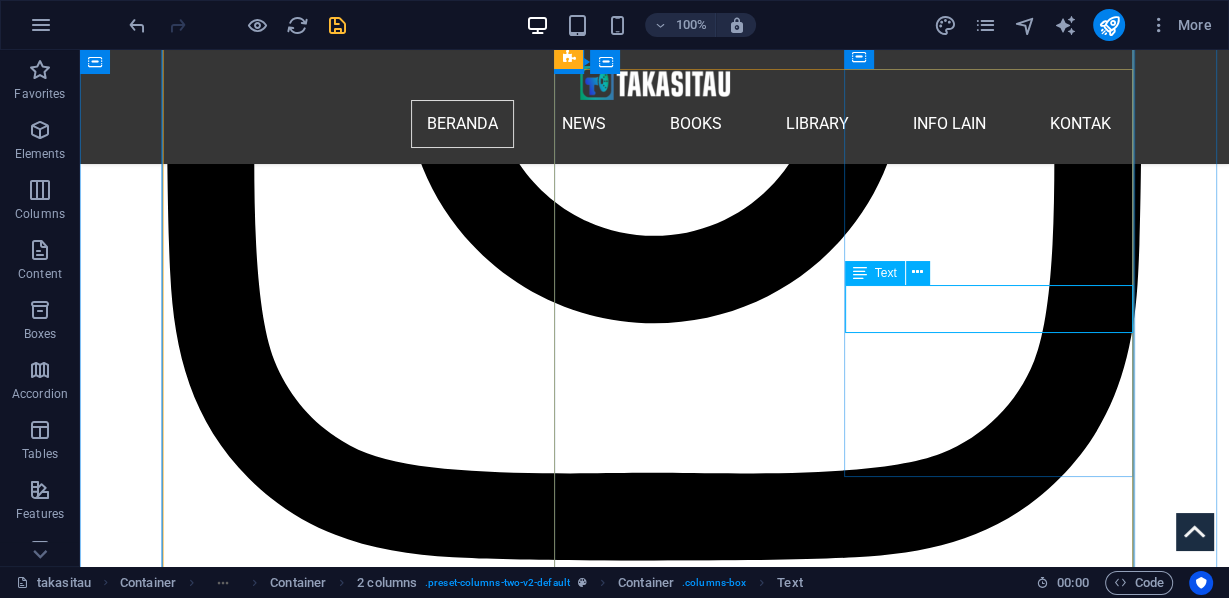 click on "Jepang gencar melakukan demontrasi, baik melibatkan kalangan internasional di Jepang maupun lokal, dan Camp di kampus-kampus, sejak [DATE]." at bounding box center (411, 14519) 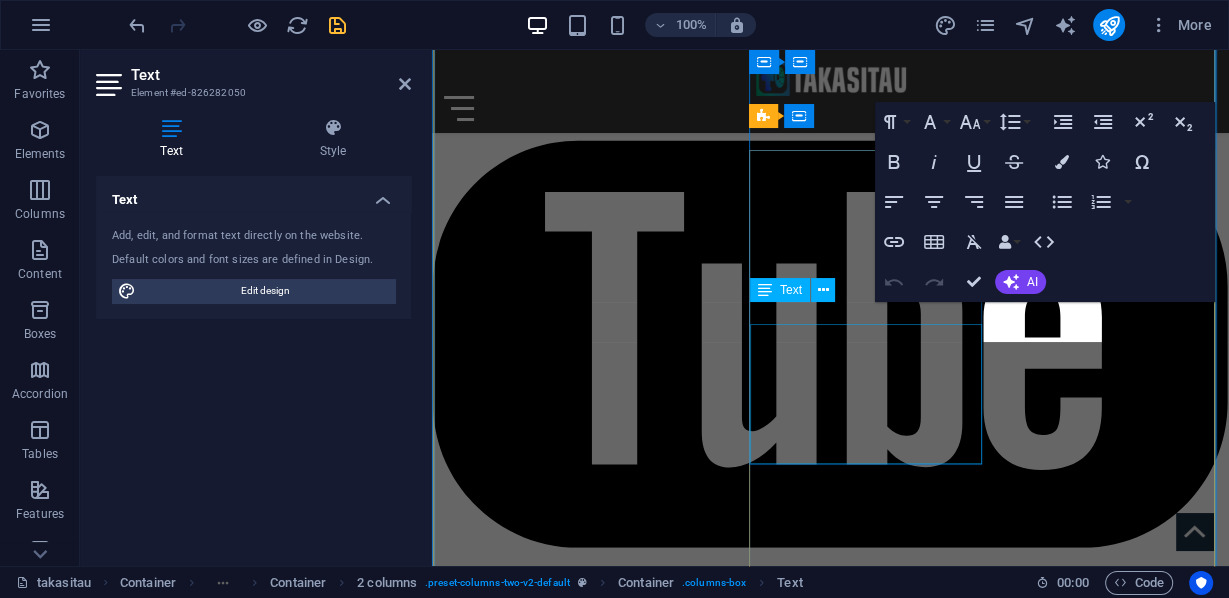 scroll, scrollTop: 3351, scrollLeft: 0, axis: vertical 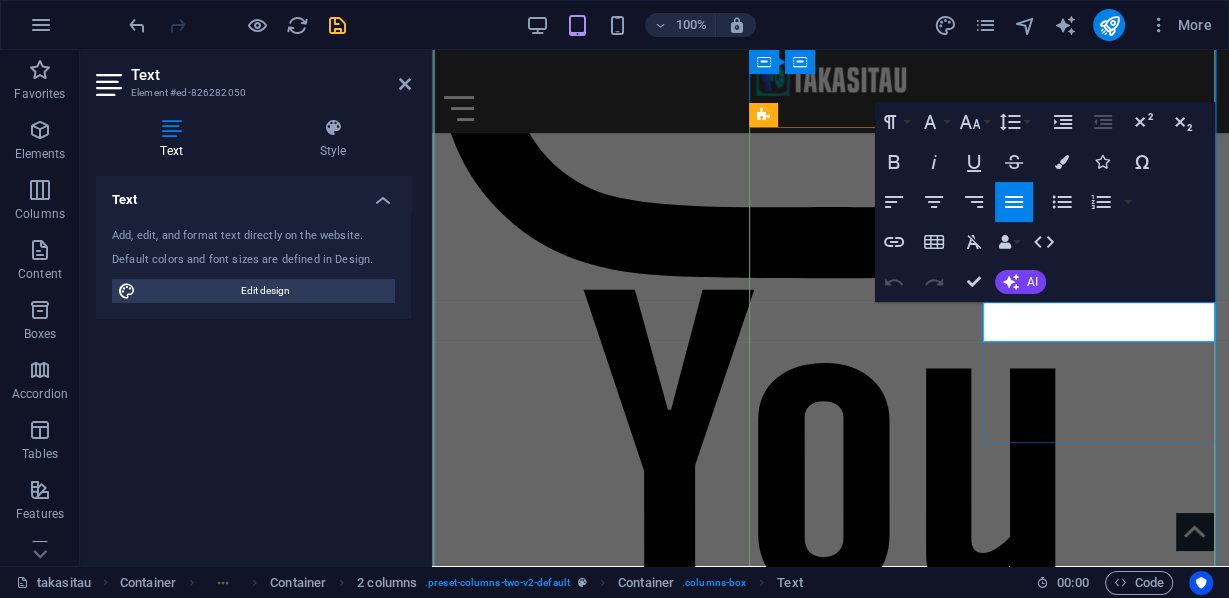 click on "Jepang gencar melakukan demontrasi, baik melibatkan kalangan internasional di Jepang maupun lokal, dan Camp di kampus-kampus, sejak [DATE]." at bounding box center [631, 11055] 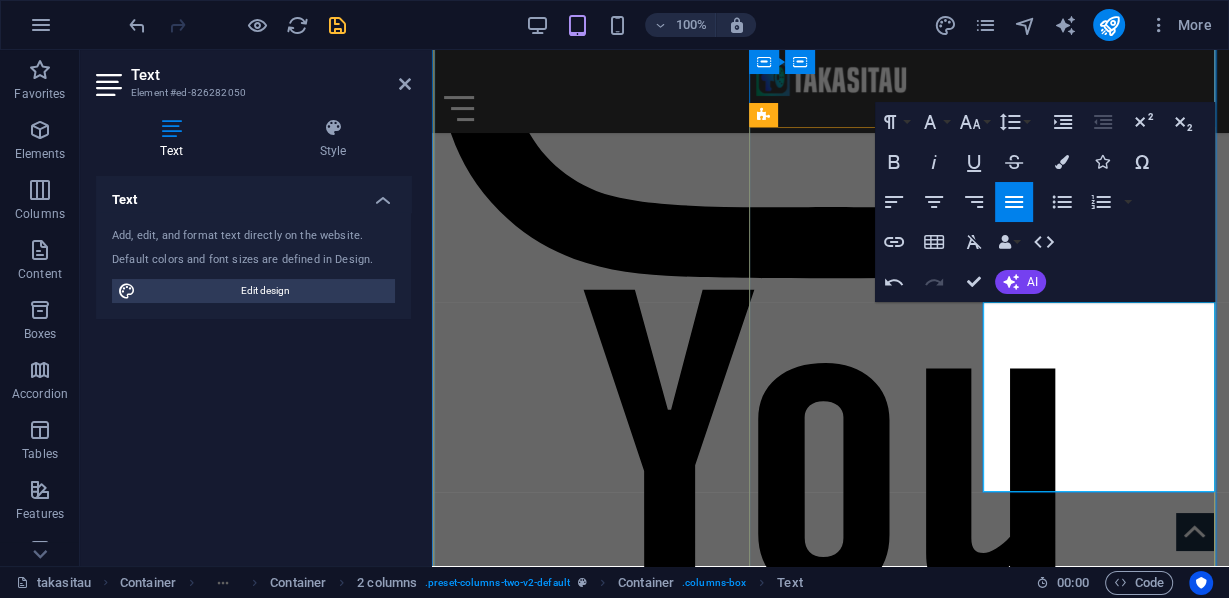 scroll, scrollTop: 8679, scrollLeft: 1, axis: both 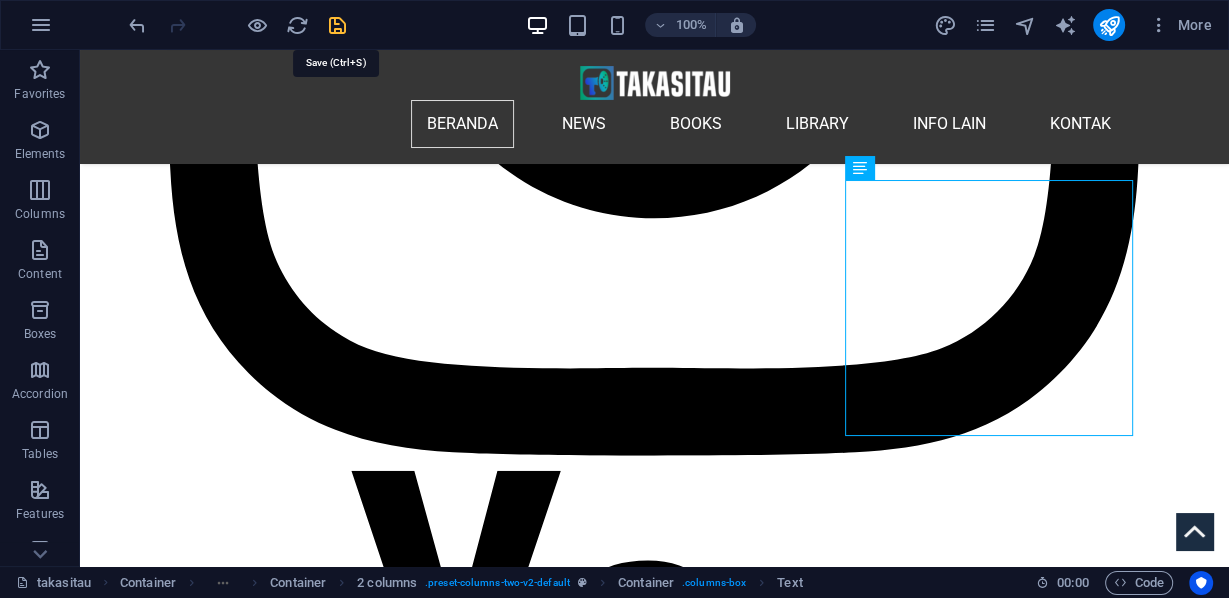 click at bounding box center (337, 25) 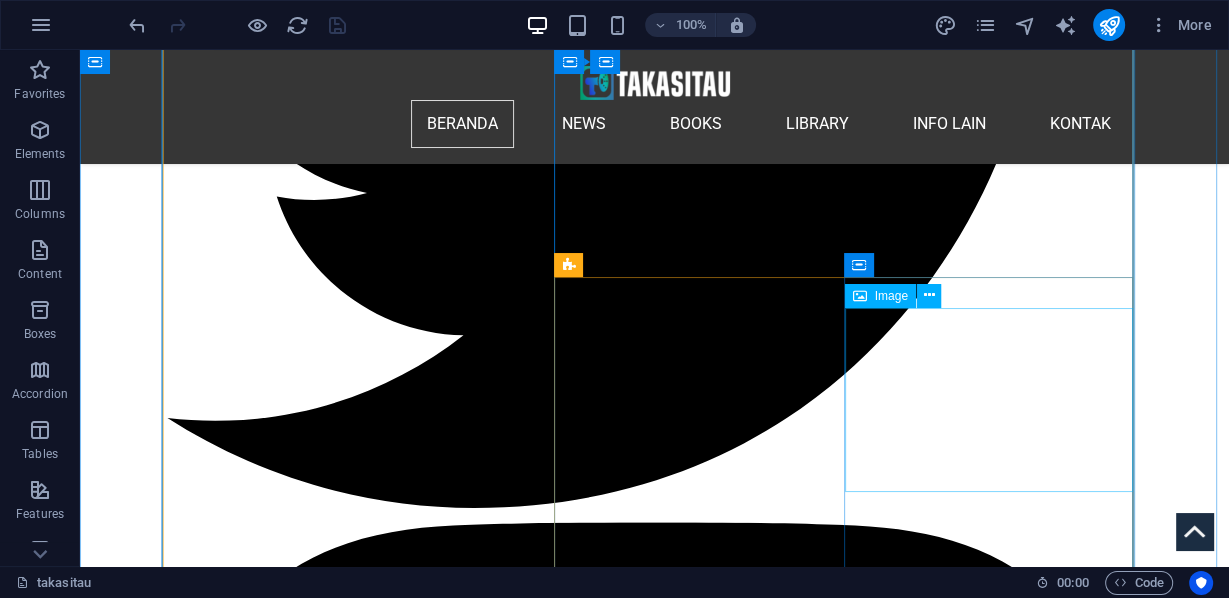 scroll, scrollTop: 3175, scrollLeft: 0, axis: vertical 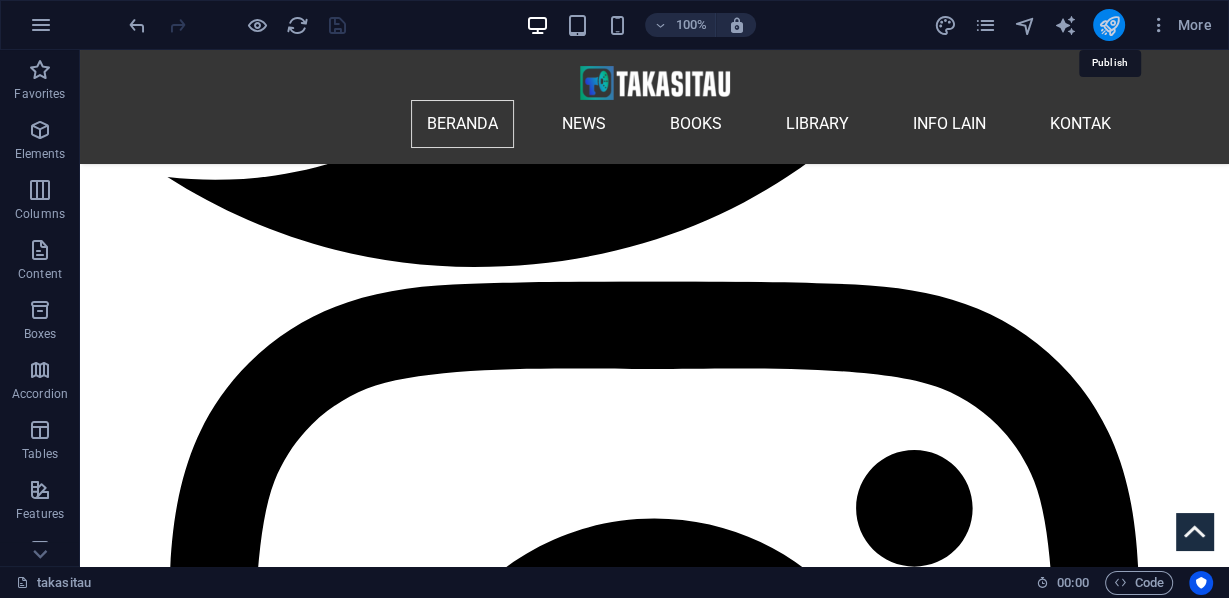 click at bounding box center (1108, 25) 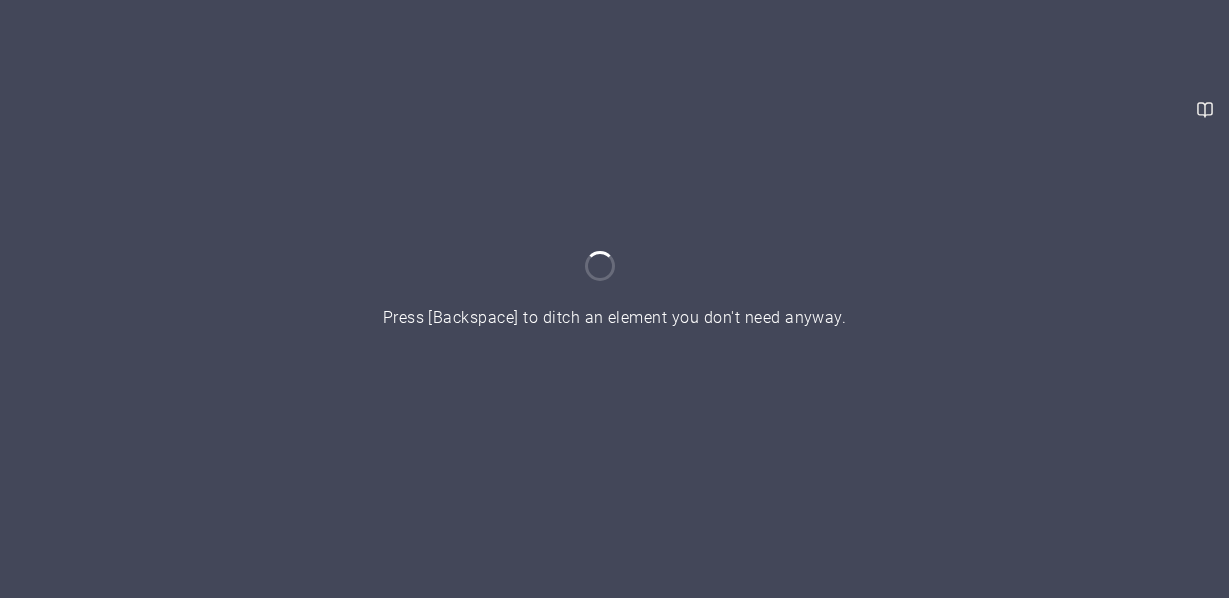 scroll, scrollTop: 0, scrollLeft: 0, axis: both 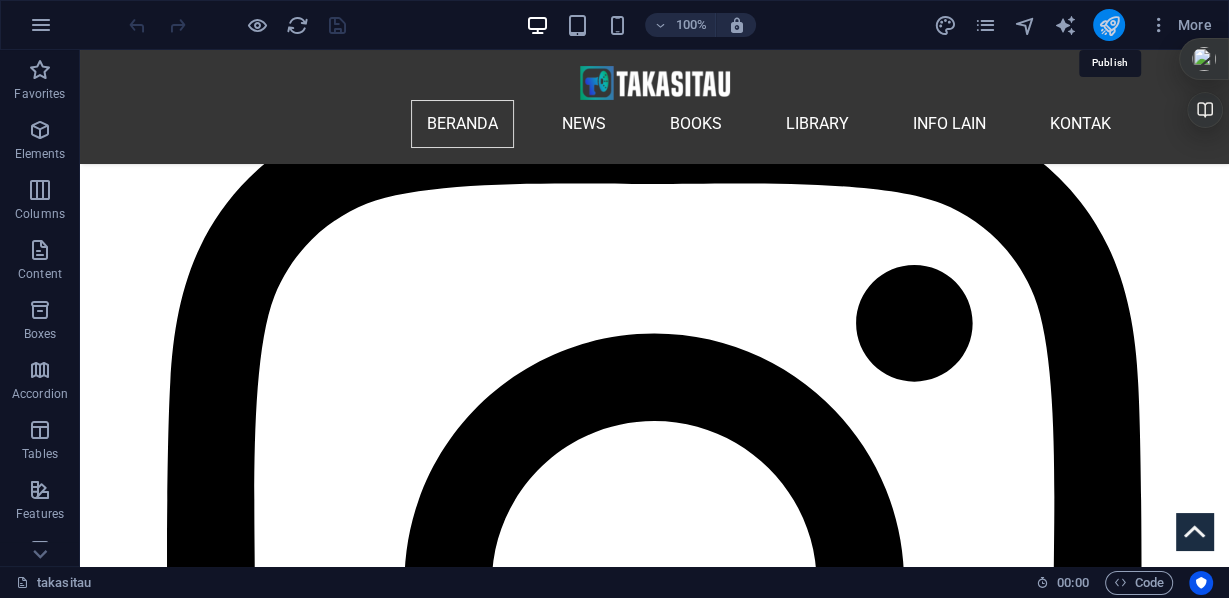 click at bounding box center [1108, 25] 